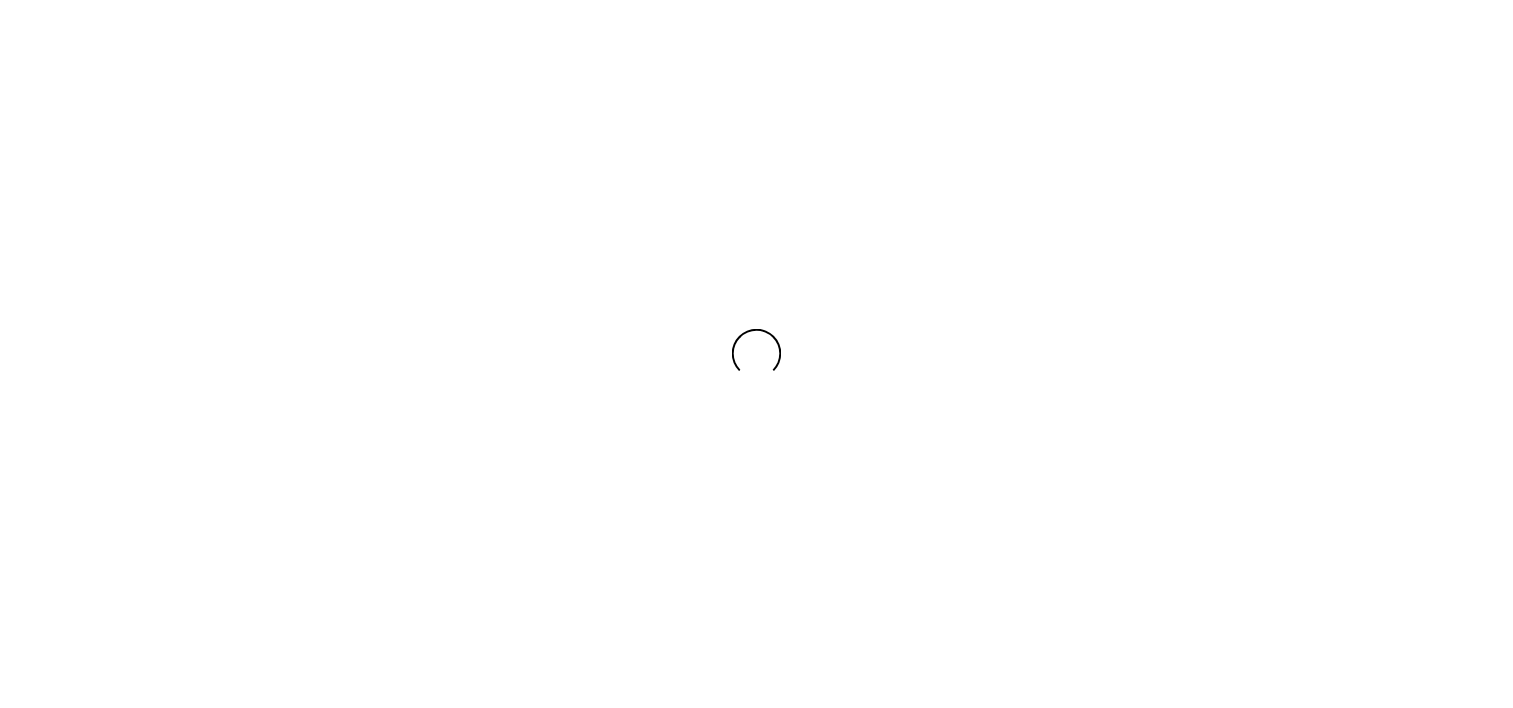 scroll, scrollTop: 0, scrollLeft: 0, axis: both 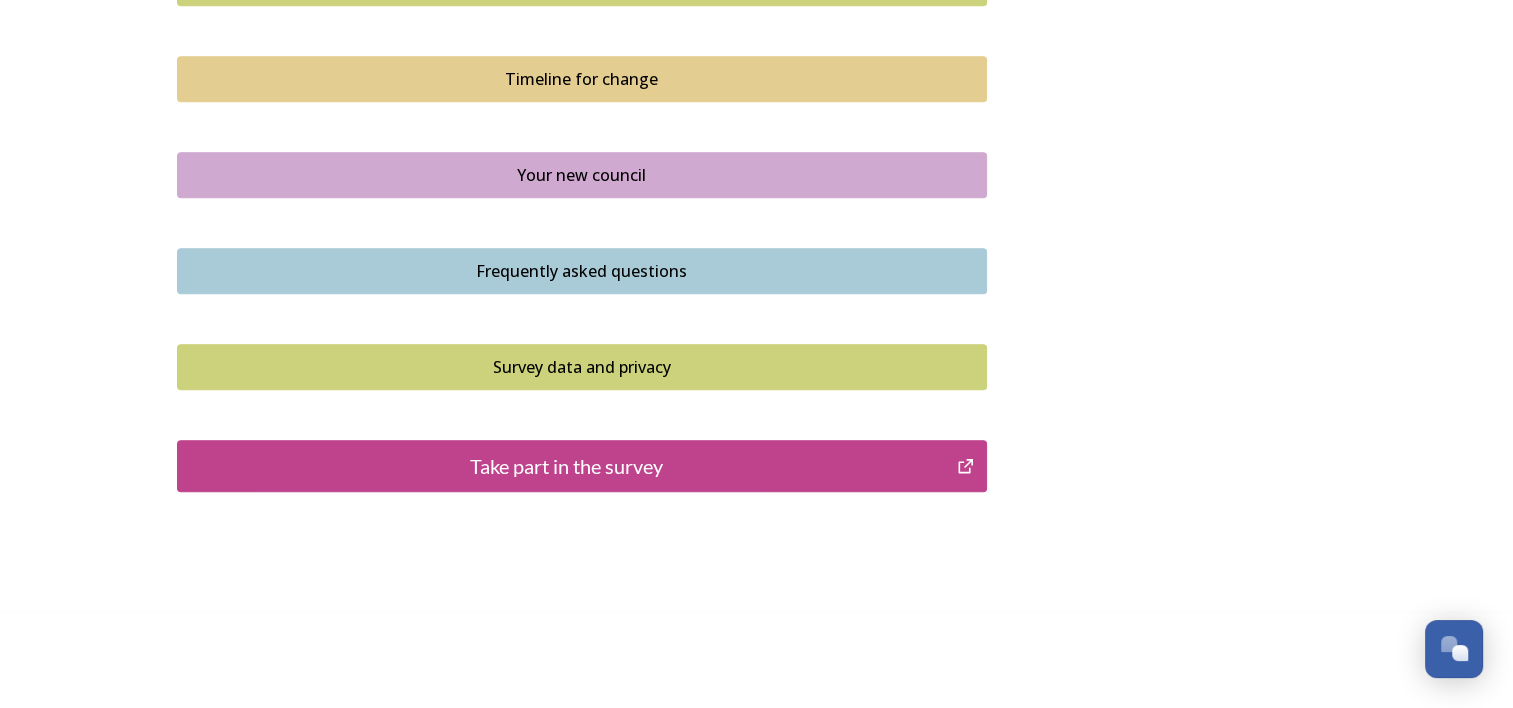 click on "Take part in the survey" at bounding box center [567, 466] 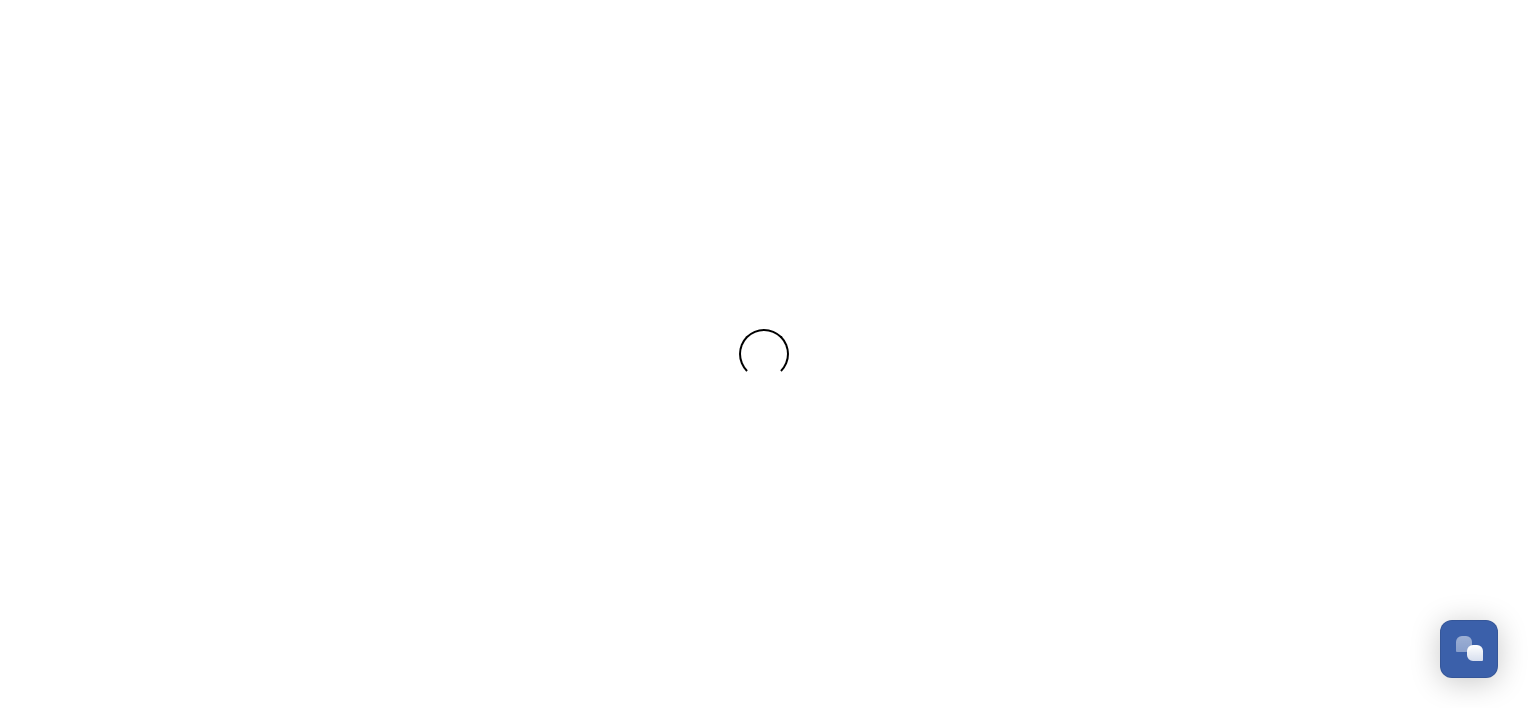 scroll, scrollTop: 0, scrollLeft: 0, axis: both 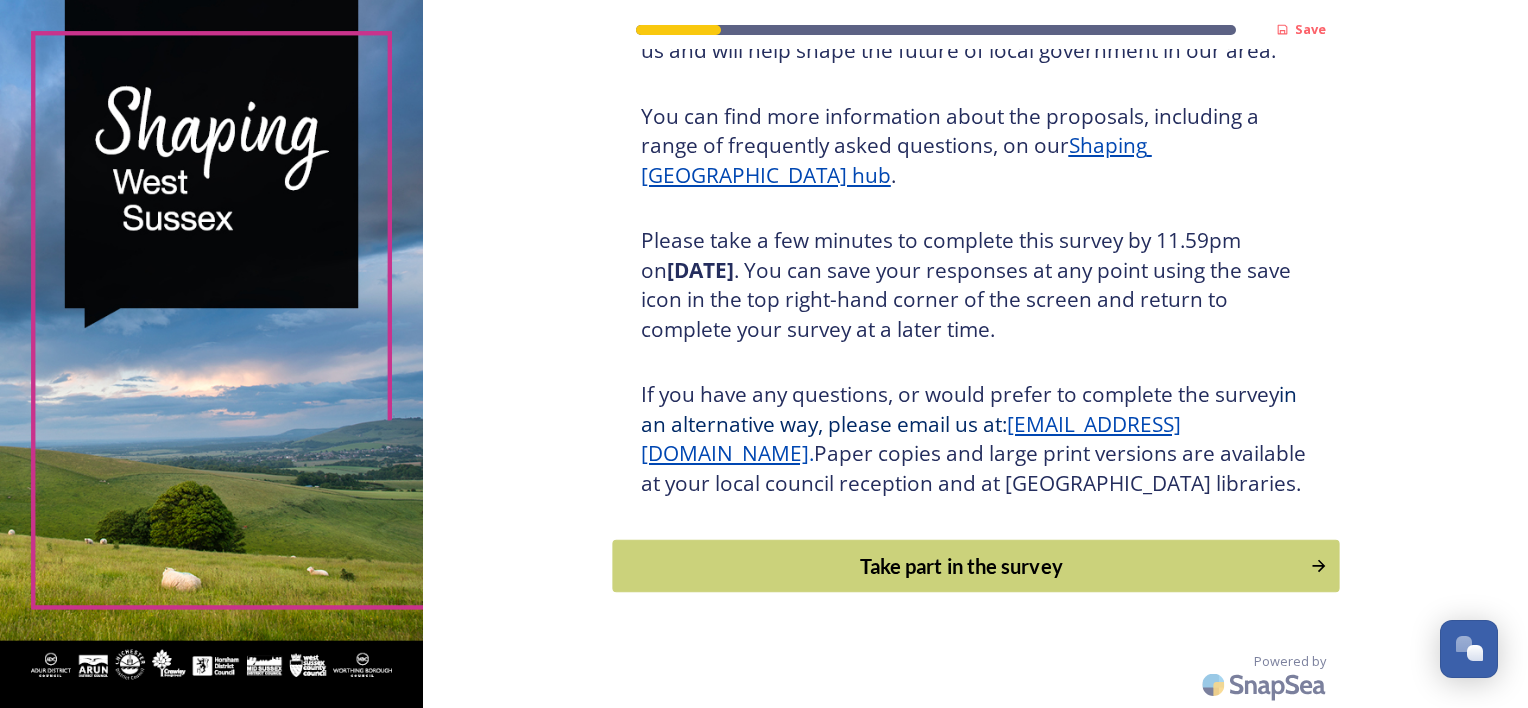 click on "Take part in the survey" at bounding box center [961, 566] 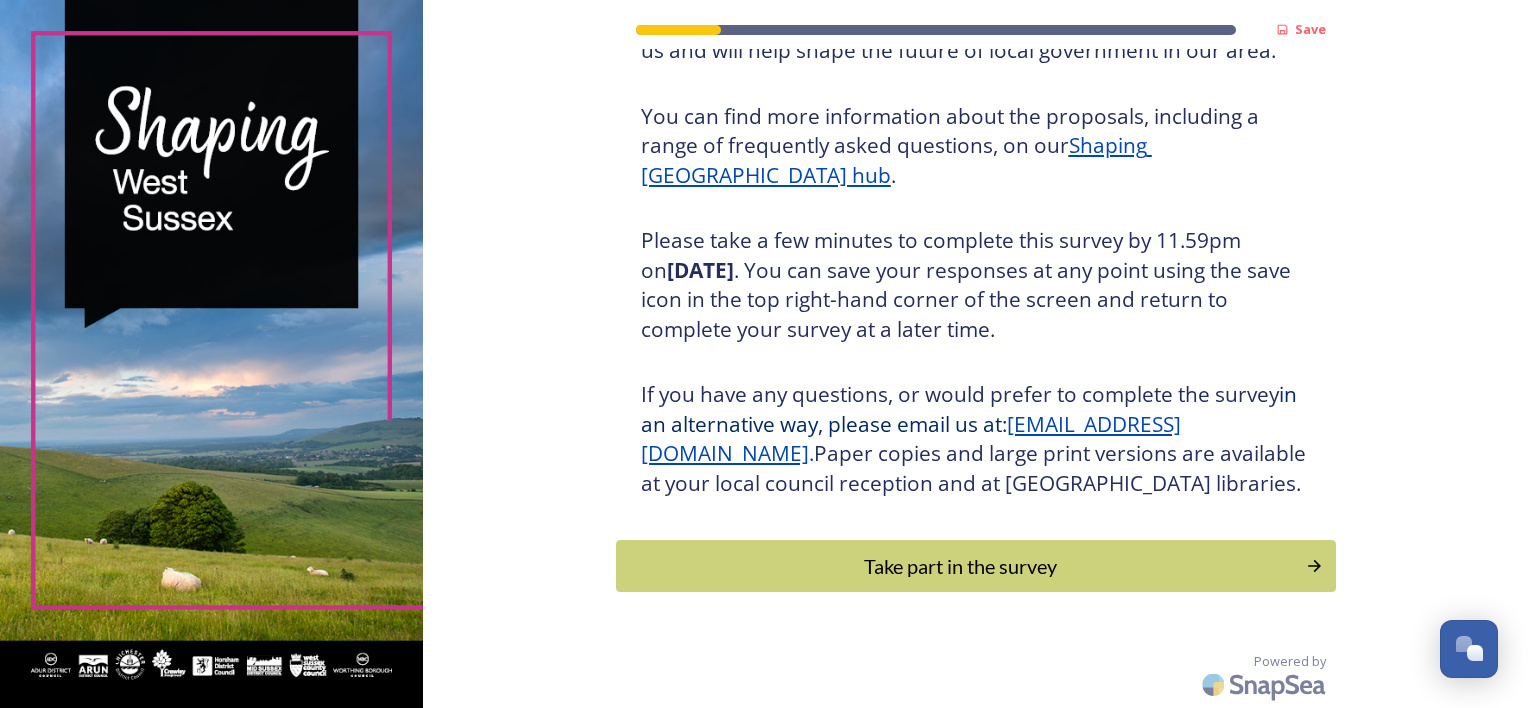 scroll, scrollTop: 0, scrollLeft: 0, axis: both 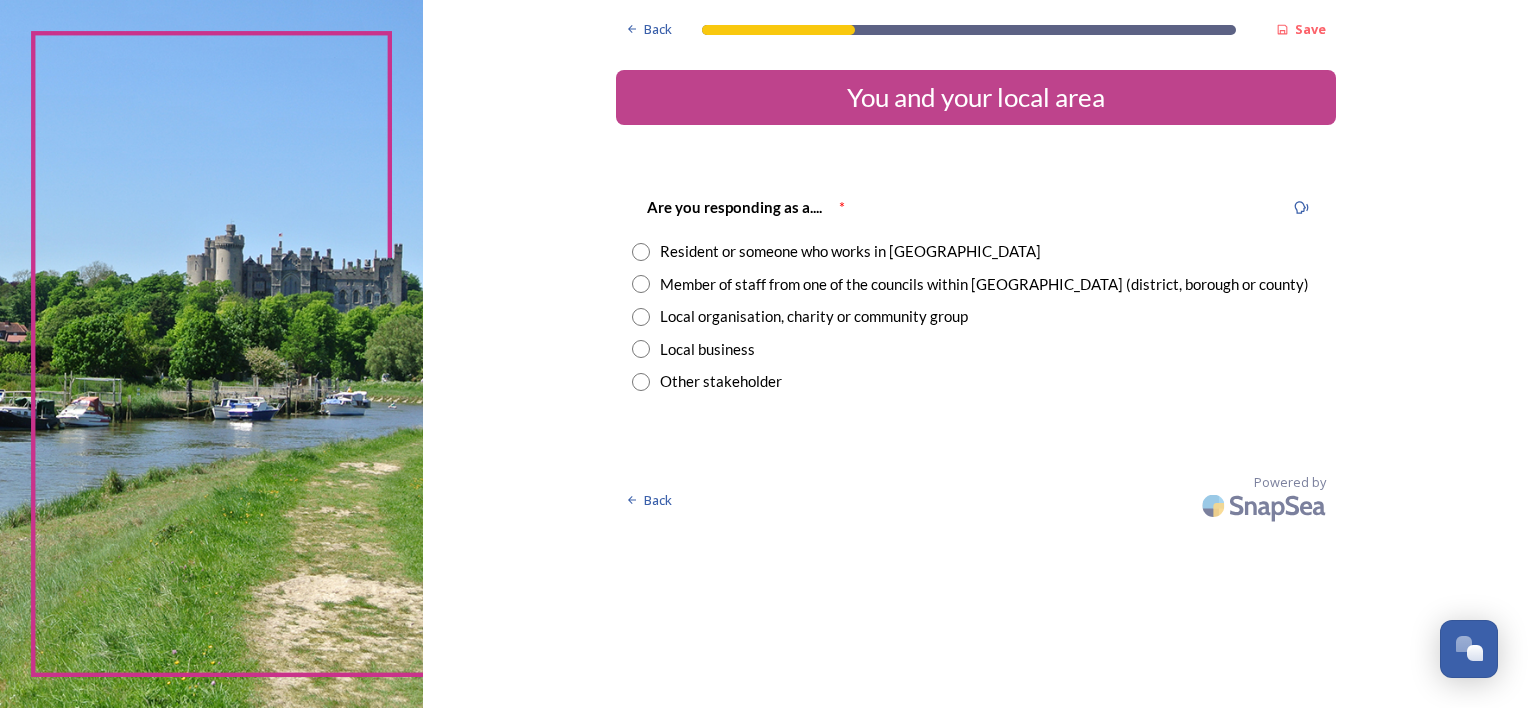 click at bounding box center [641, 317] 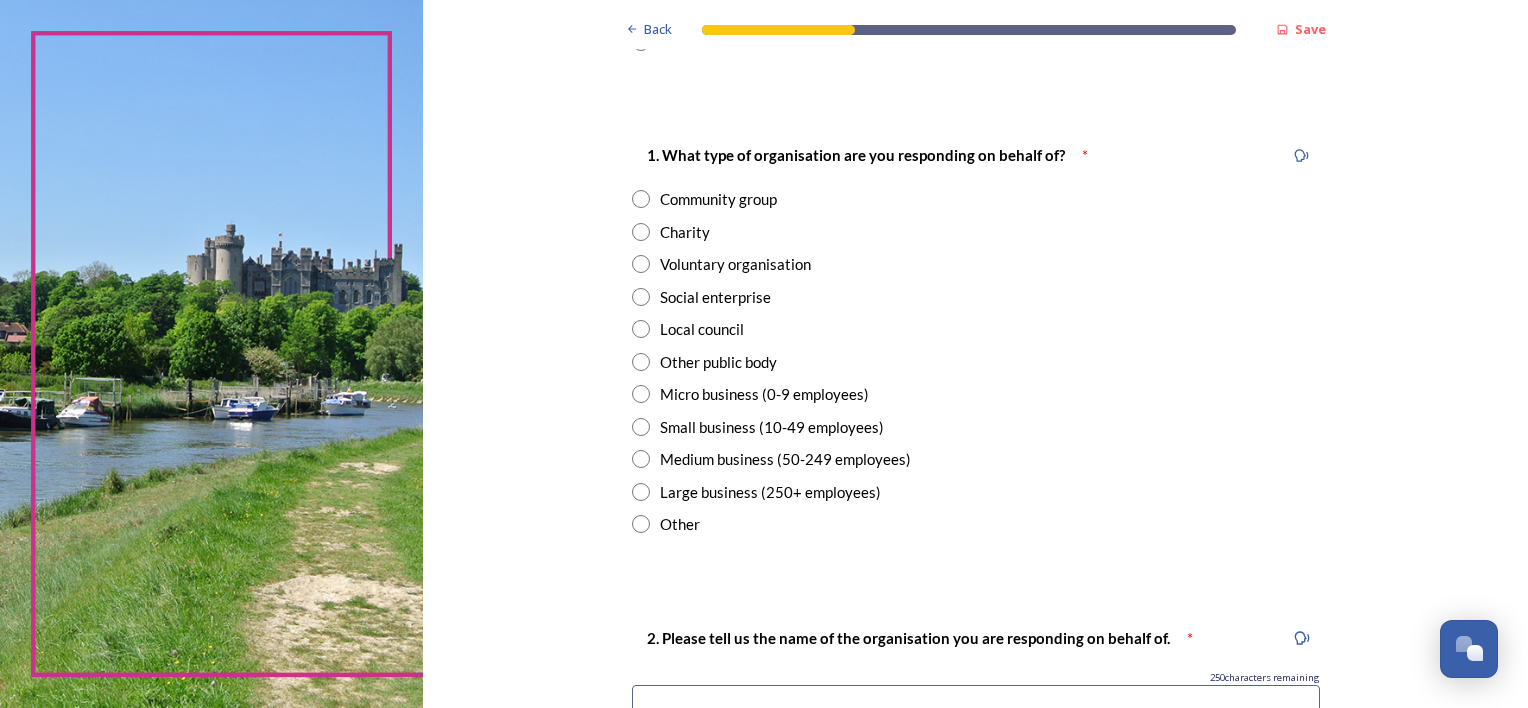 scroll, scrollTop: 342, scrollLeft: 0, axis: vertical 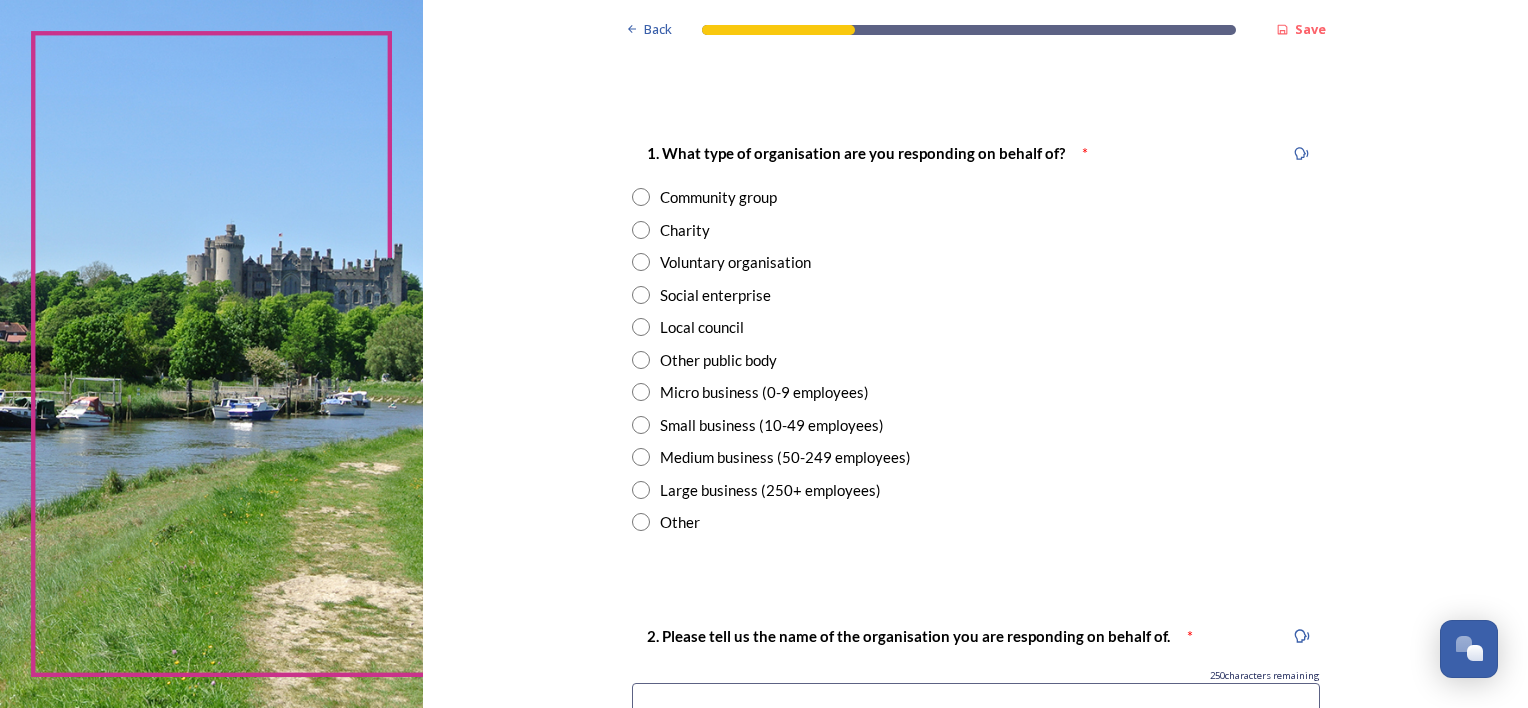 click at bounding box center (641, 360) 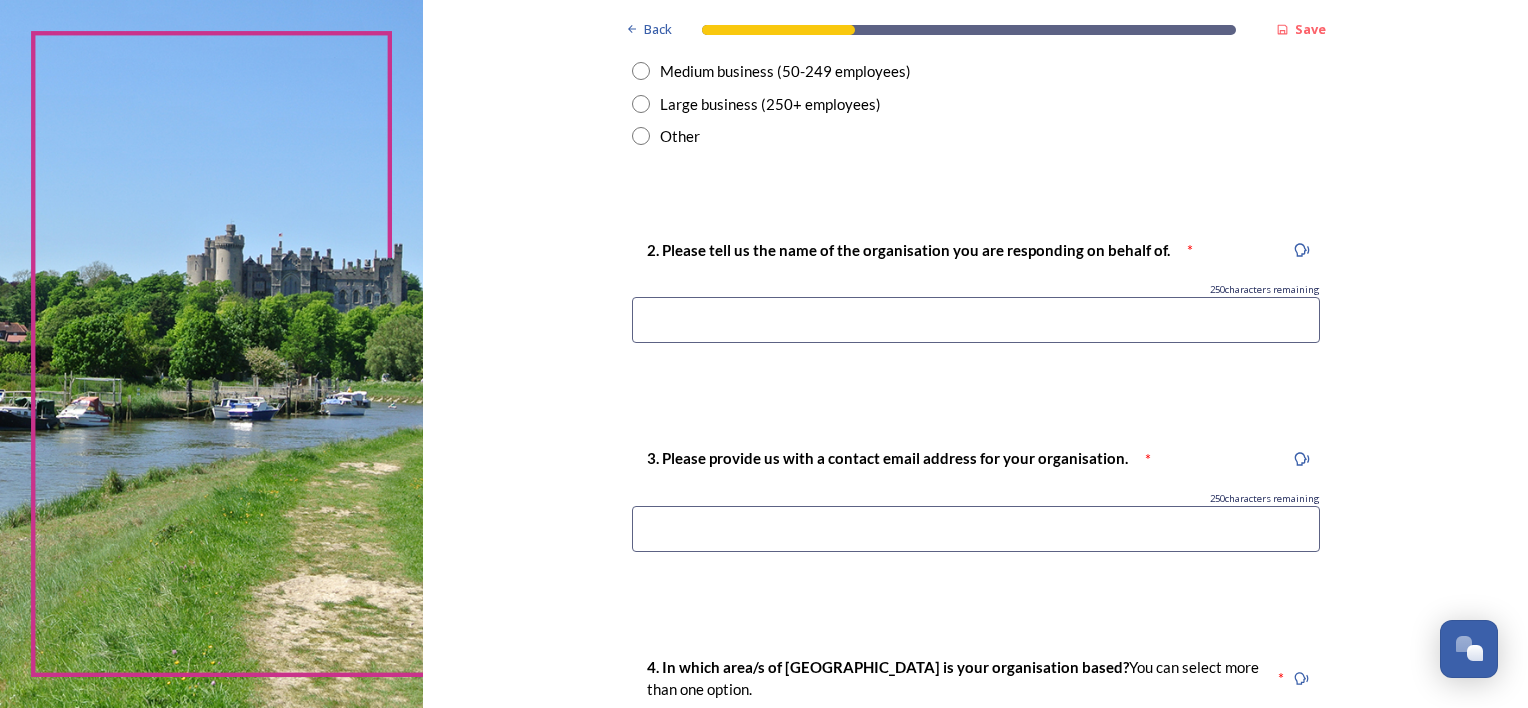 scroll, scrollTop: 731, scrollLeft: 0, axis: vertical 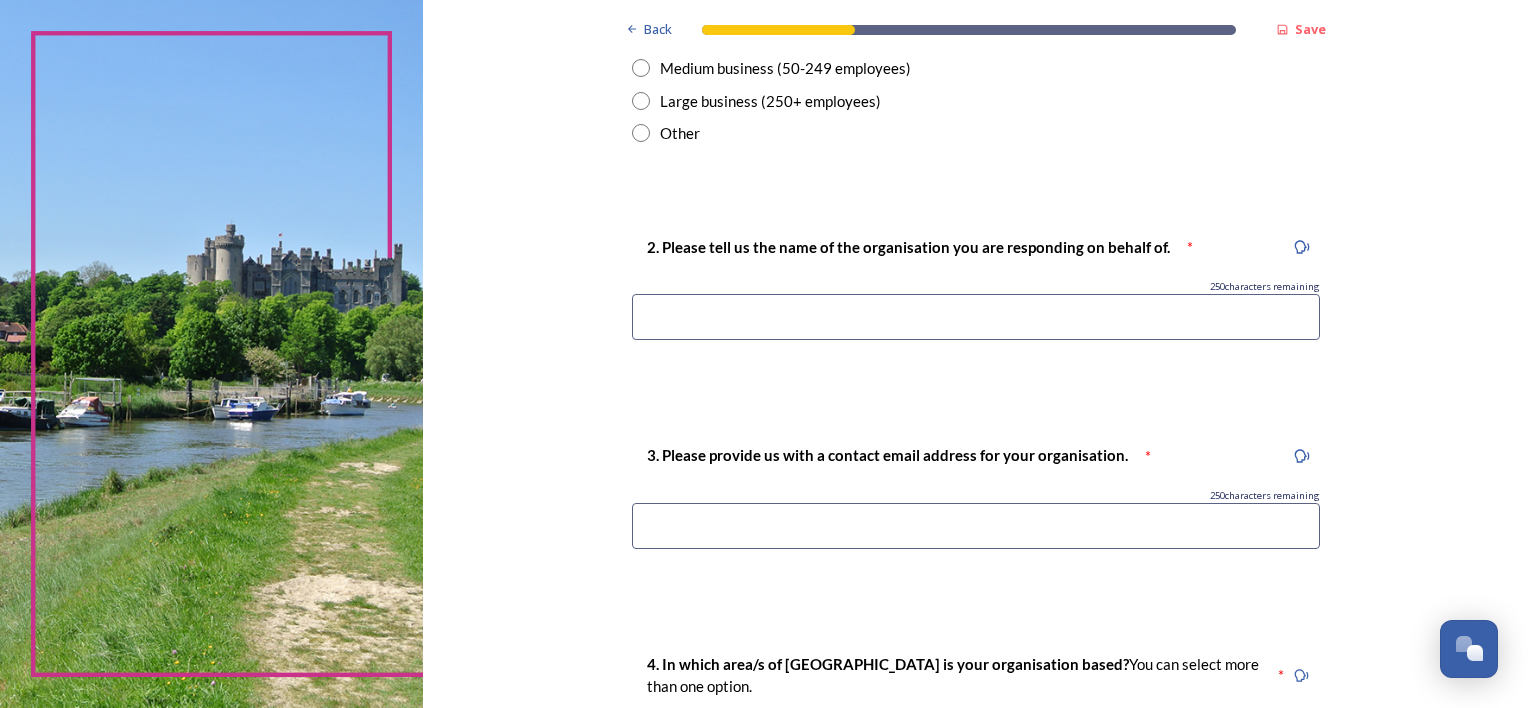 click at bounding box center [976, 317] 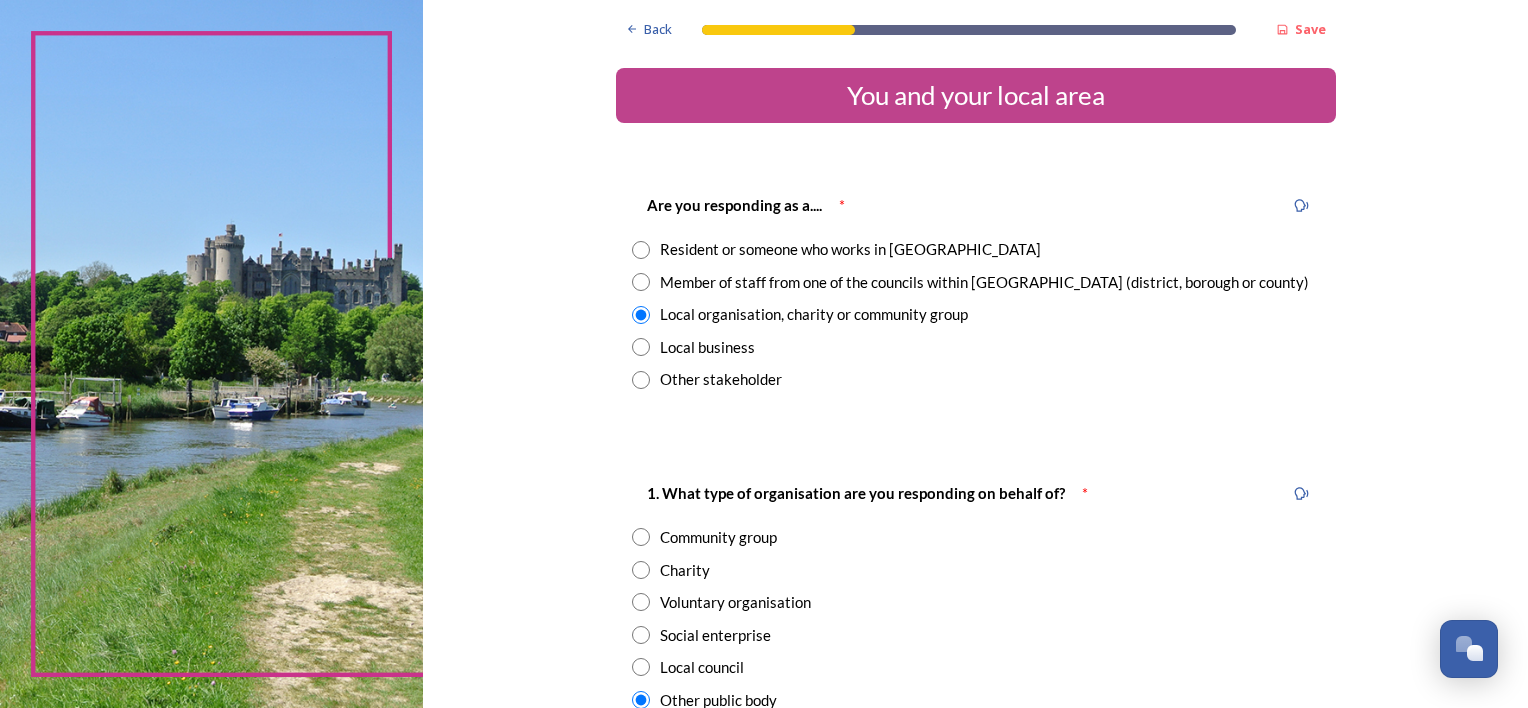 scroll, scrollTop: 0, scrollLeft: 0, axis: both 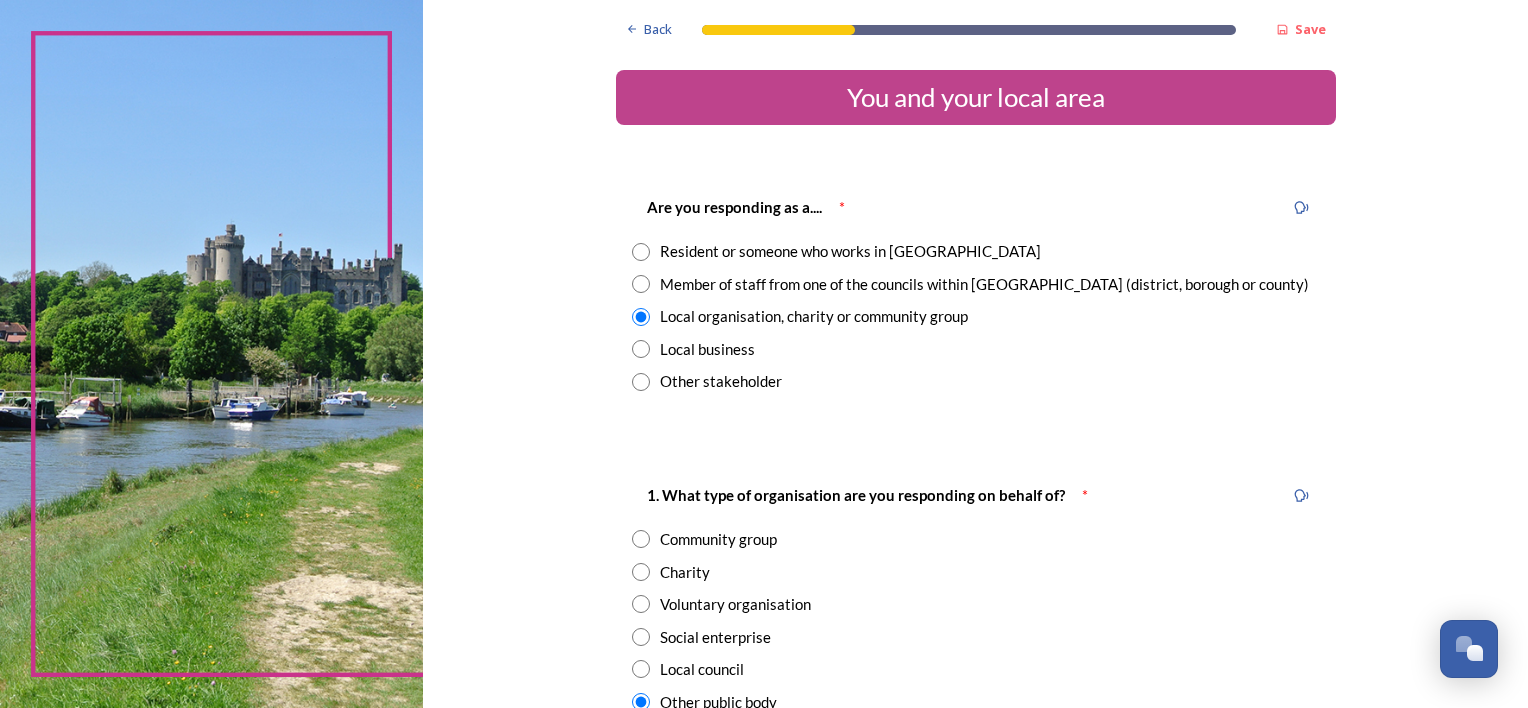 click at bounding box center [641, 252] 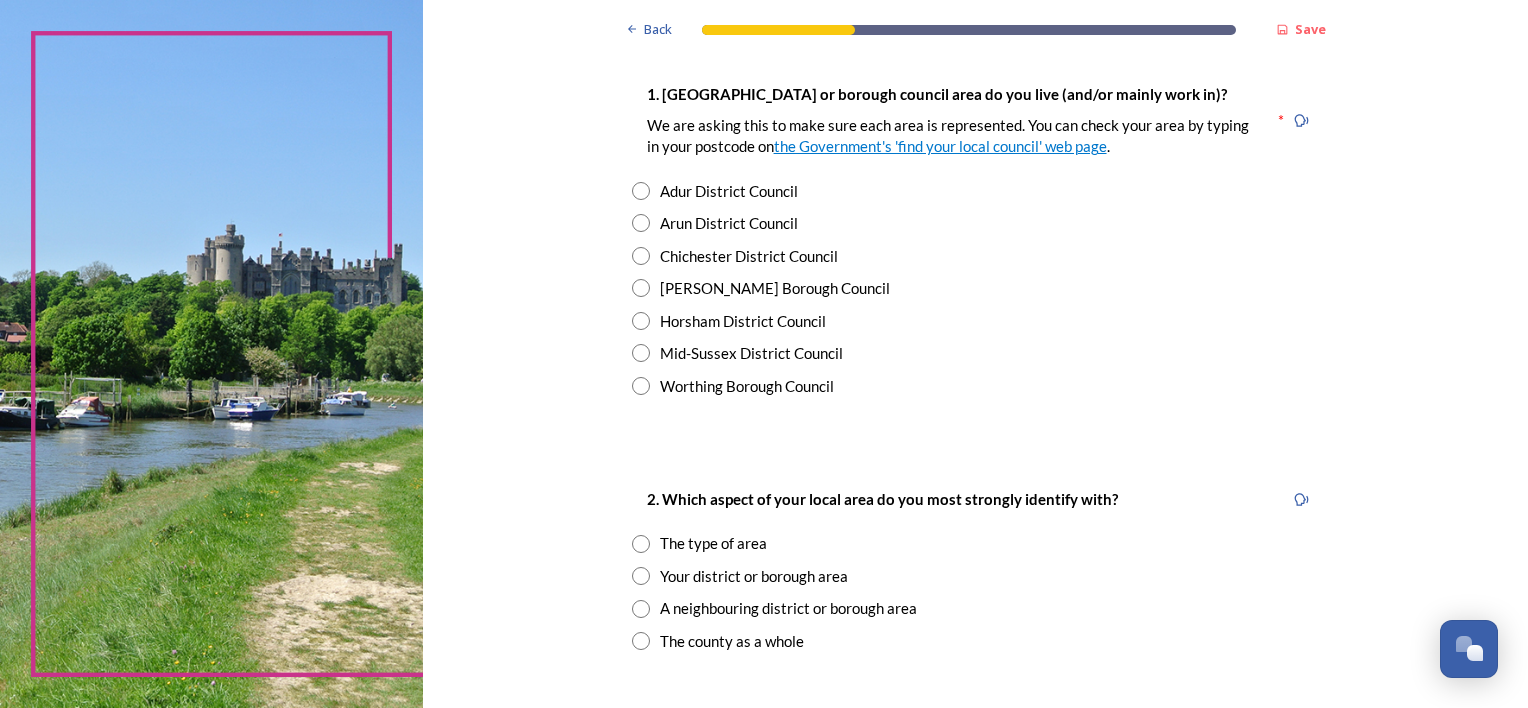 scroll, scrollTop: 410, scrollLeft: 0, axis: vertical 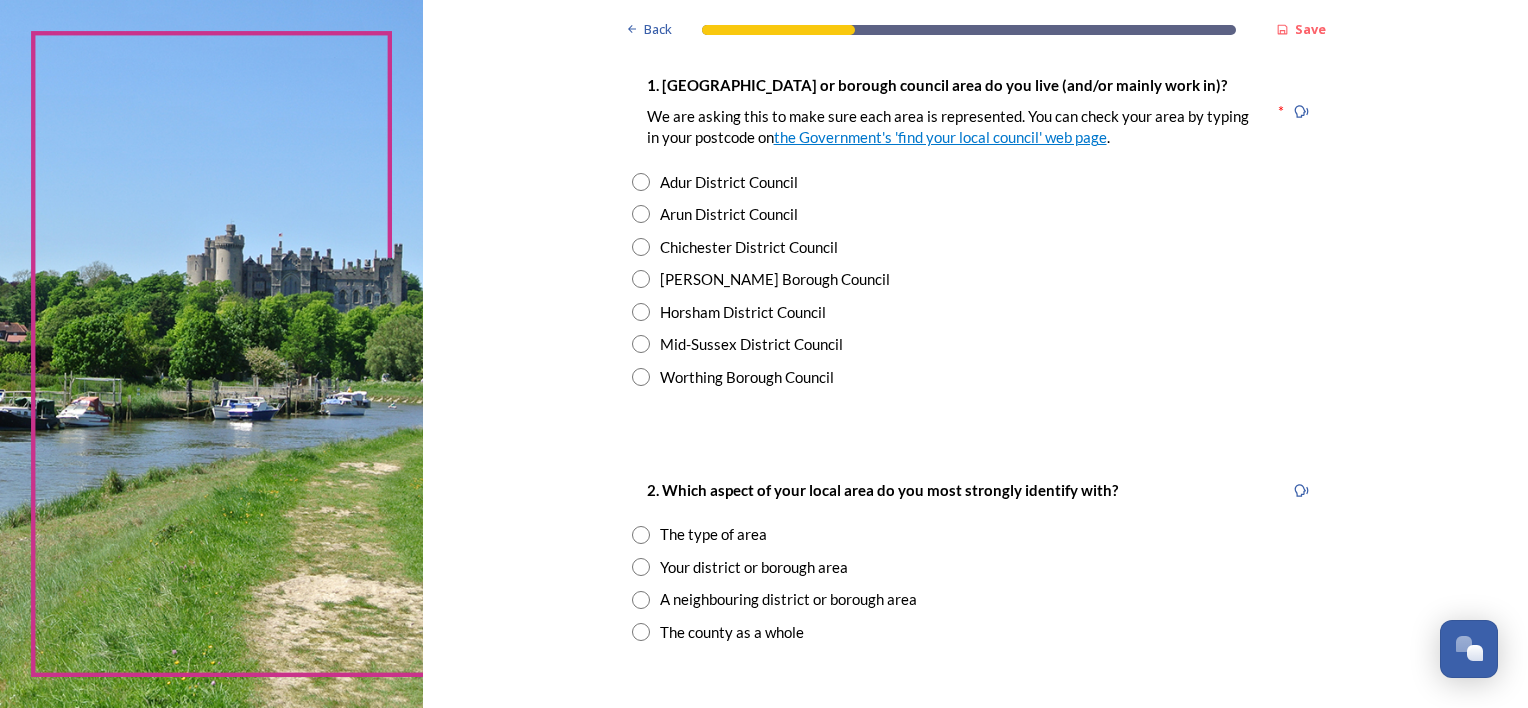 click at bounding box center [641, 247] 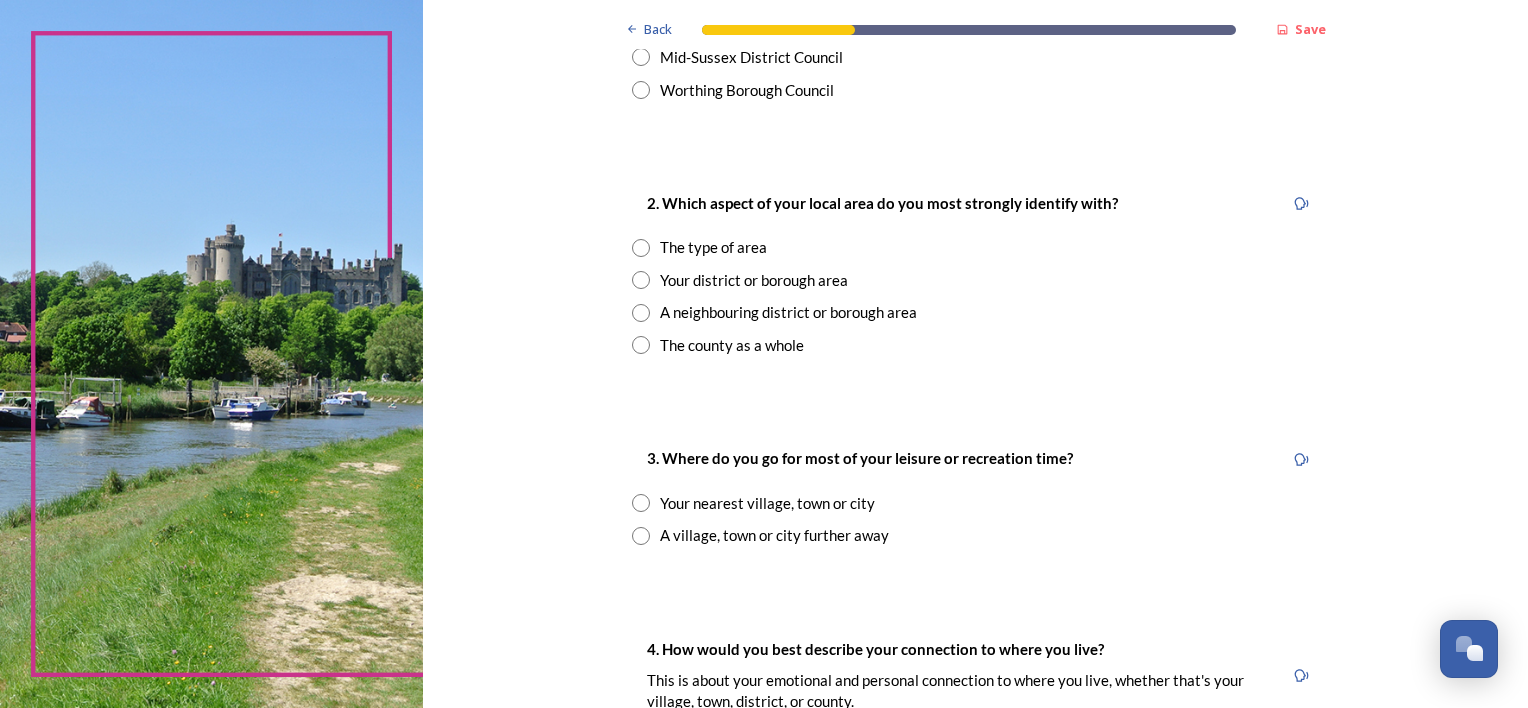 scroll, scrollTop: 700, scrollLeft: 0, axis: vertical 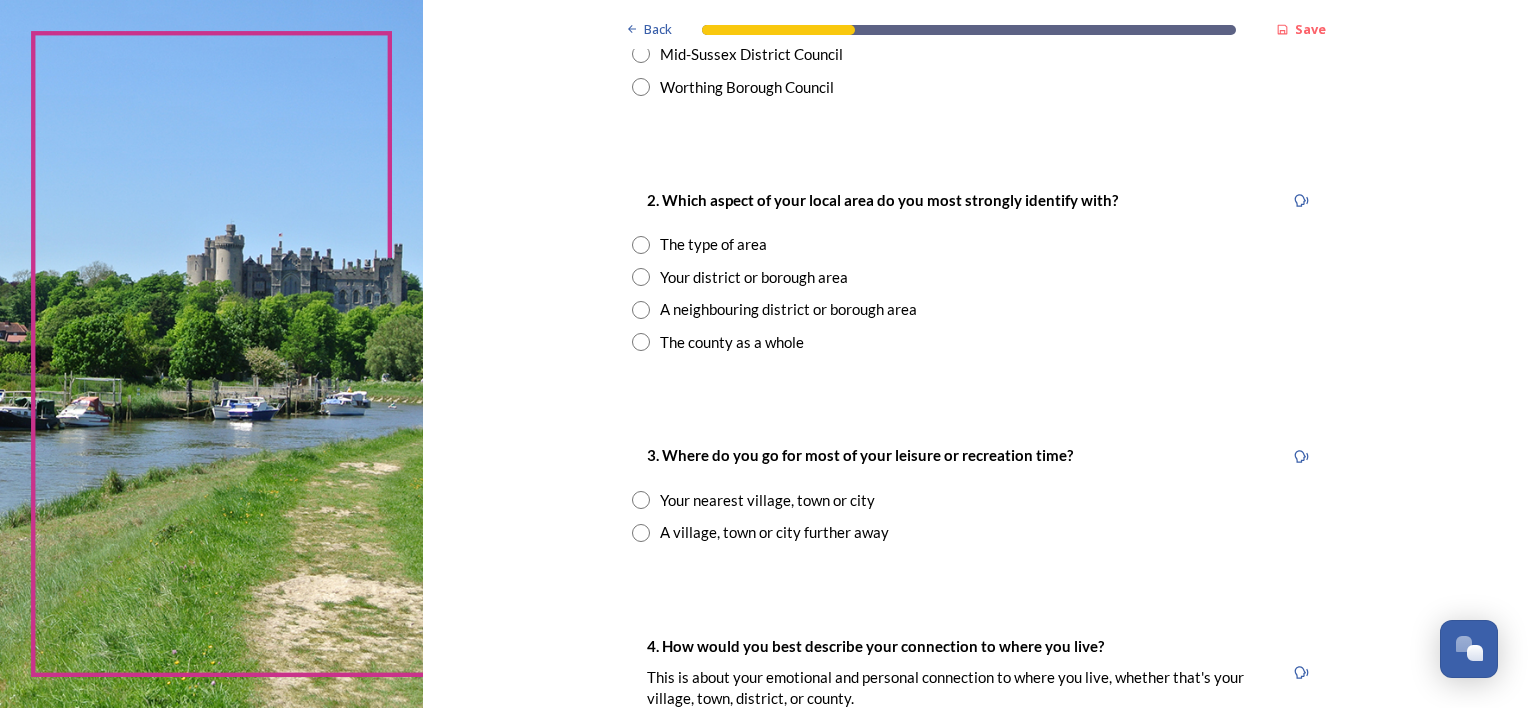click at bounding box center (641, 277) 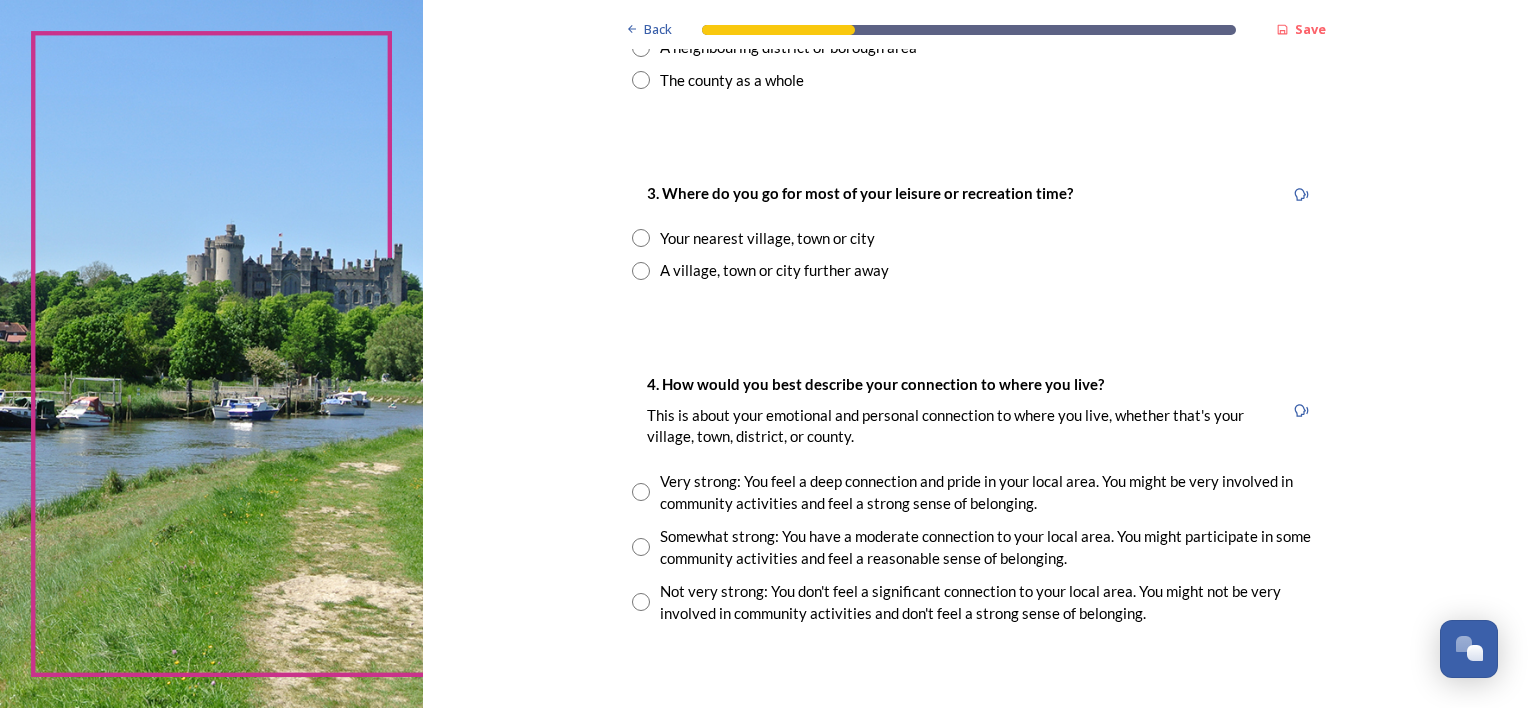 scroll, scrollTop: 968, scrollLeft: 0, axis: vertical 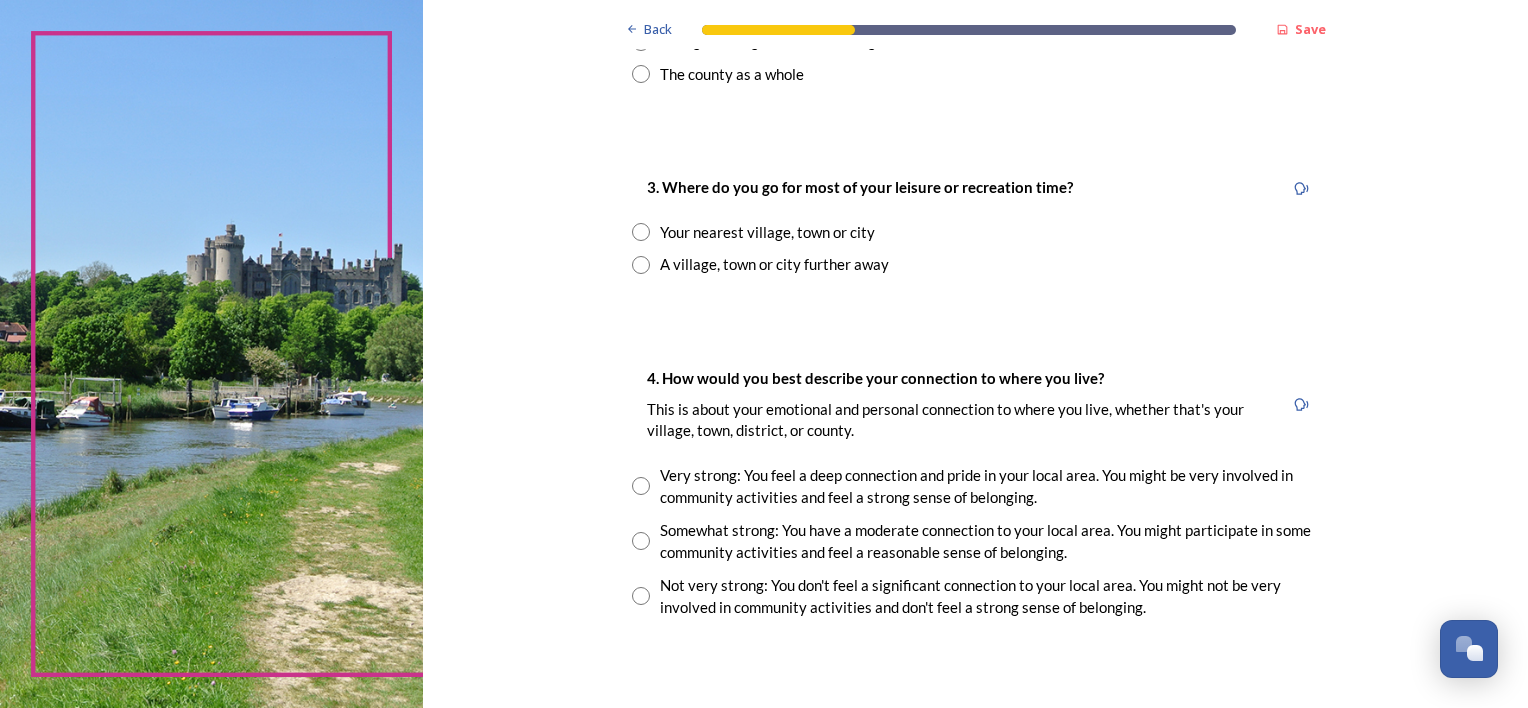 click at bounding box center [641, 232] 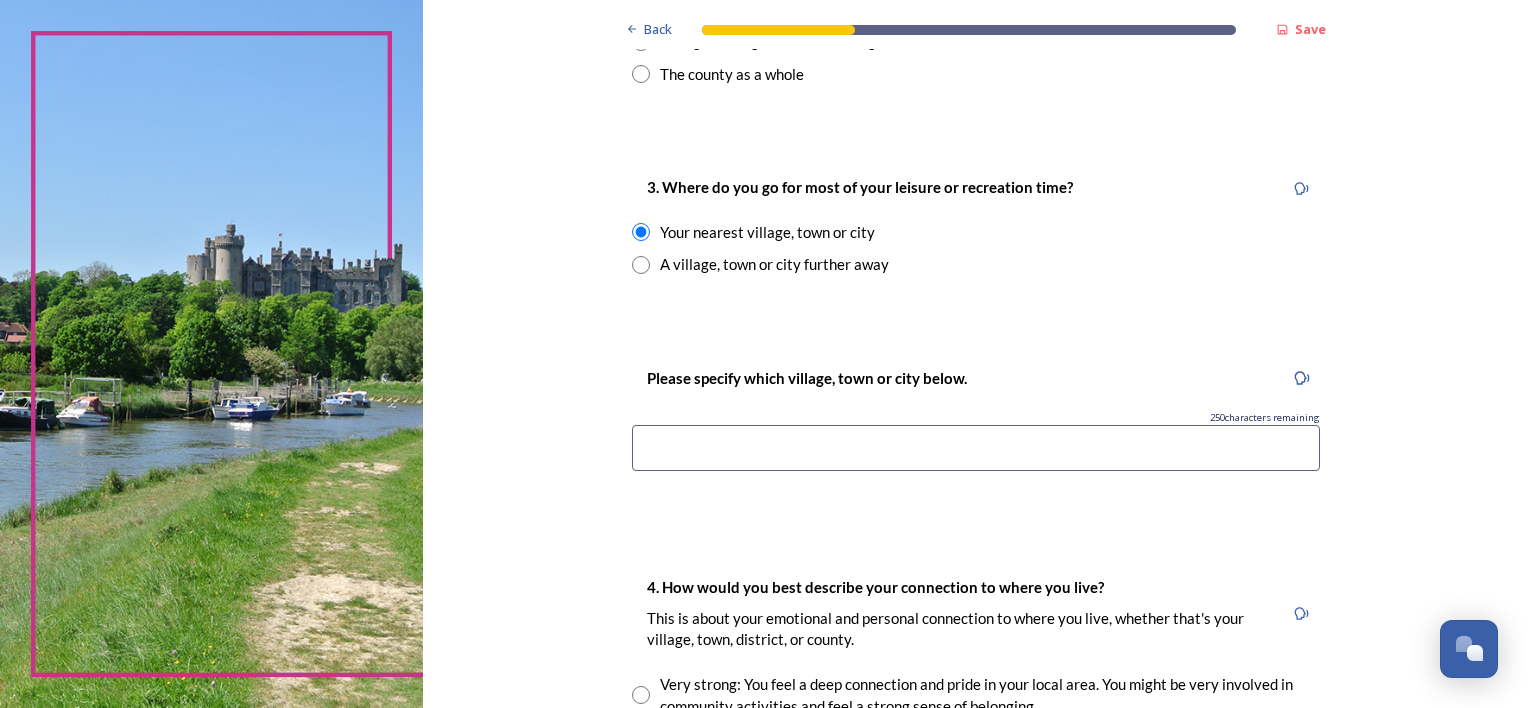 click at bounding box center [976, 448] 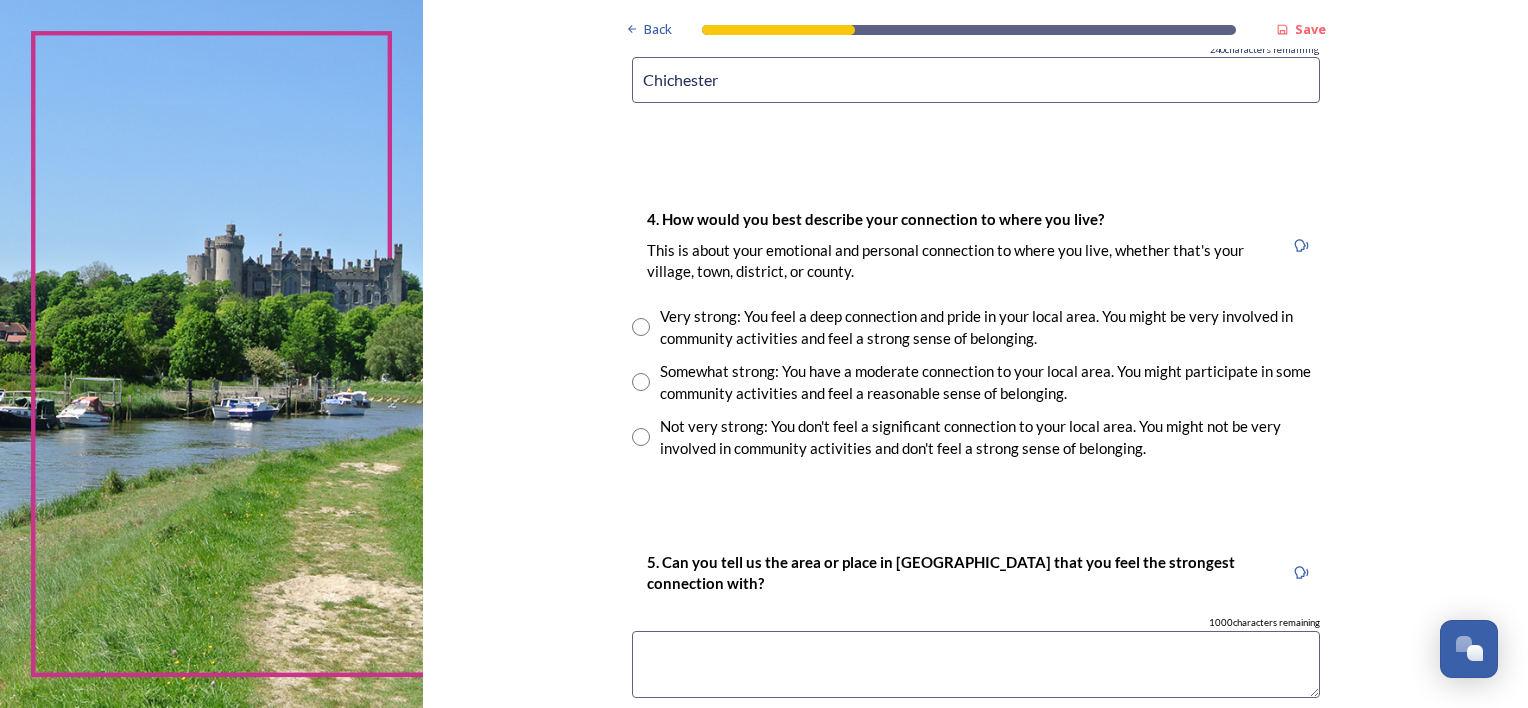 scroll, scrollTop: 1349, scrollLeft: 0, axis: vertical 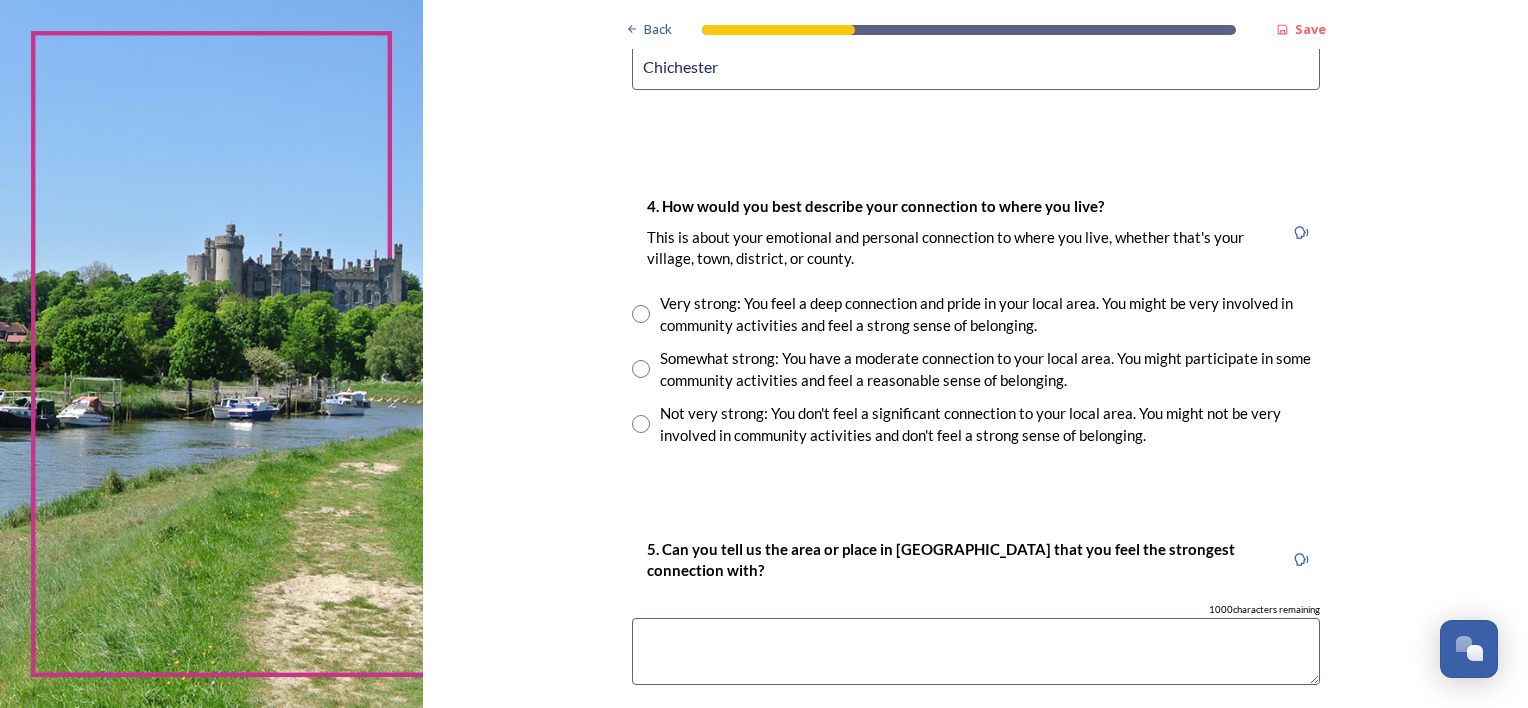 type on "Chichester" 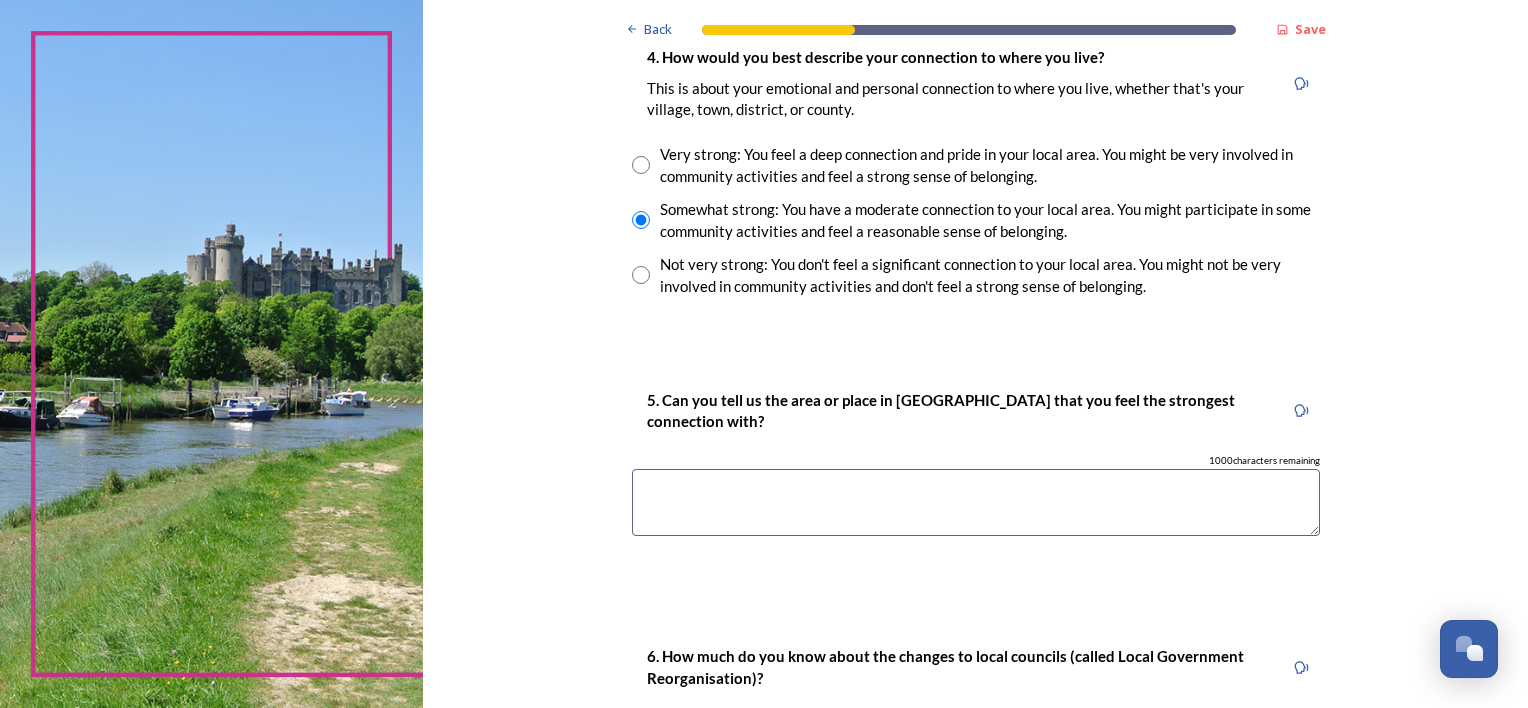scroll, scrollTop: 1516, scrollLeft: 0, axis: vertical 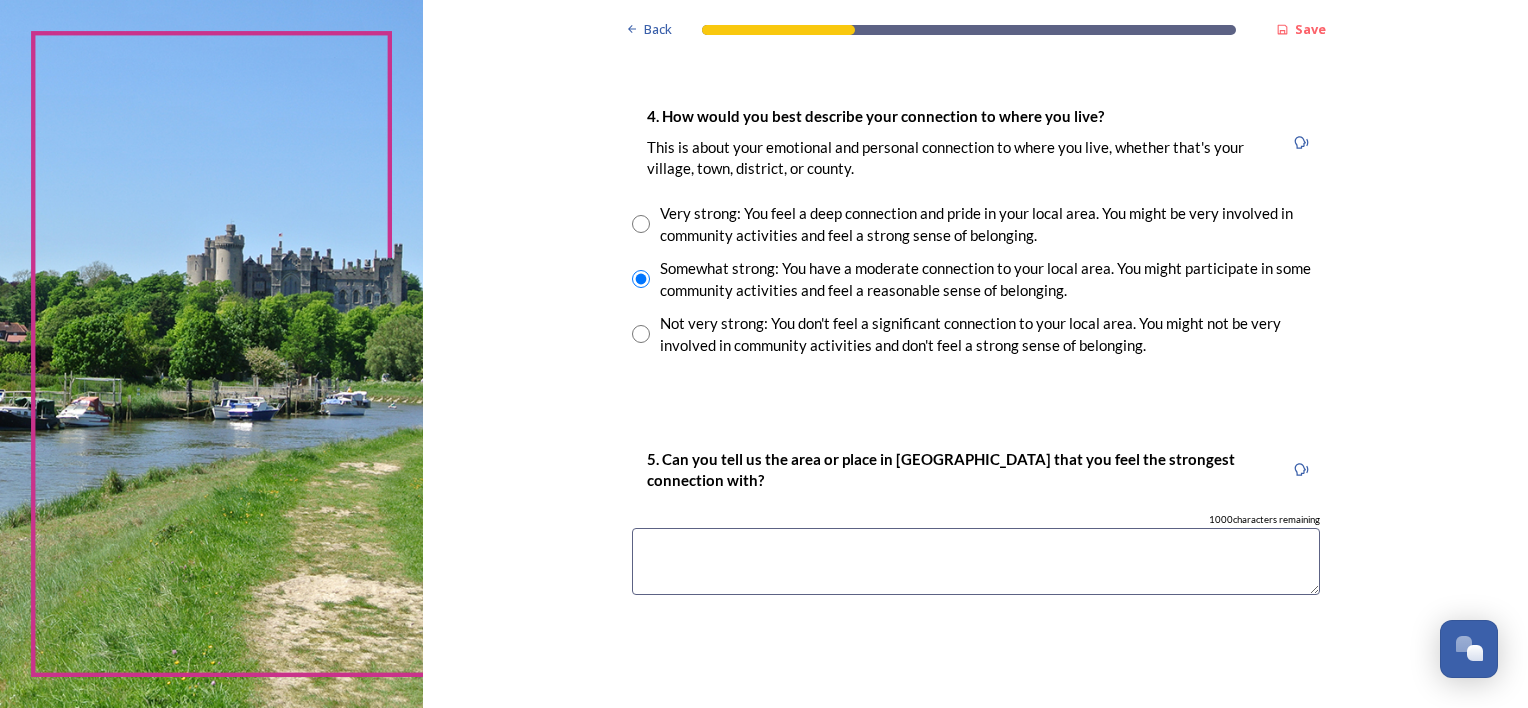 click at bounding box center (641, 224) 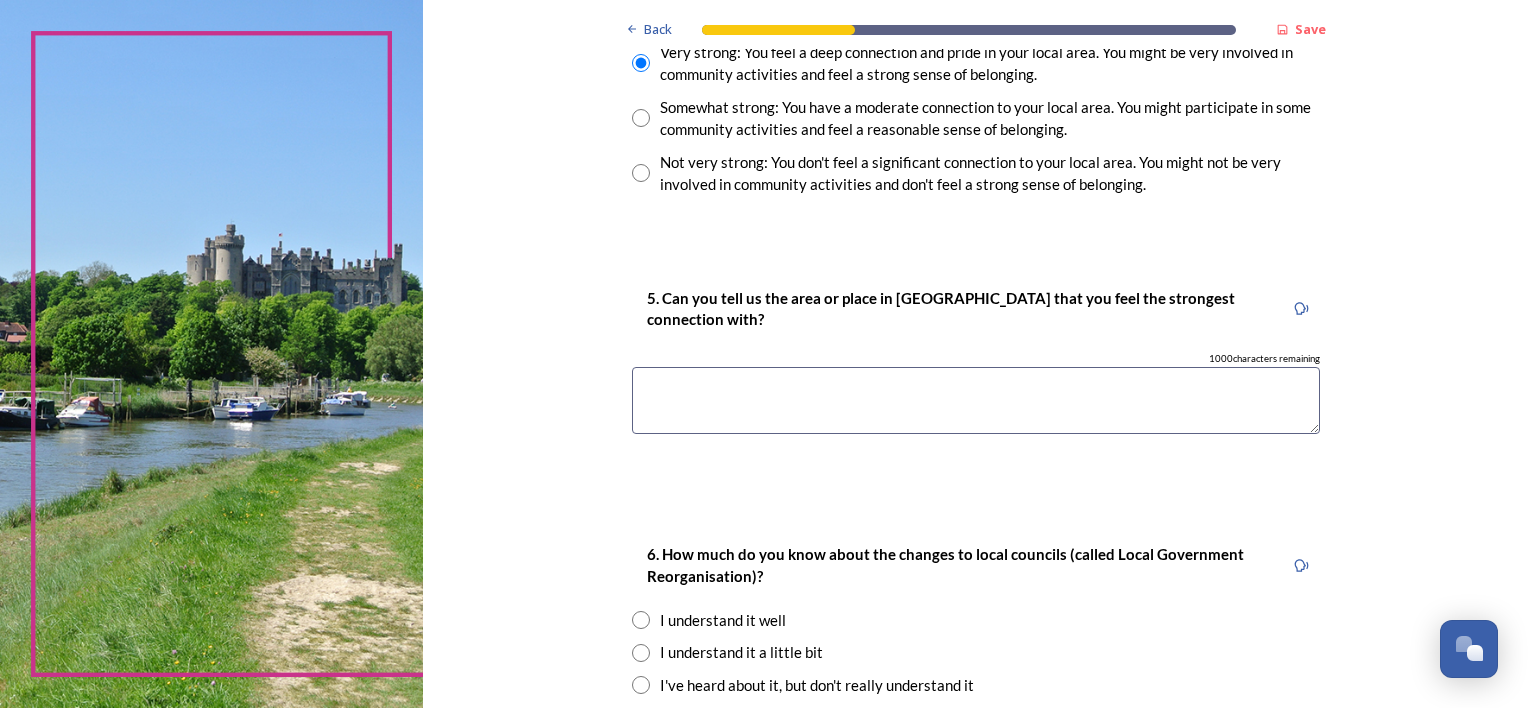 scroll, scrollTop: 1619, scrollLeft: 0, axis: vertical 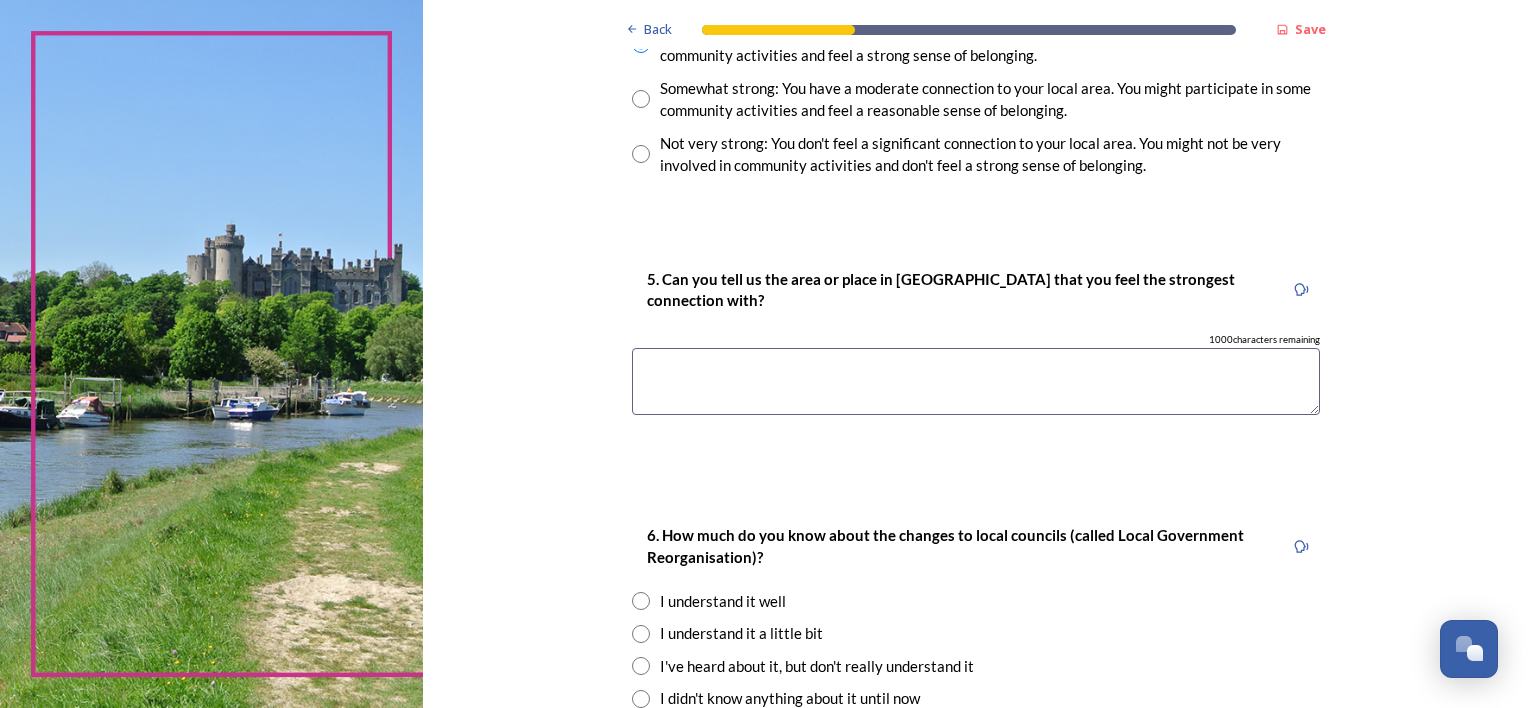 click at bounding box center (976, 381) 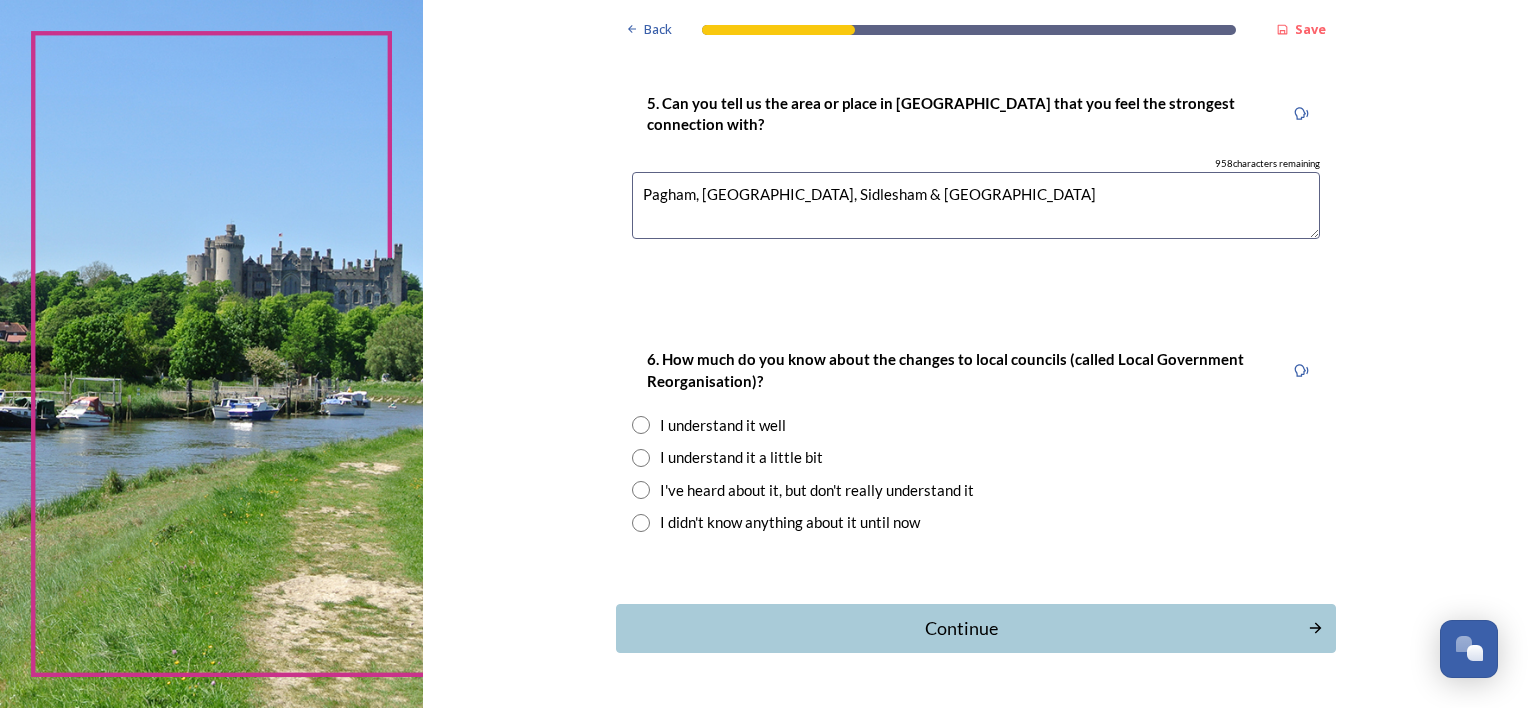 scroll, scrollTop: 1855, scrollLeft: 0, axis: vertical 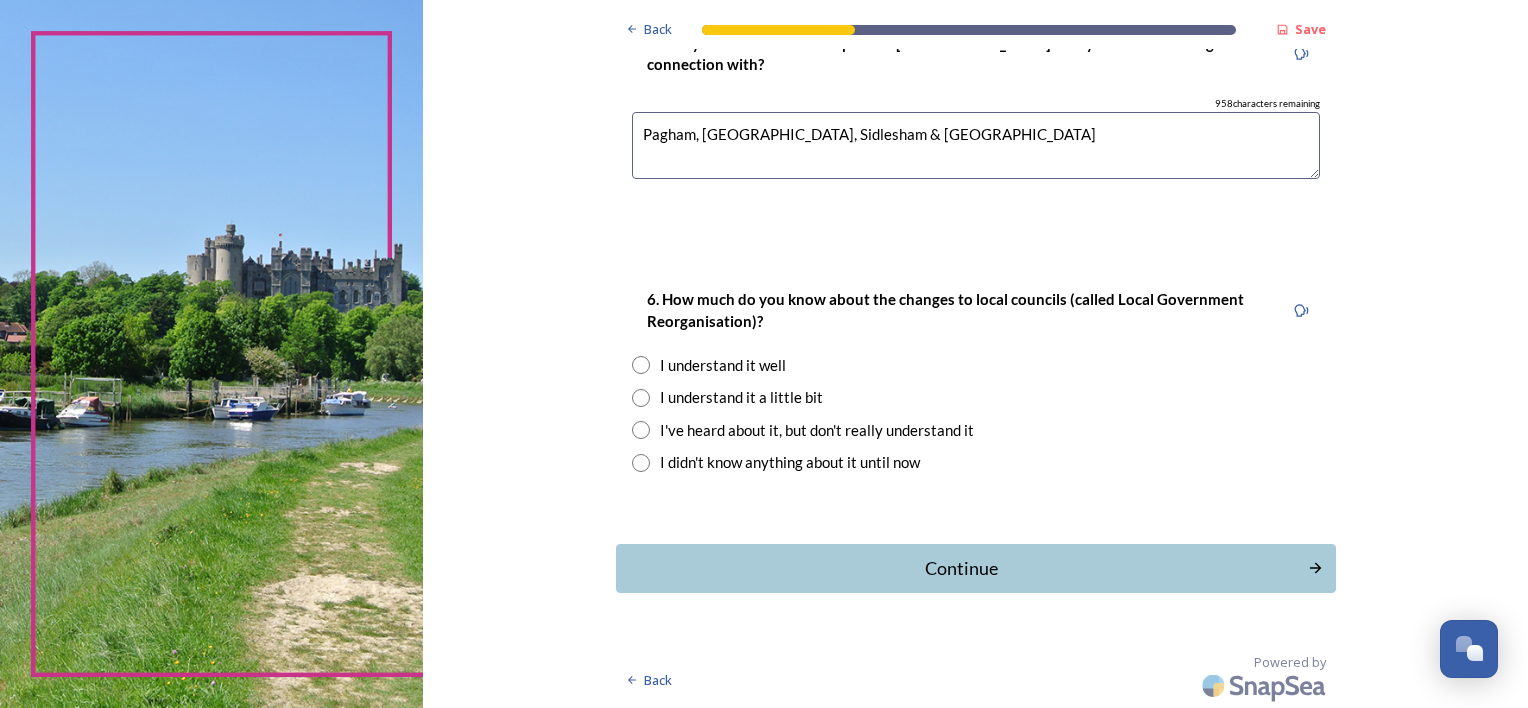 type on "Pagham, Donnington, Sidlesham & Chichester" 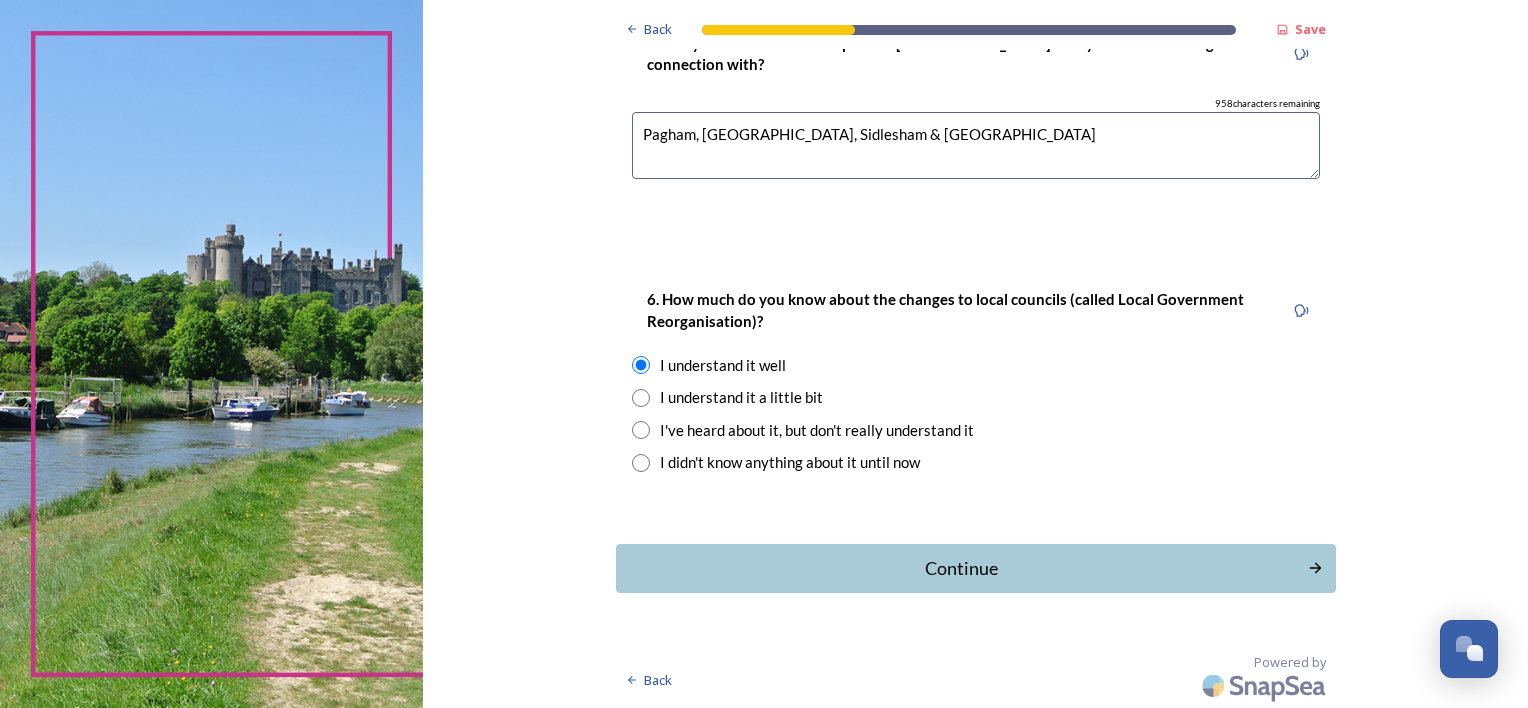 click at bounding box center (641, 398) 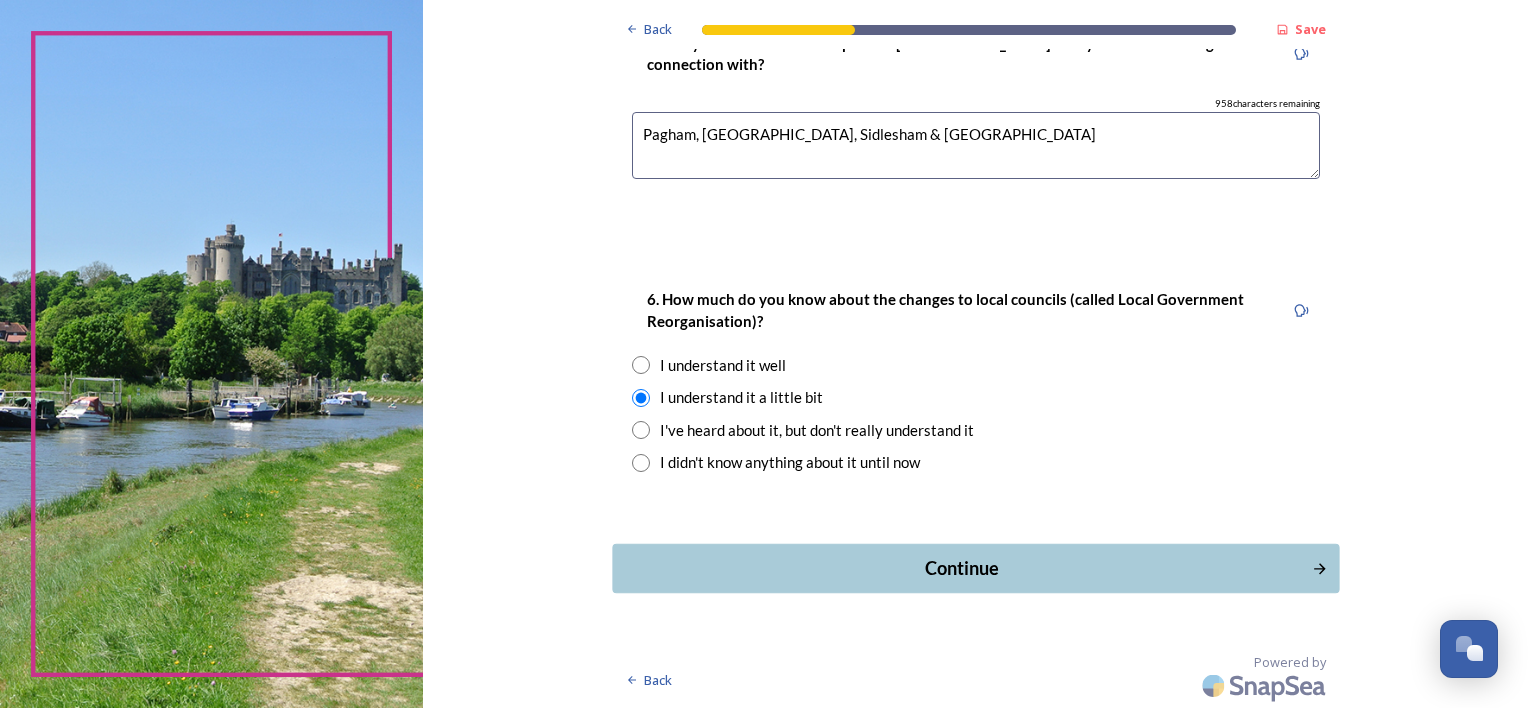 click on "Continue" at bounding box center (961, 568) 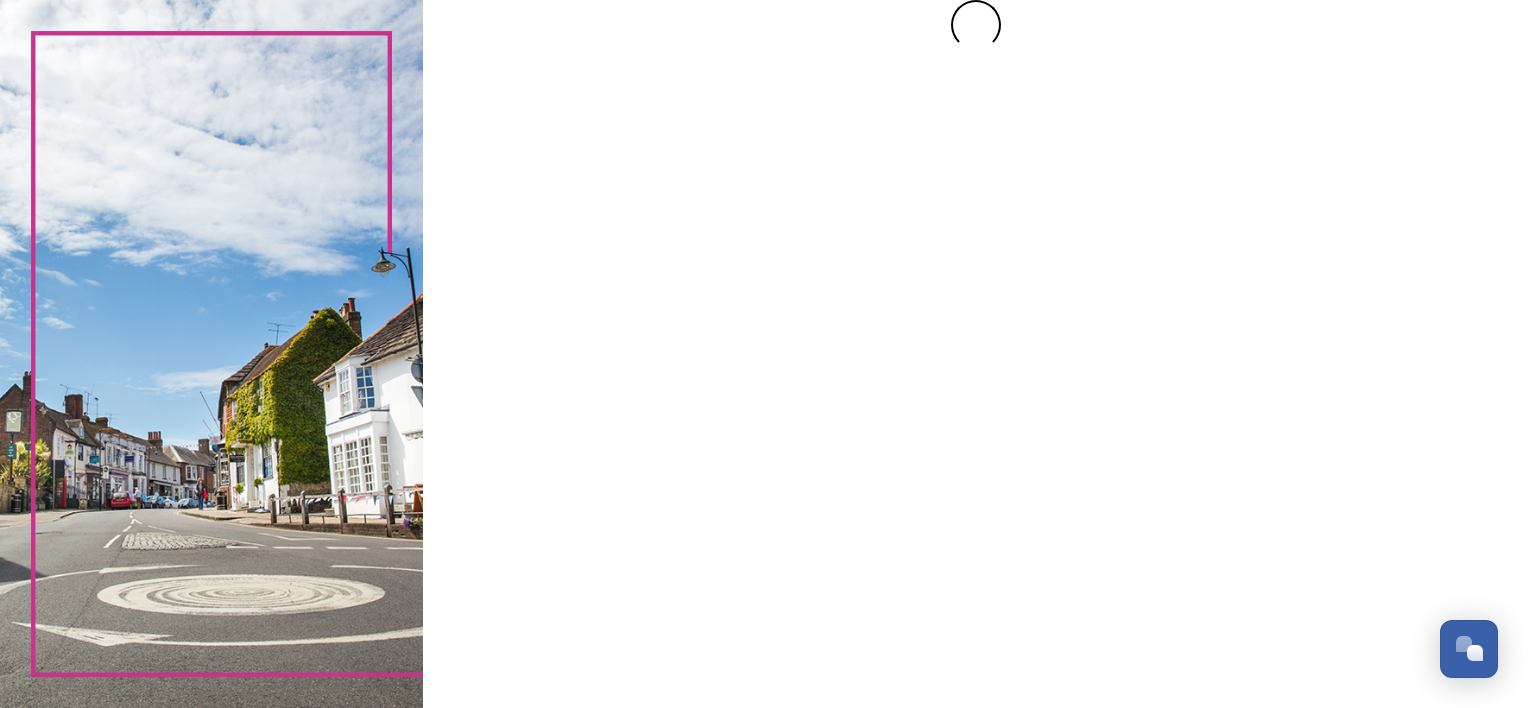 scroll, scrollTop: 0, scrollLeft: 0, axis: both 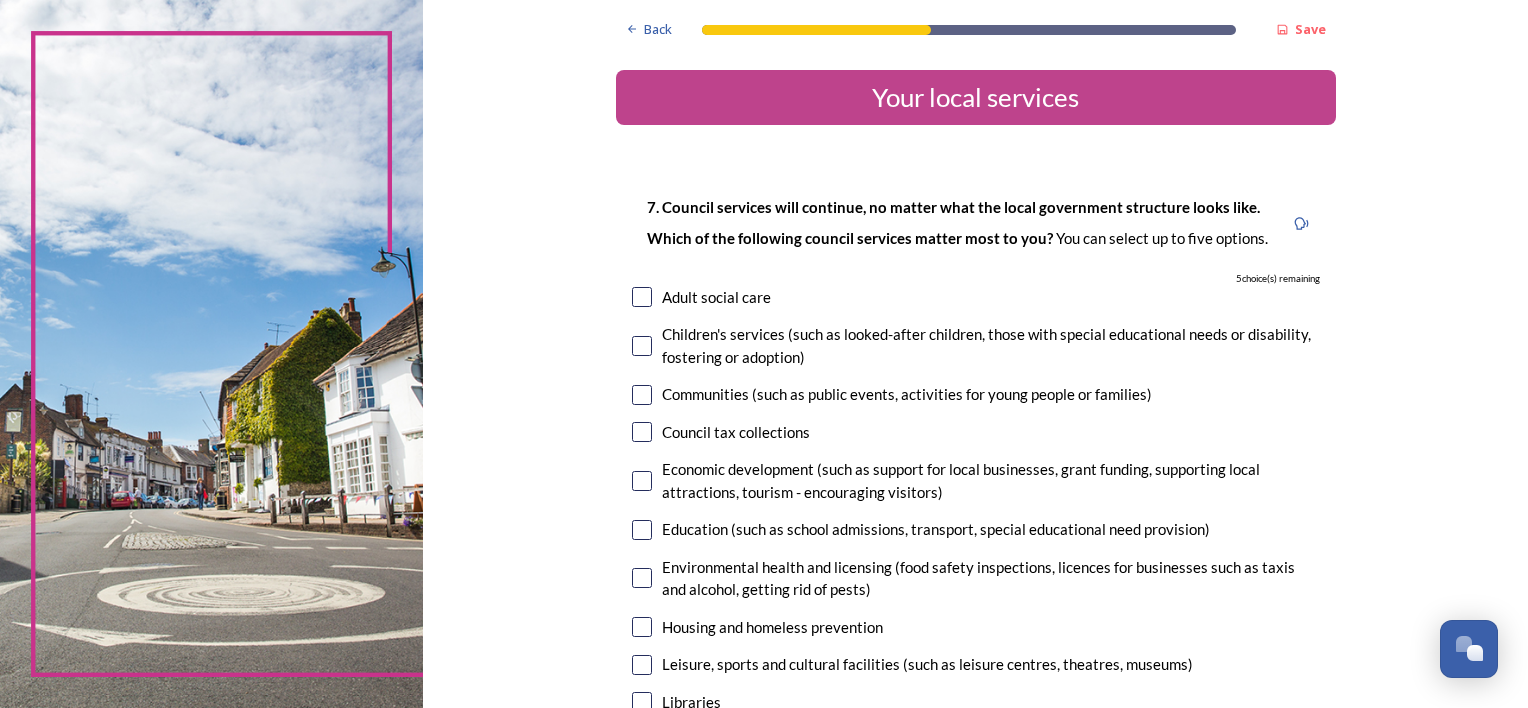 click at bounding box center (642, 346) 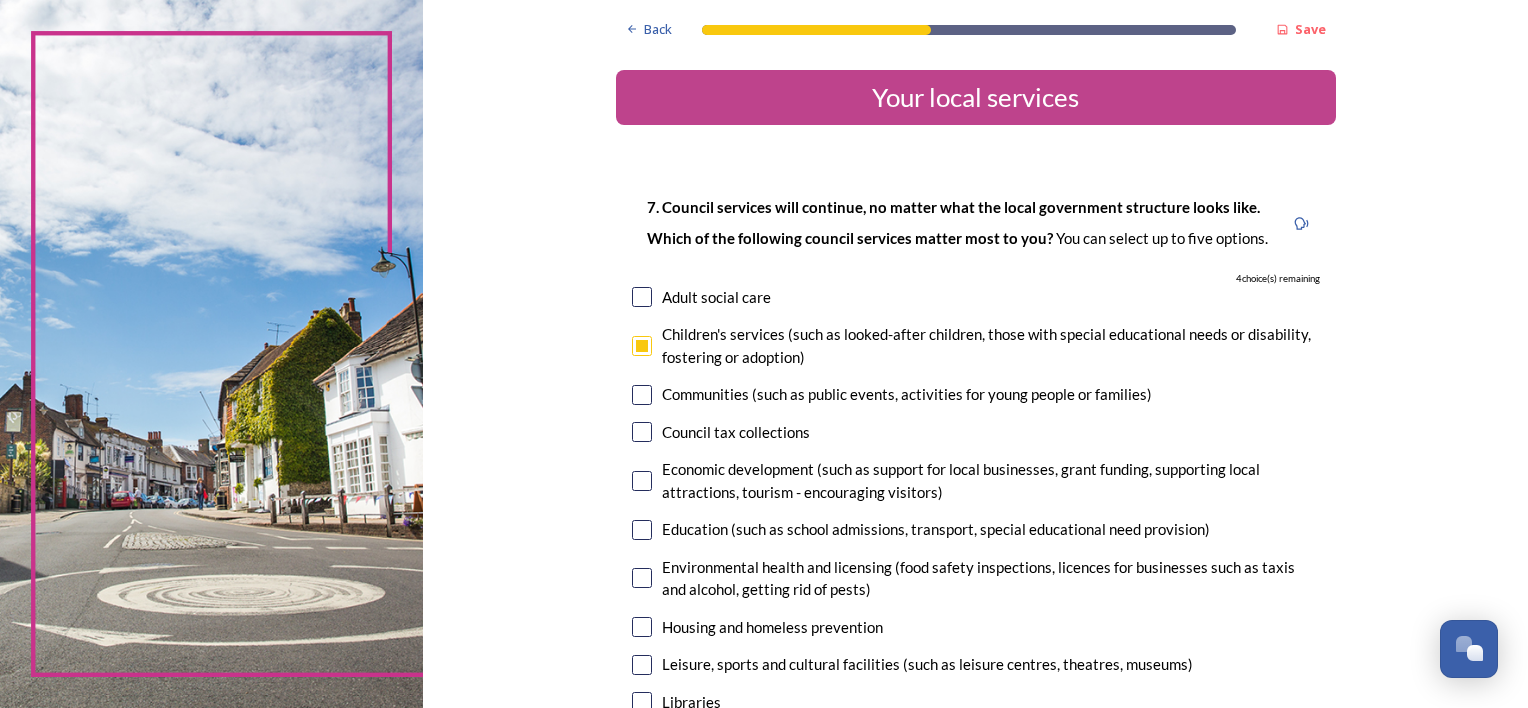 click at bounding box center (642, 395) 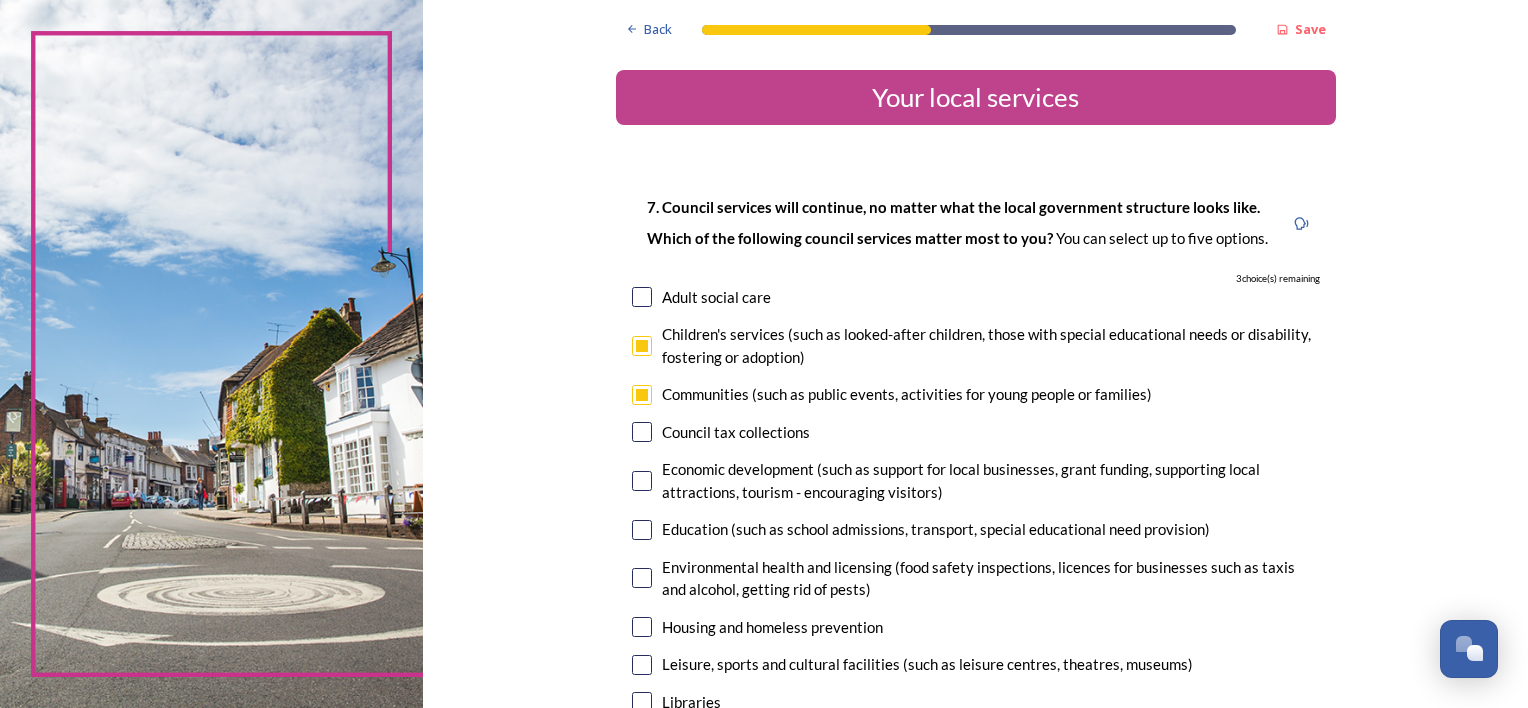 click at bounding box center (642, 481) 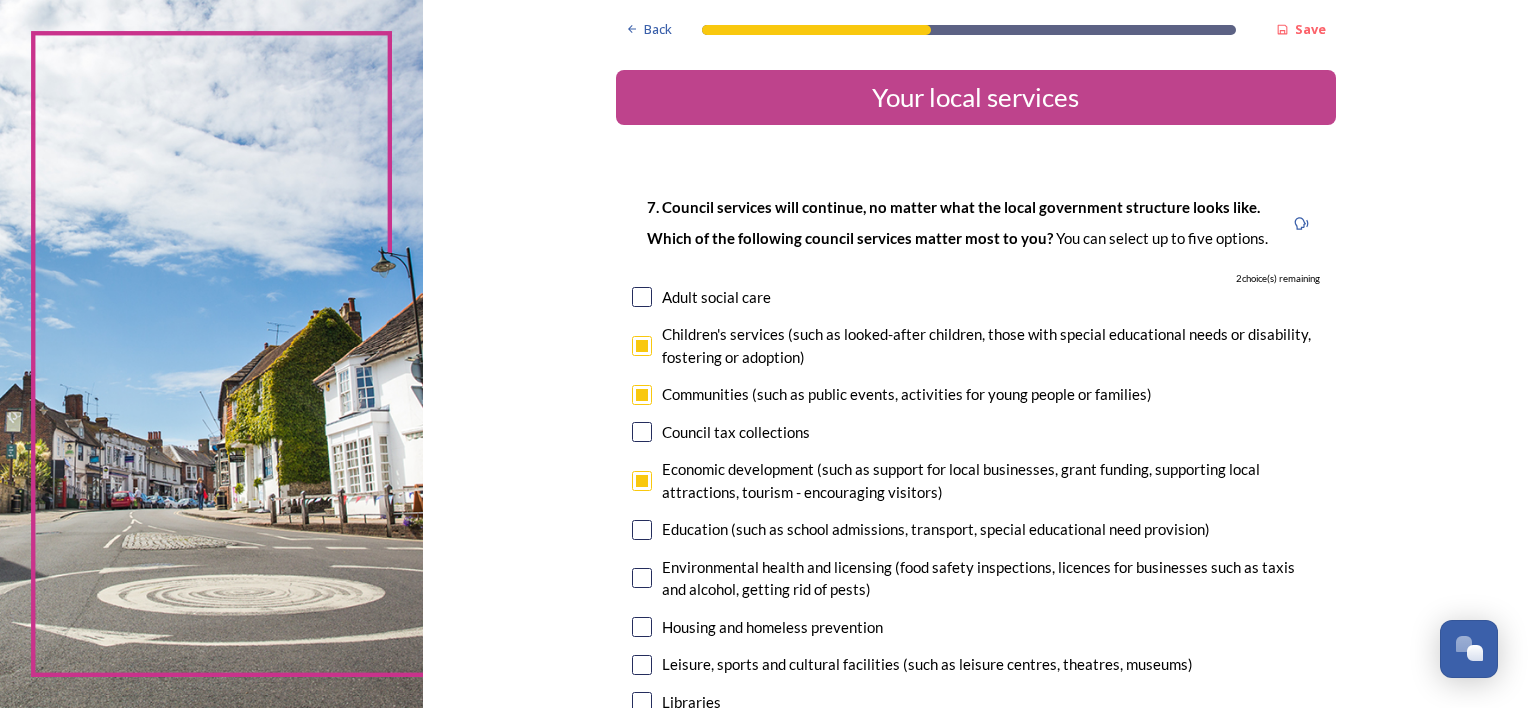 click at bounding box center [642, 297] 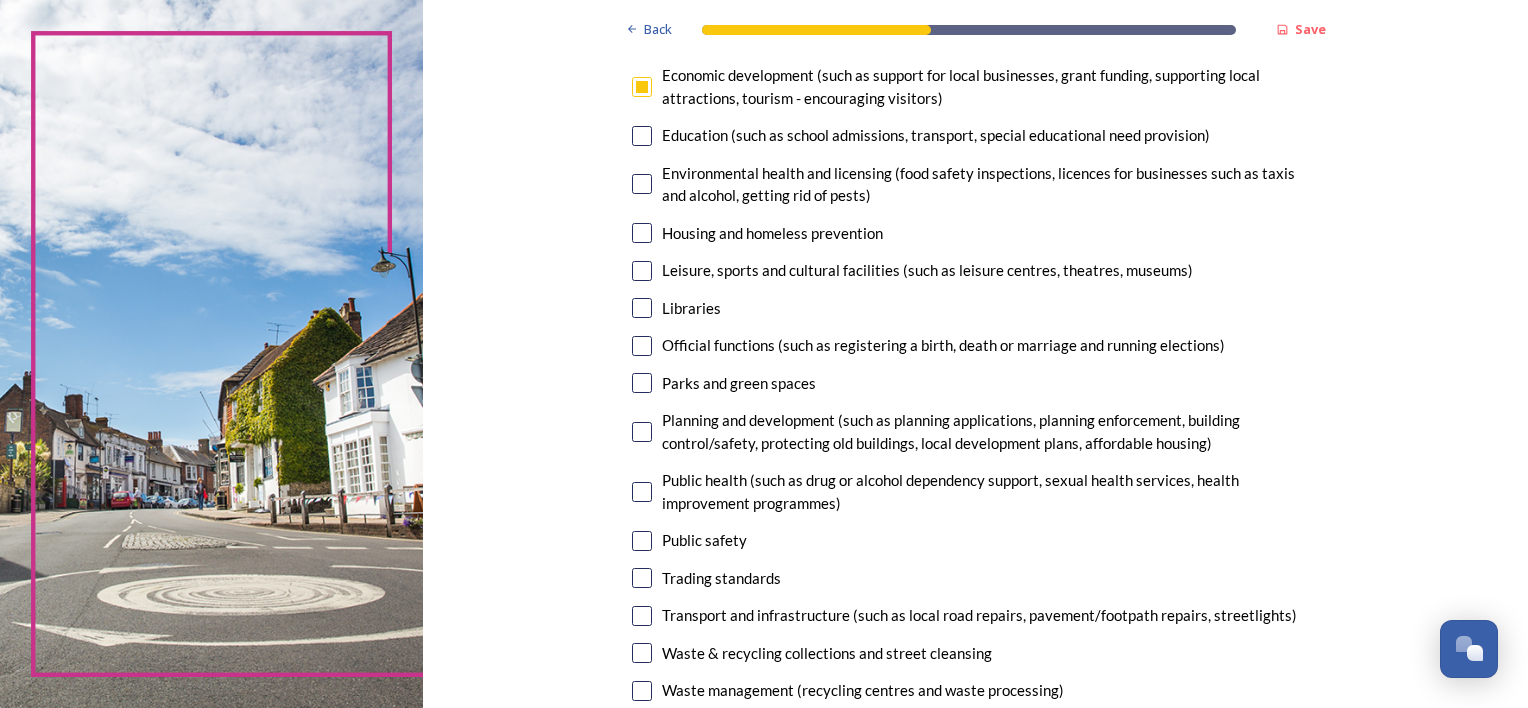 scroll, scrollTop: 400, scrollLeft: 0, axis: vertical 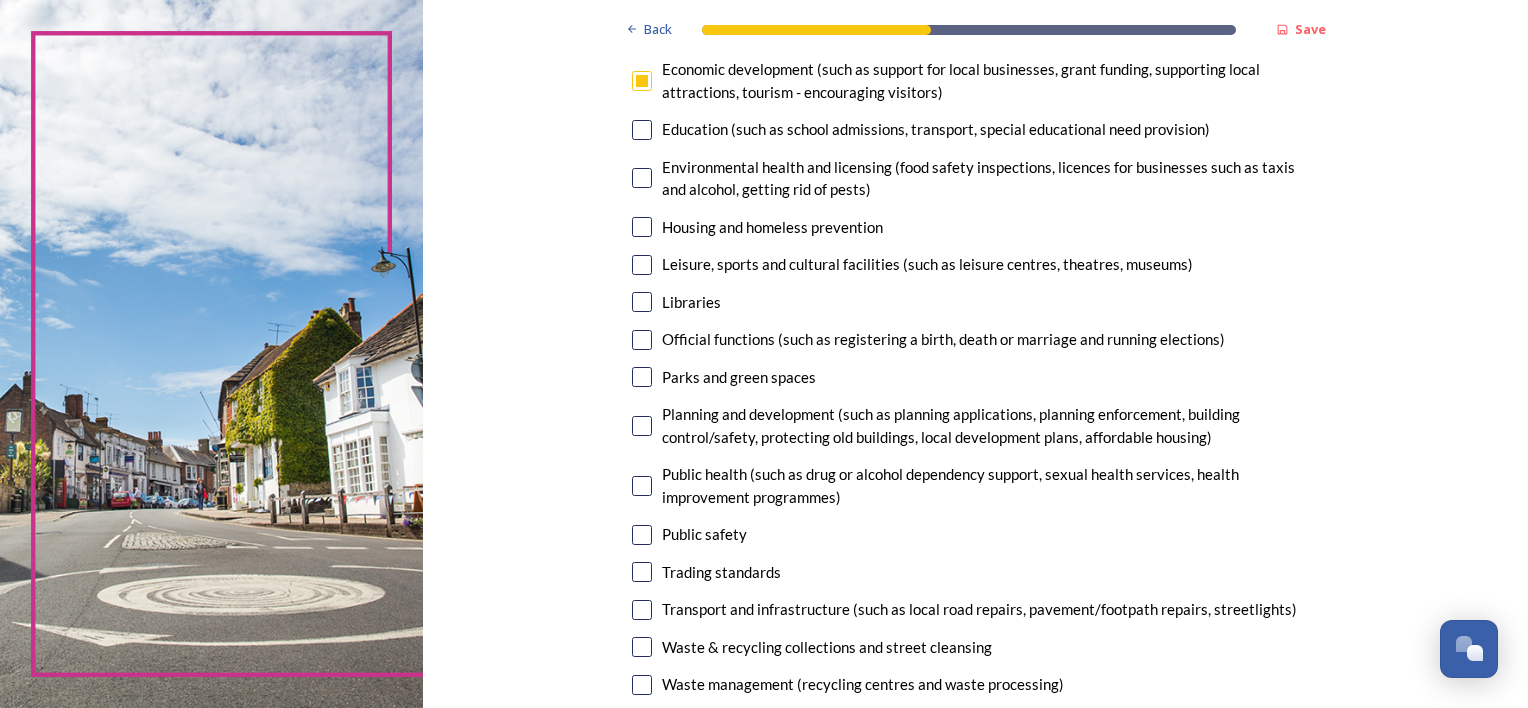 click at bounding box center (642, 130) 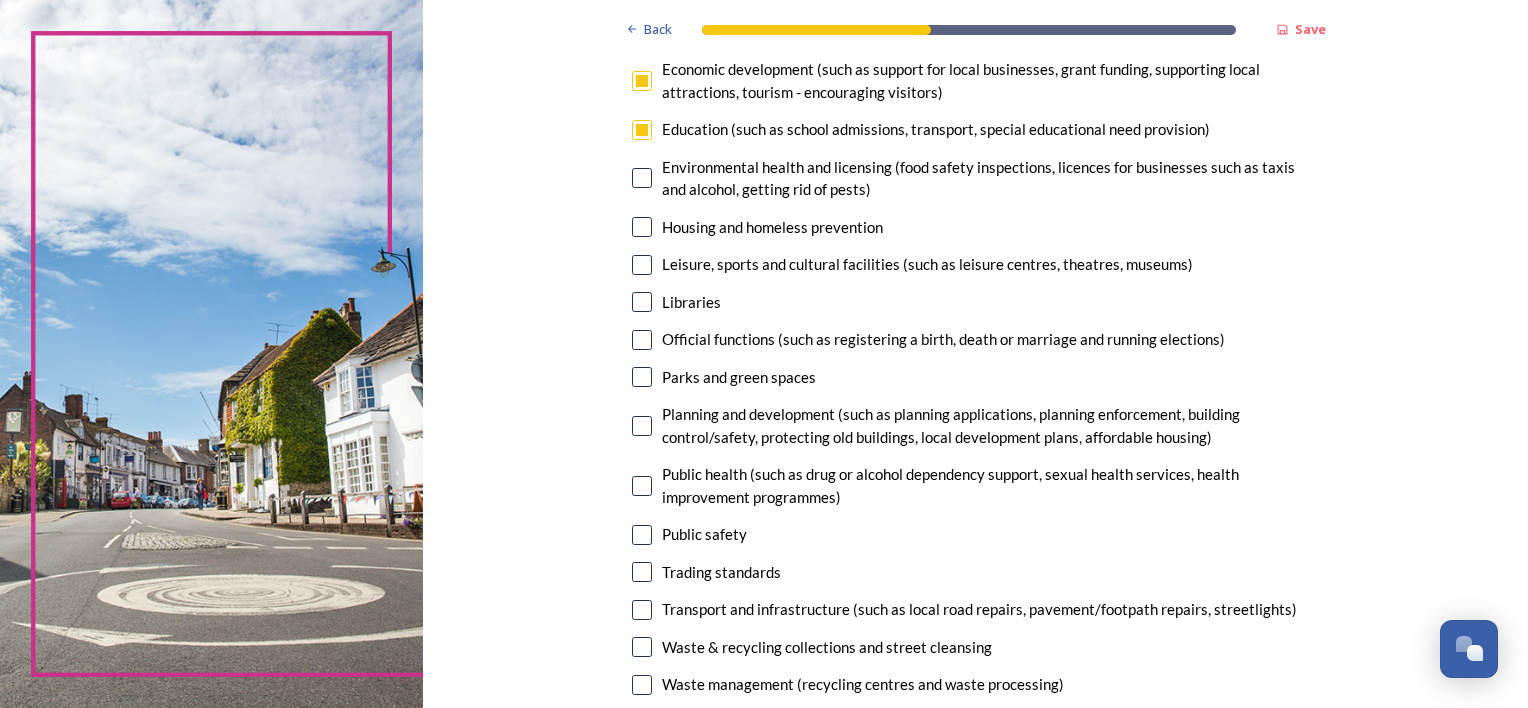click at bounding box center [642, 178] 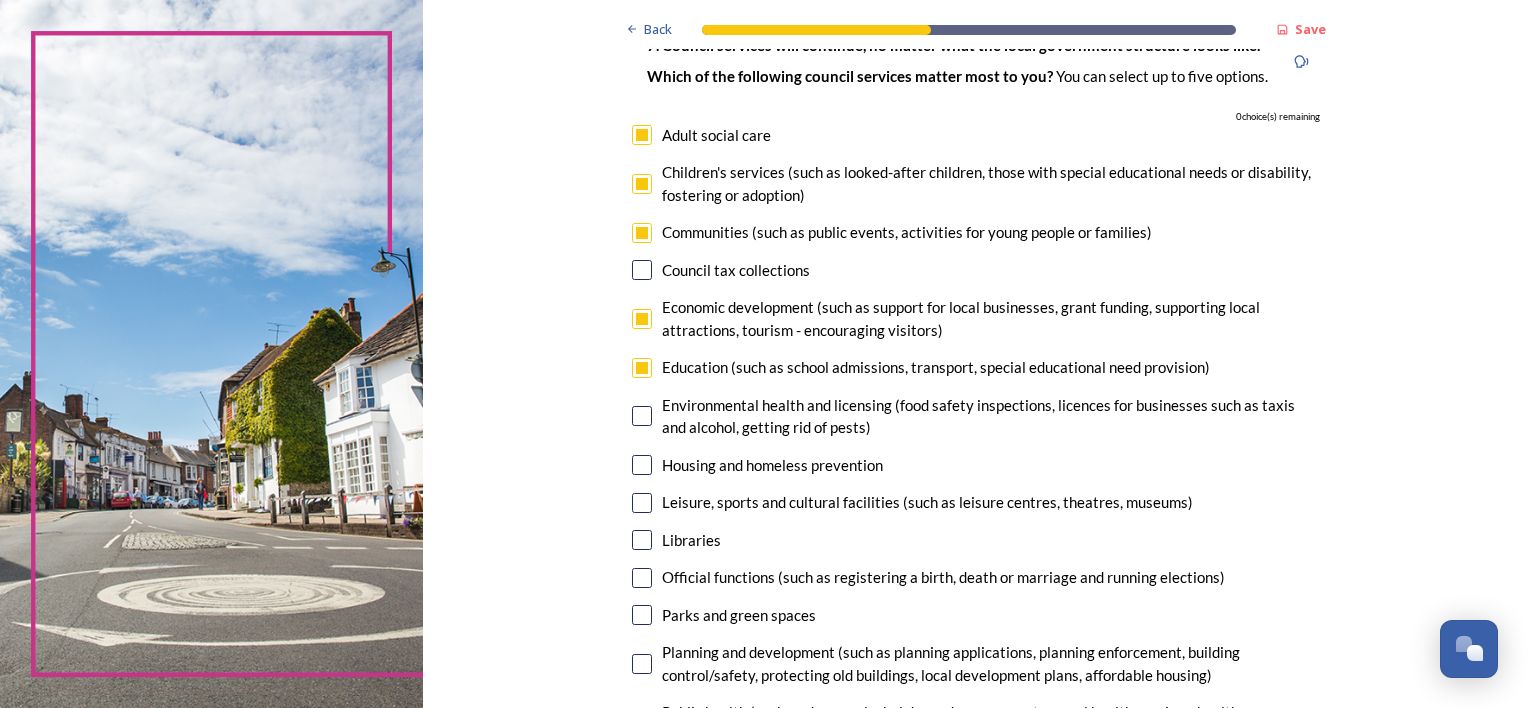 scroll, scrollTop: 204, scrollLeft: 0, axis: vertical 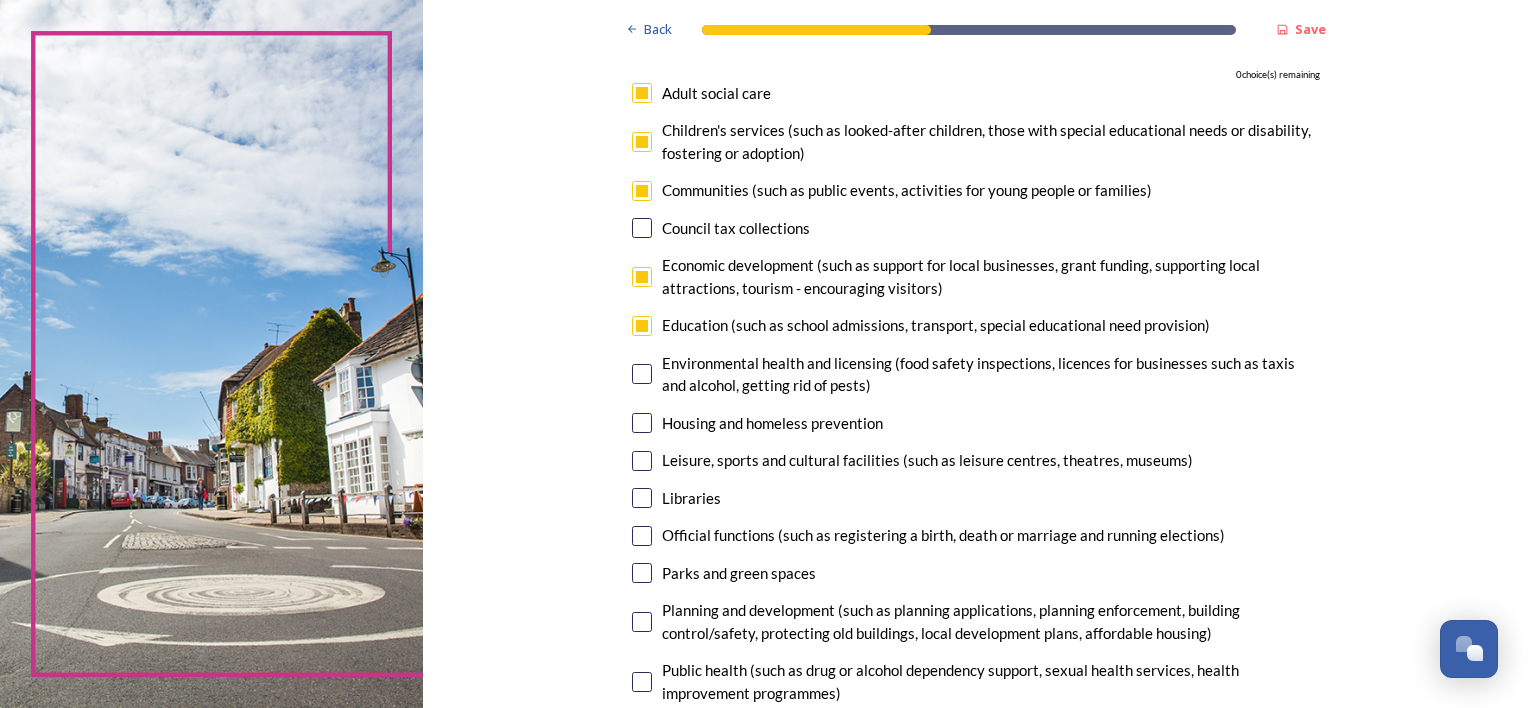 click at bounding box center (642, 93) 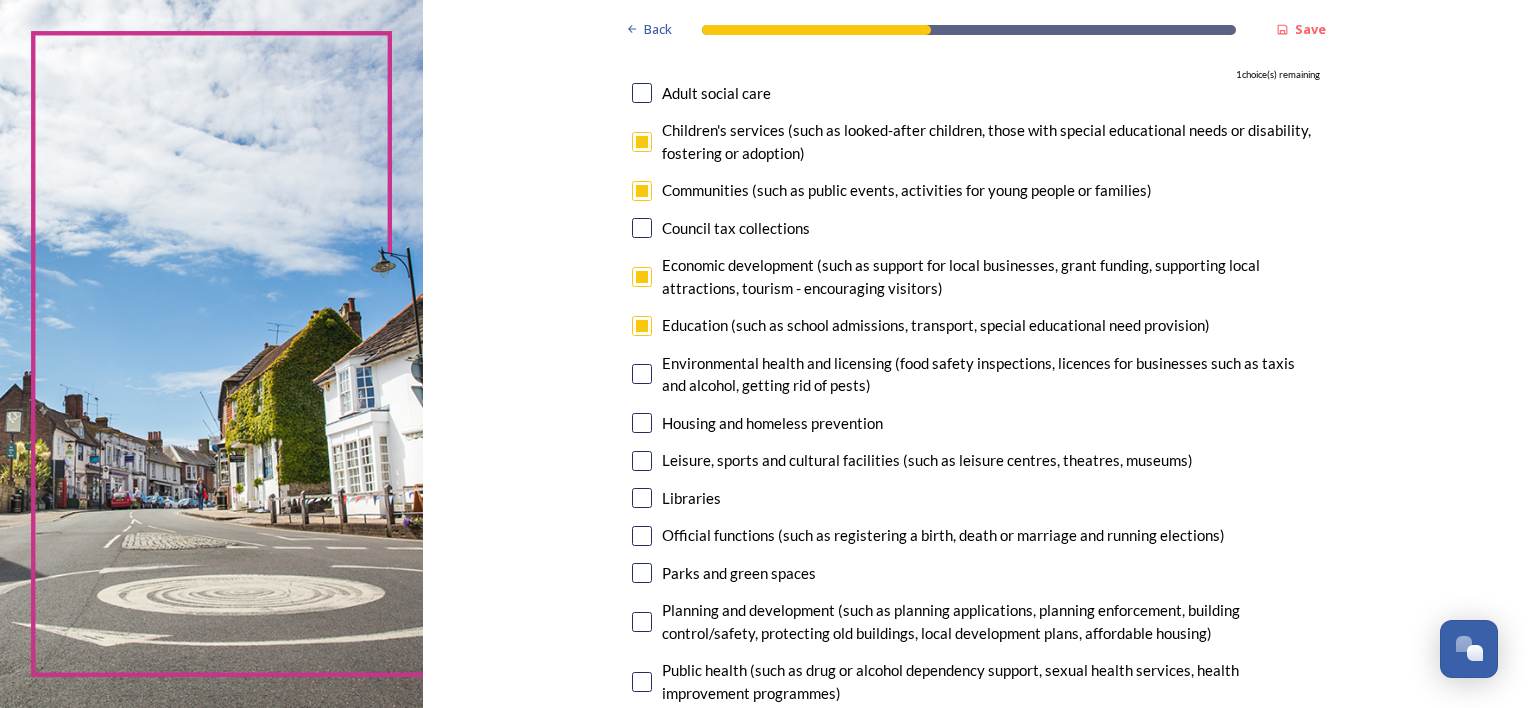 click at bounding box center [642, 191] 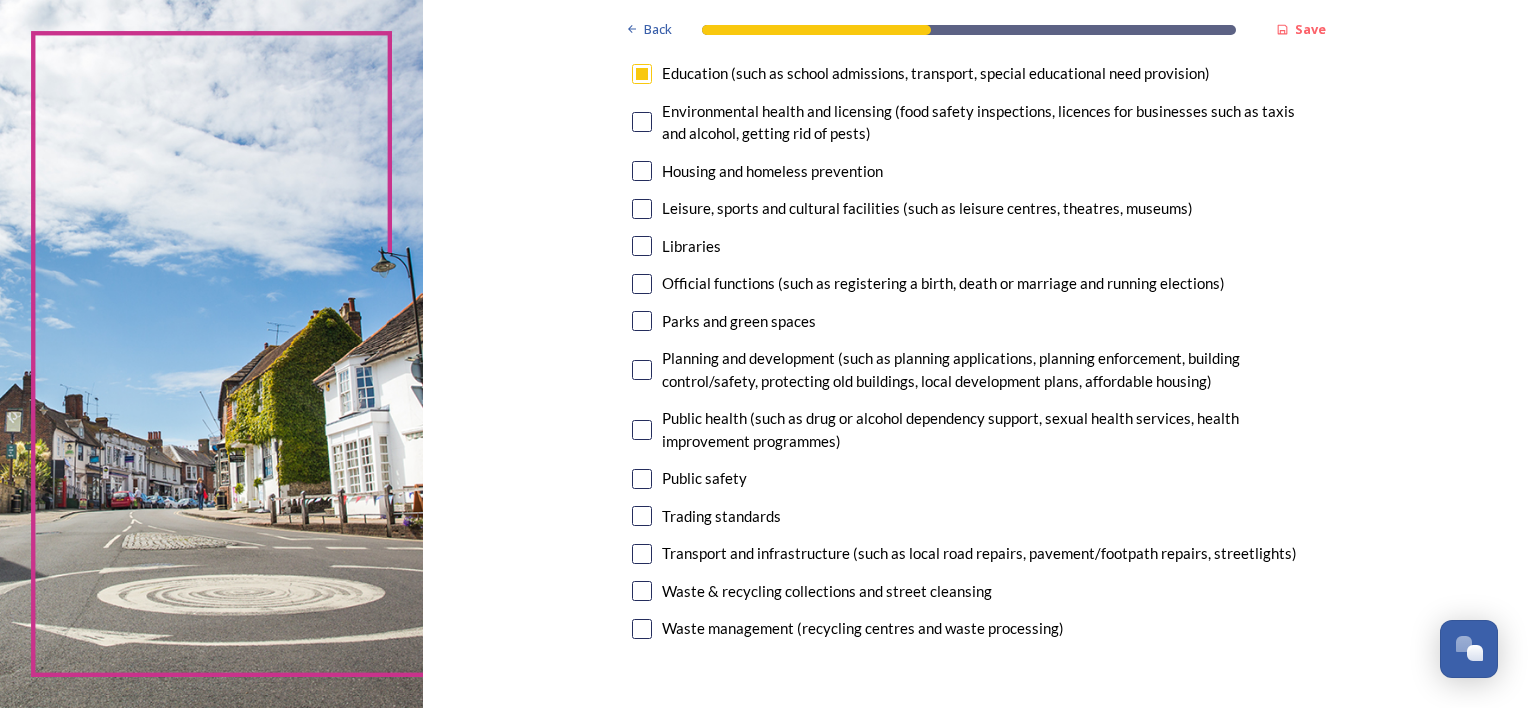 scroll, scrollTop: 459, scrollLeft: 0, axis: vertical 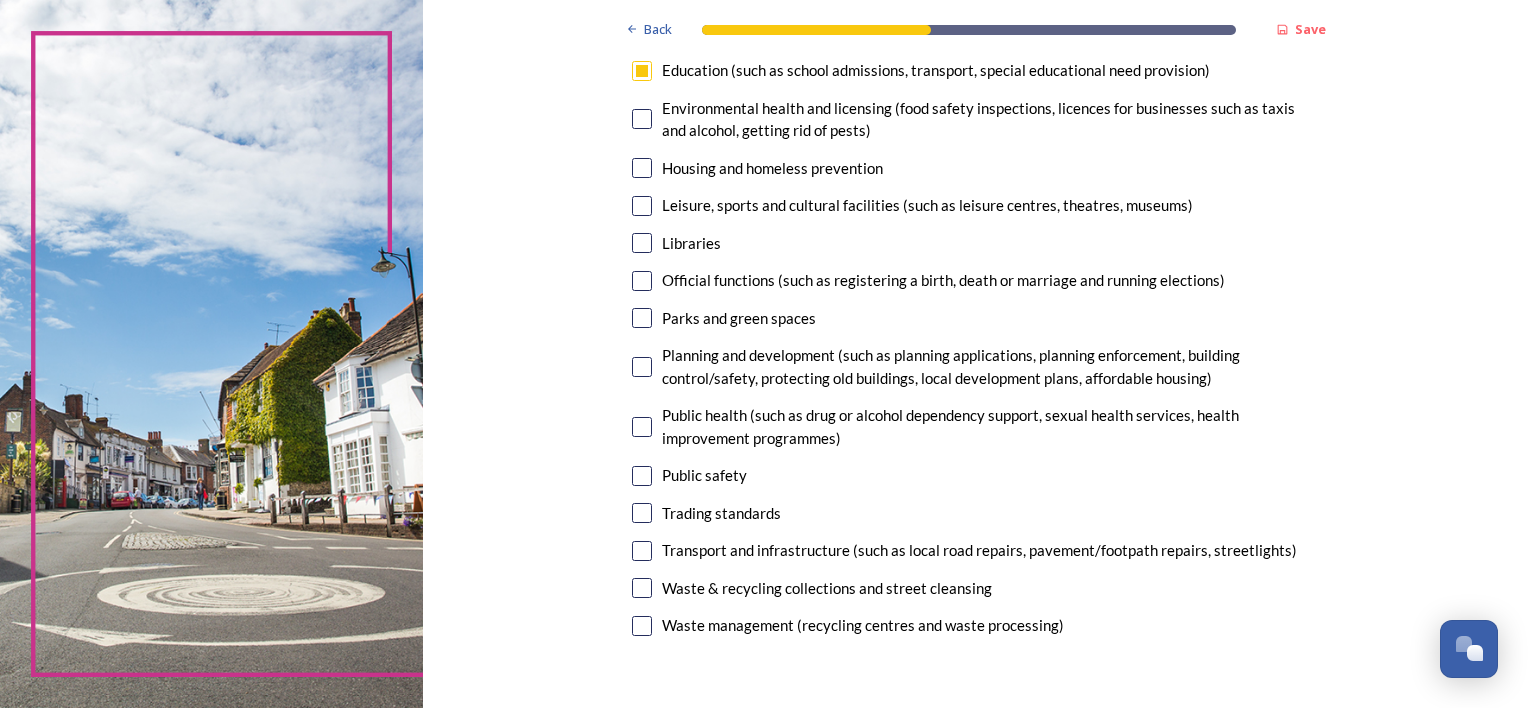 click at bounding box center (642, 588) 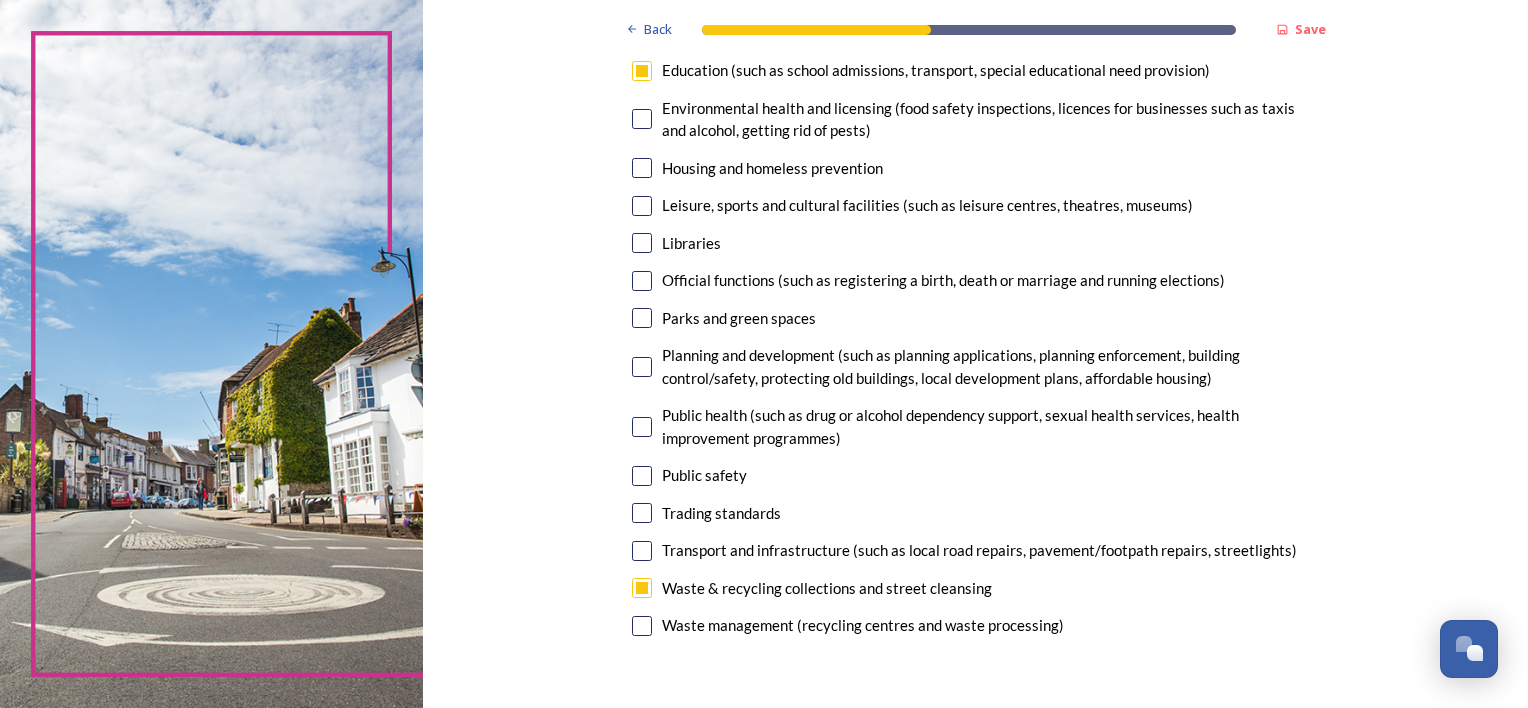 click at bounding box center (642, 318) 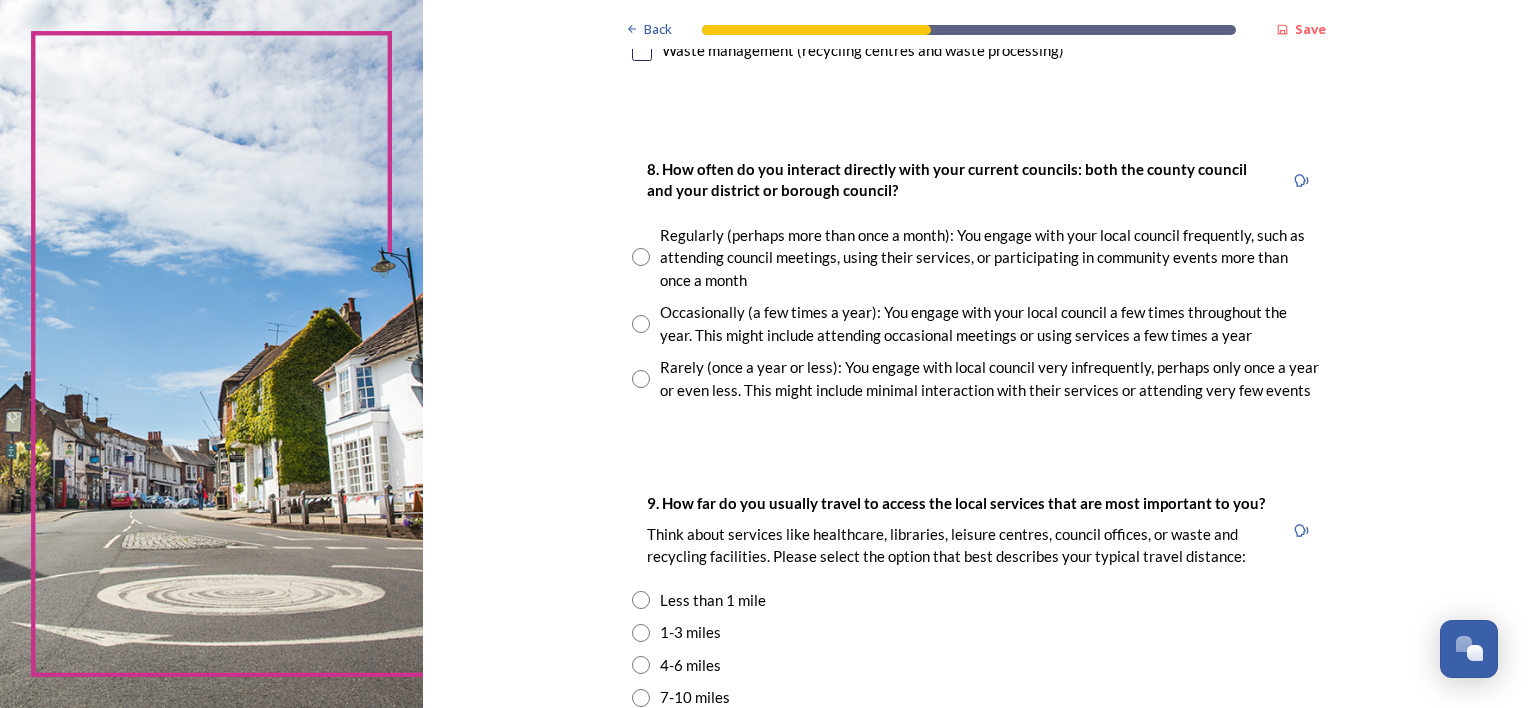 scroll, scrollTop: 1059, scrollLeft: 0, axis: vertical 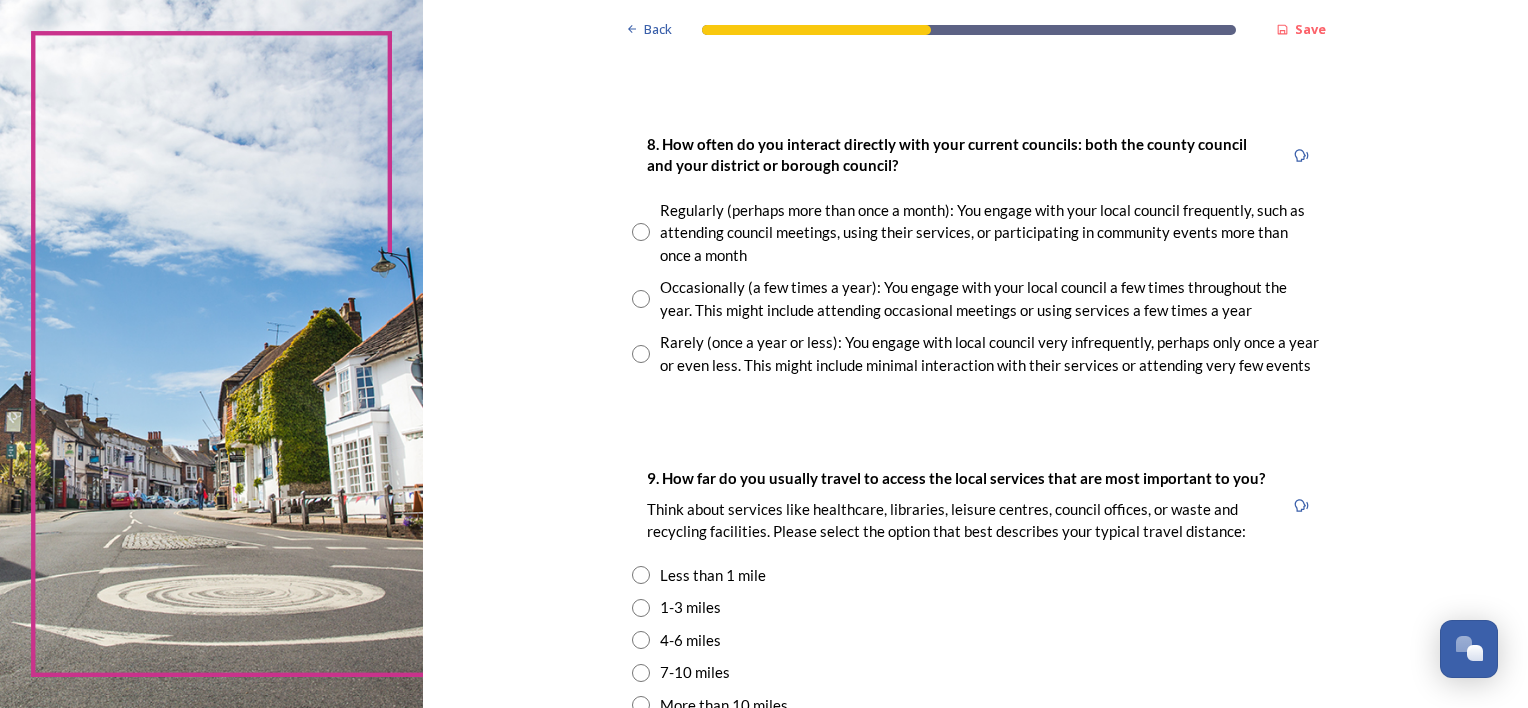 click at bounding box center [641, 232] 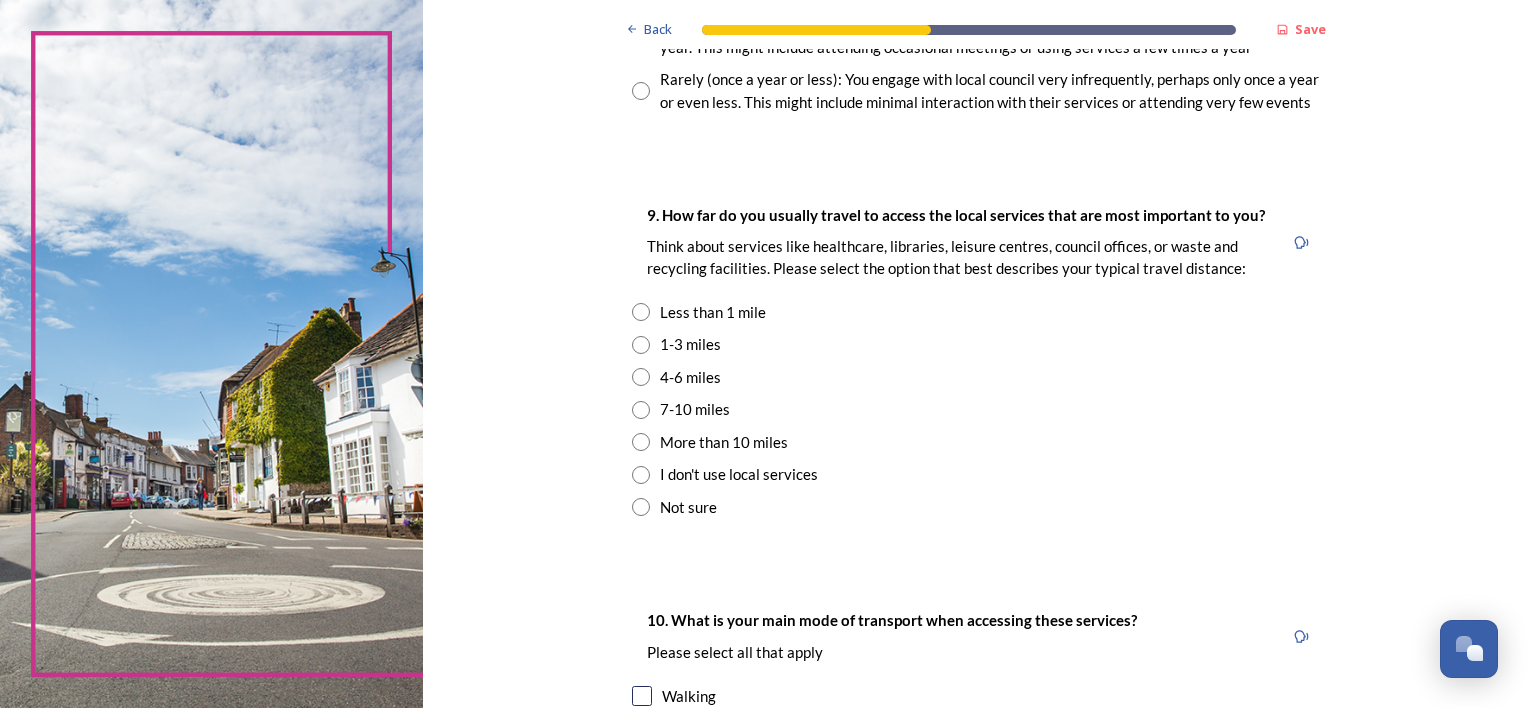 scroll, scrollTop: 1328, scrollLeft: 0, axis: vertical 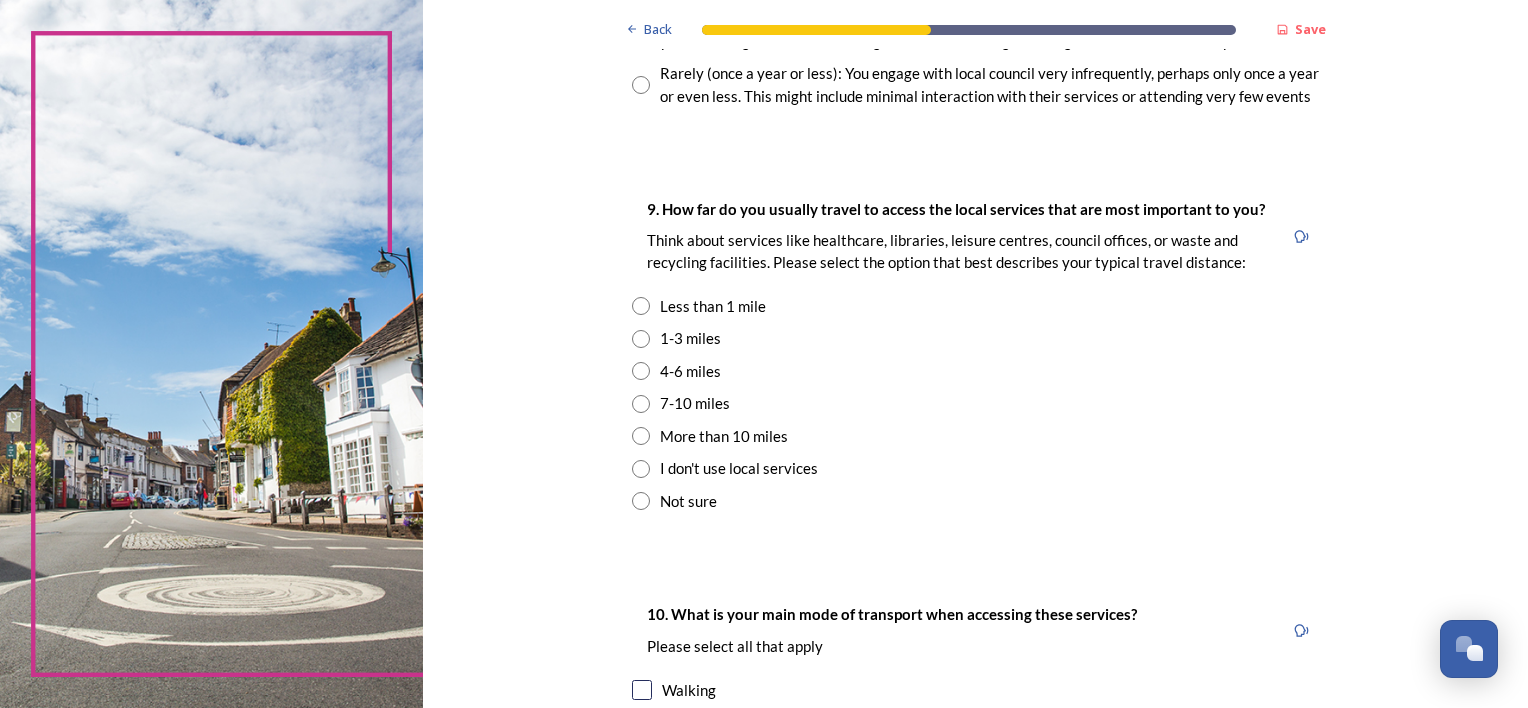 click at bounding box center (641, 306) 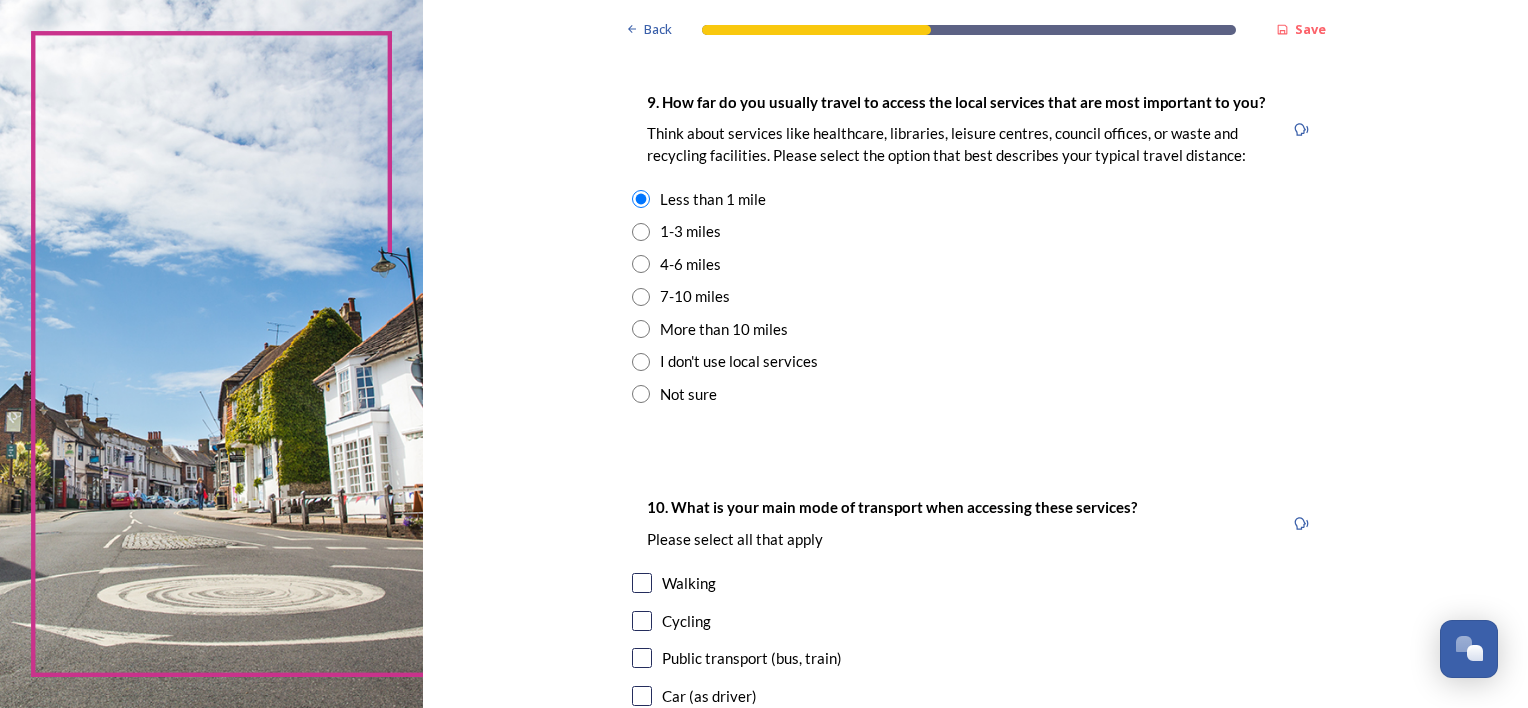 scroll, scrollTop: 1441, scrollLeft: 0, axis: vertical 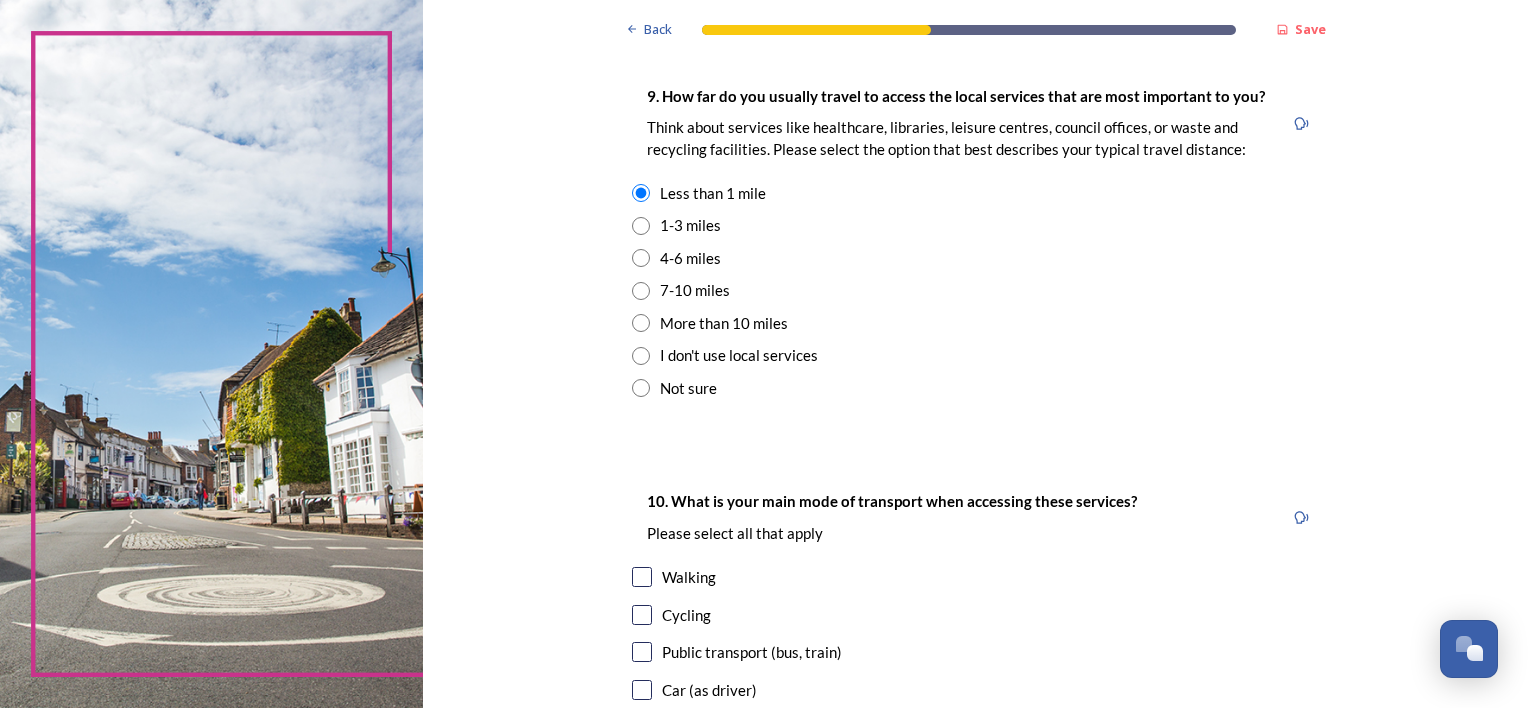 click at bounding box center (641, 226) 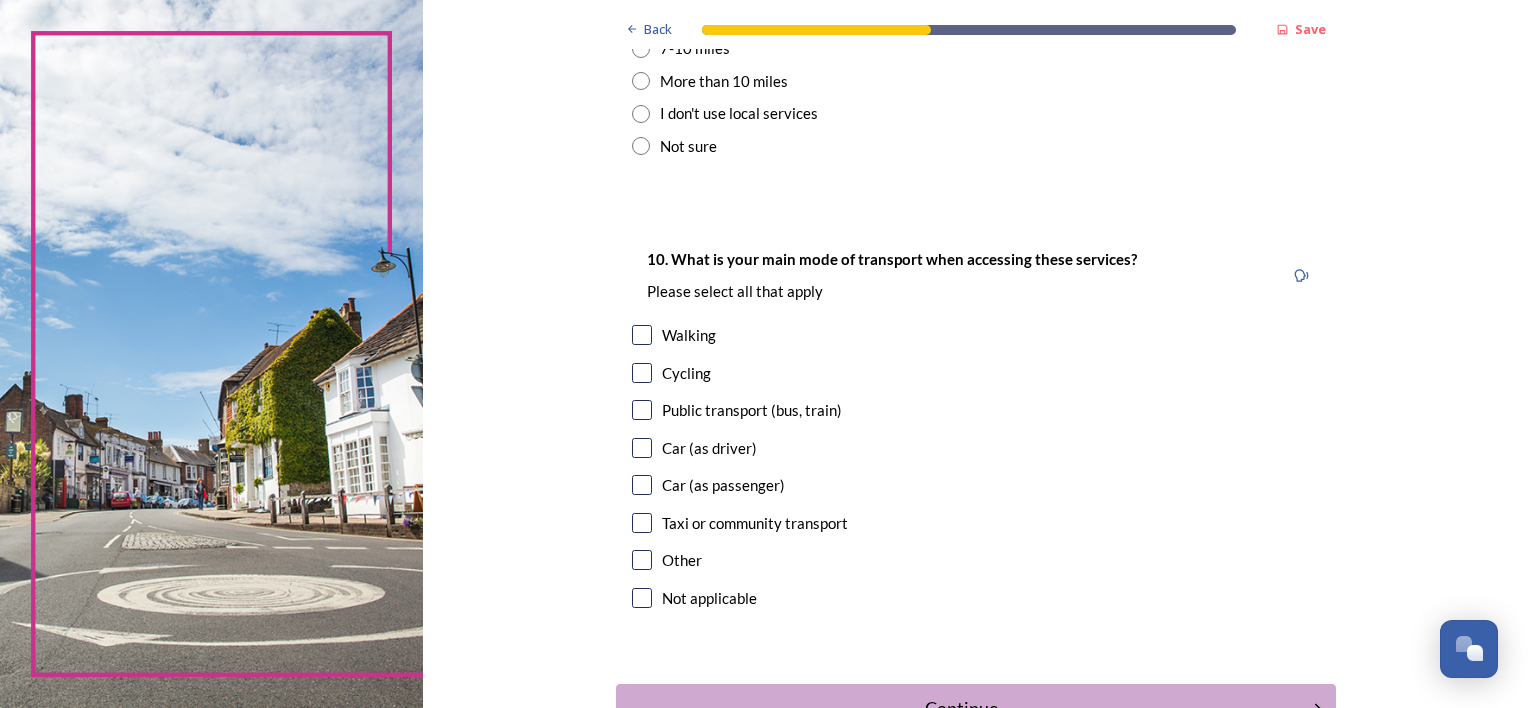 scroll, scrollTop: 1695, scrollLeft: 0, axis: vertical 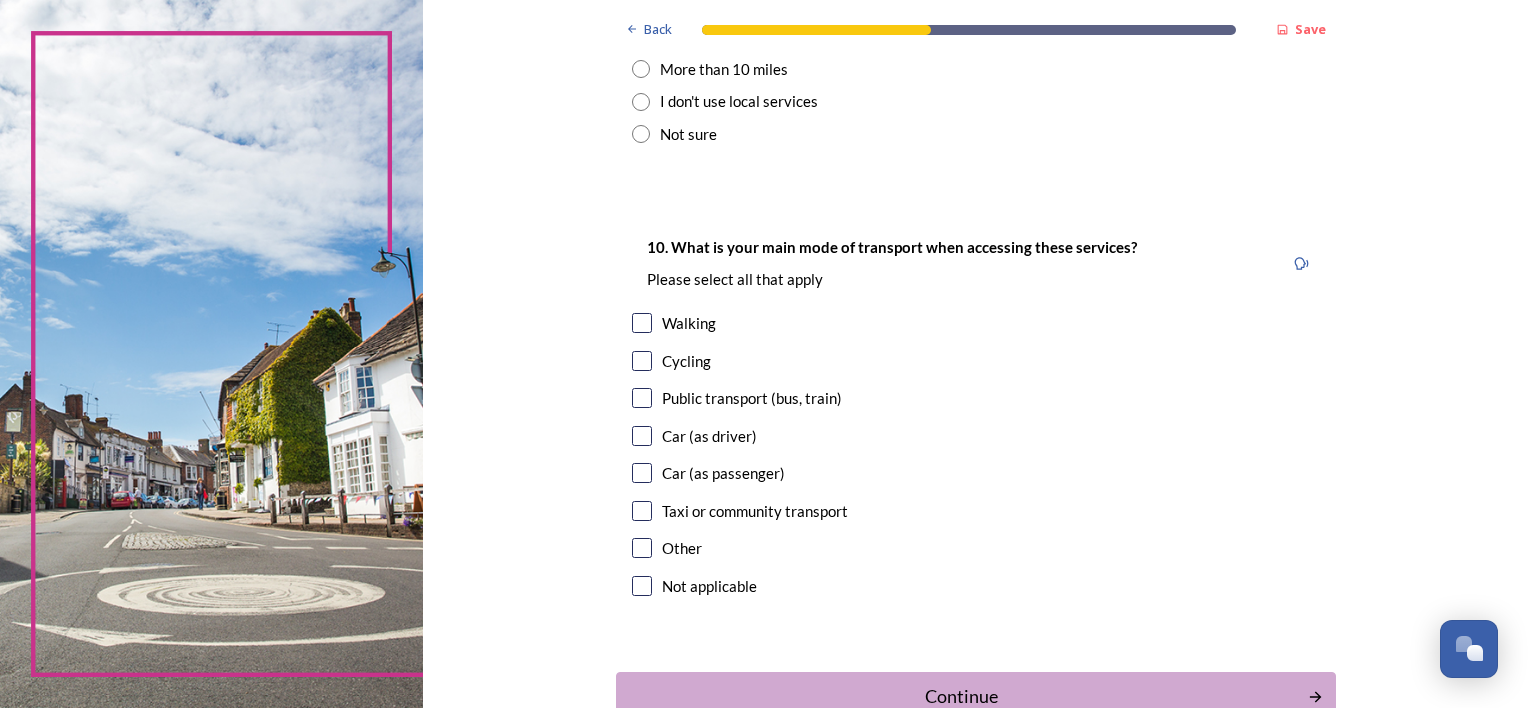 click at bounding box center (642, 436) 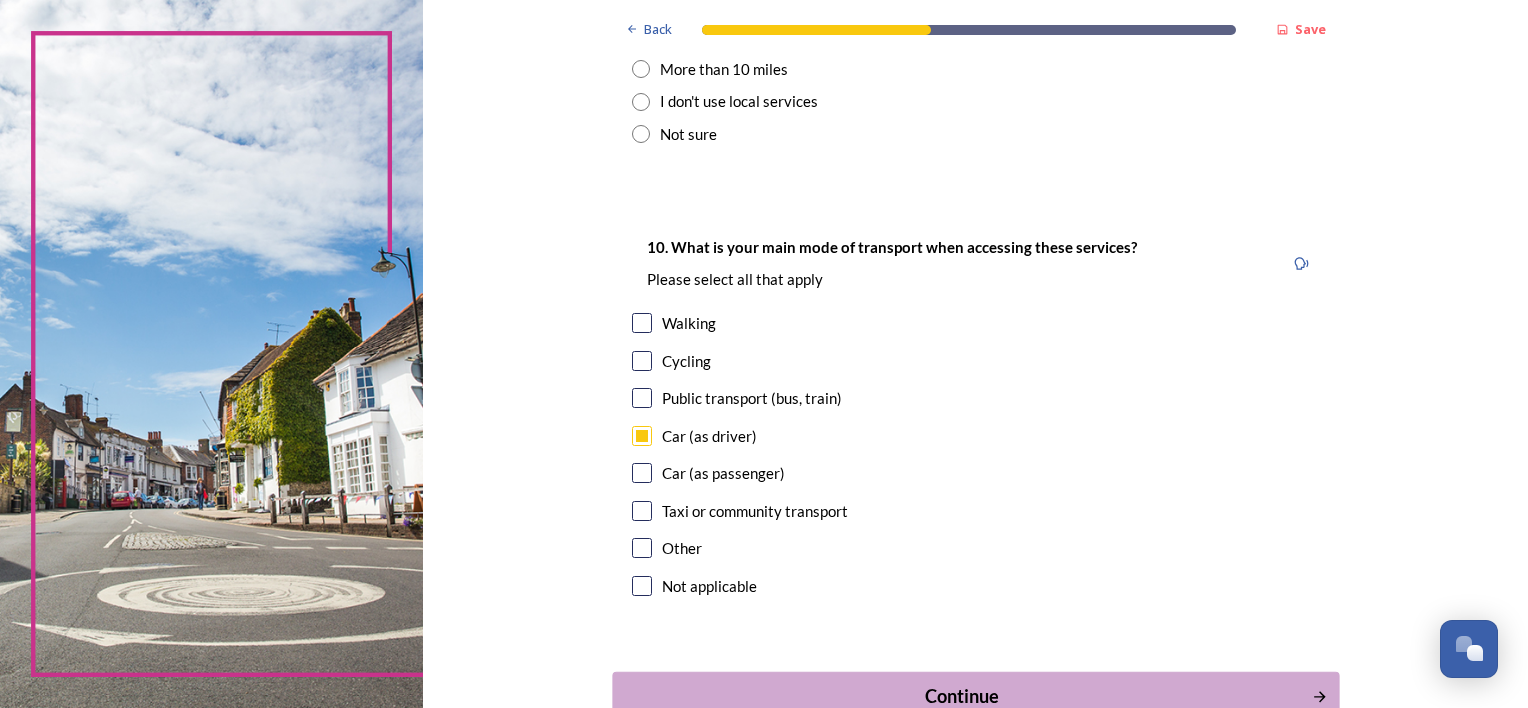 click on "Continue" at bounding box center [961, 696] 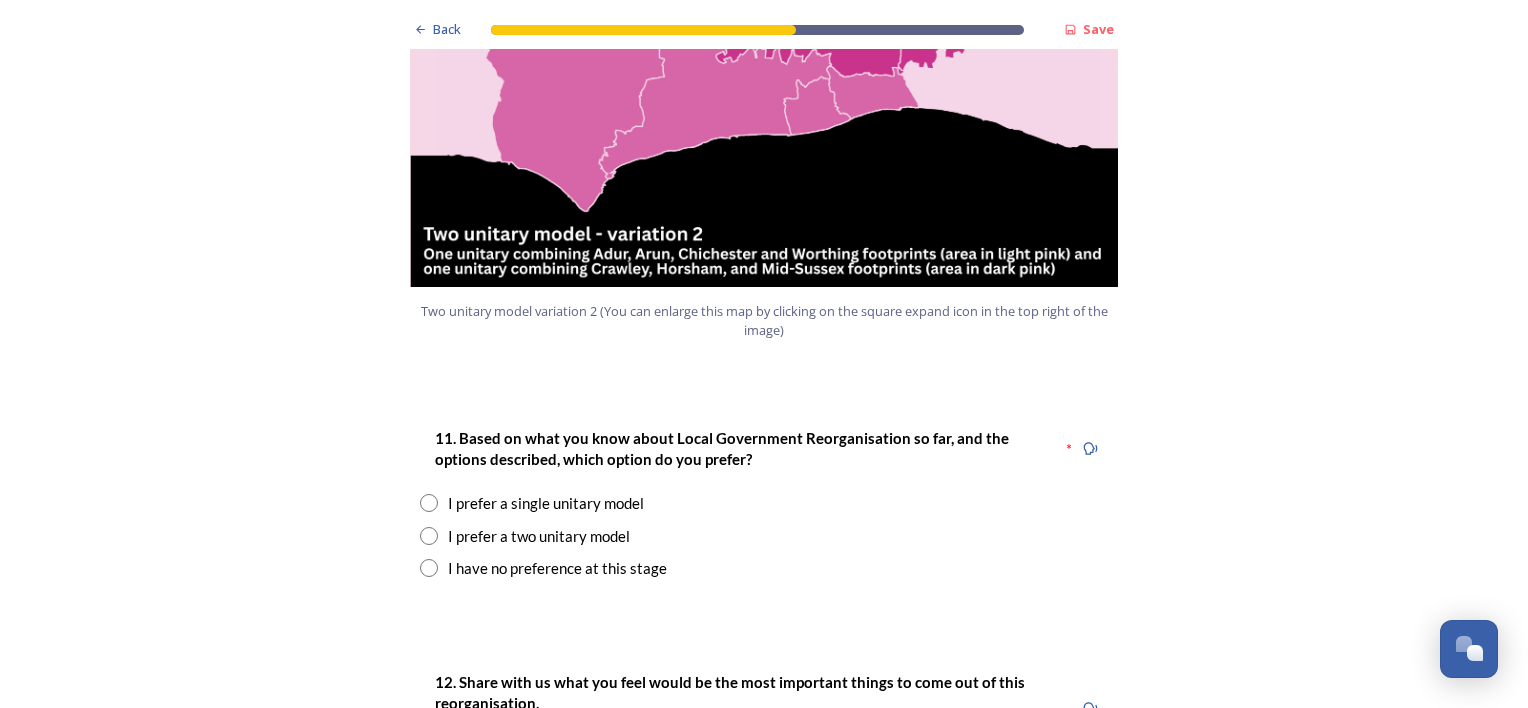 scroll, scrollTop: 2394, scrollLeft: 0, axis: vertical 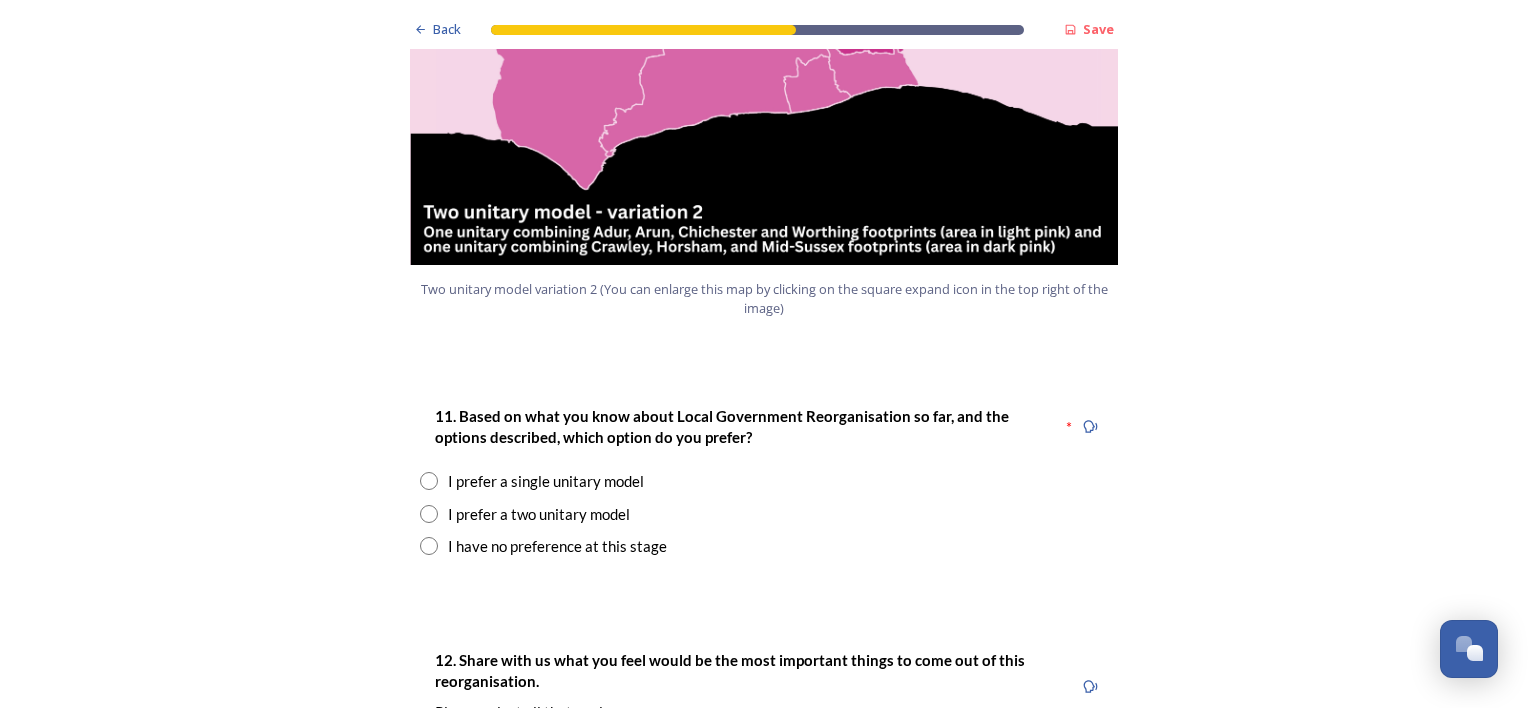 click at bounding box center [429, 546] 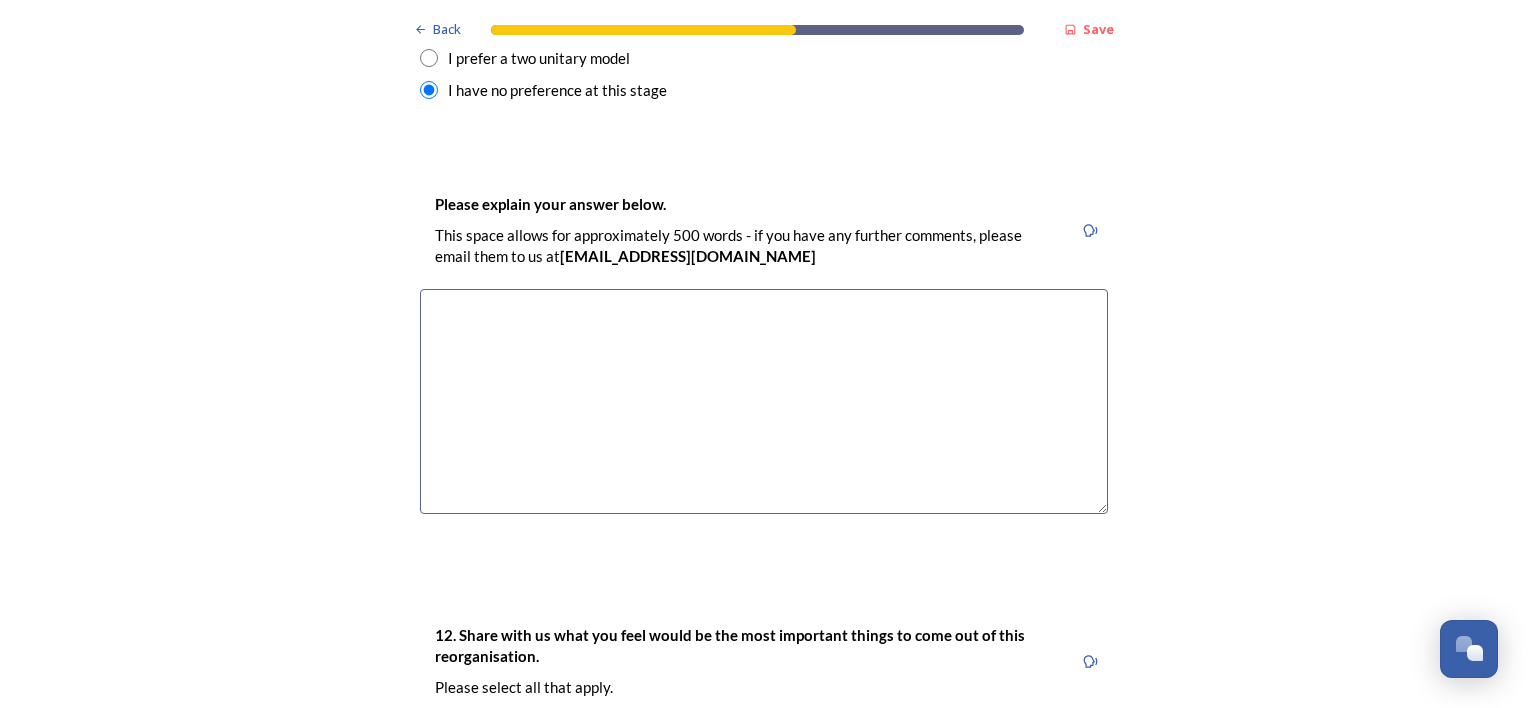 scroll, scrollTop: 2842, scrollLeft: 0, axis: vertical 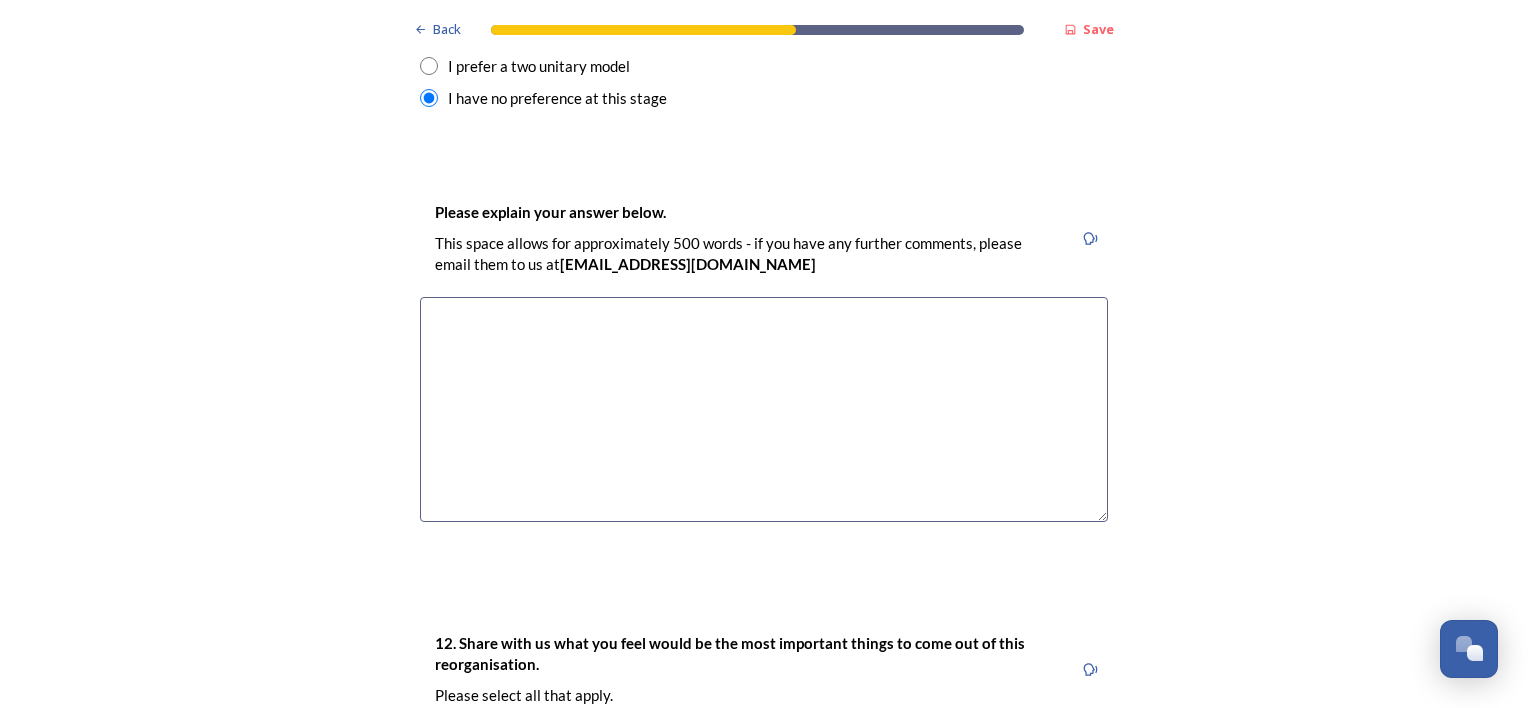 drag, startPoint x: 530, startPoint y: 256, endPoint x: 534, endPoint y: 240, distance: 16.492422 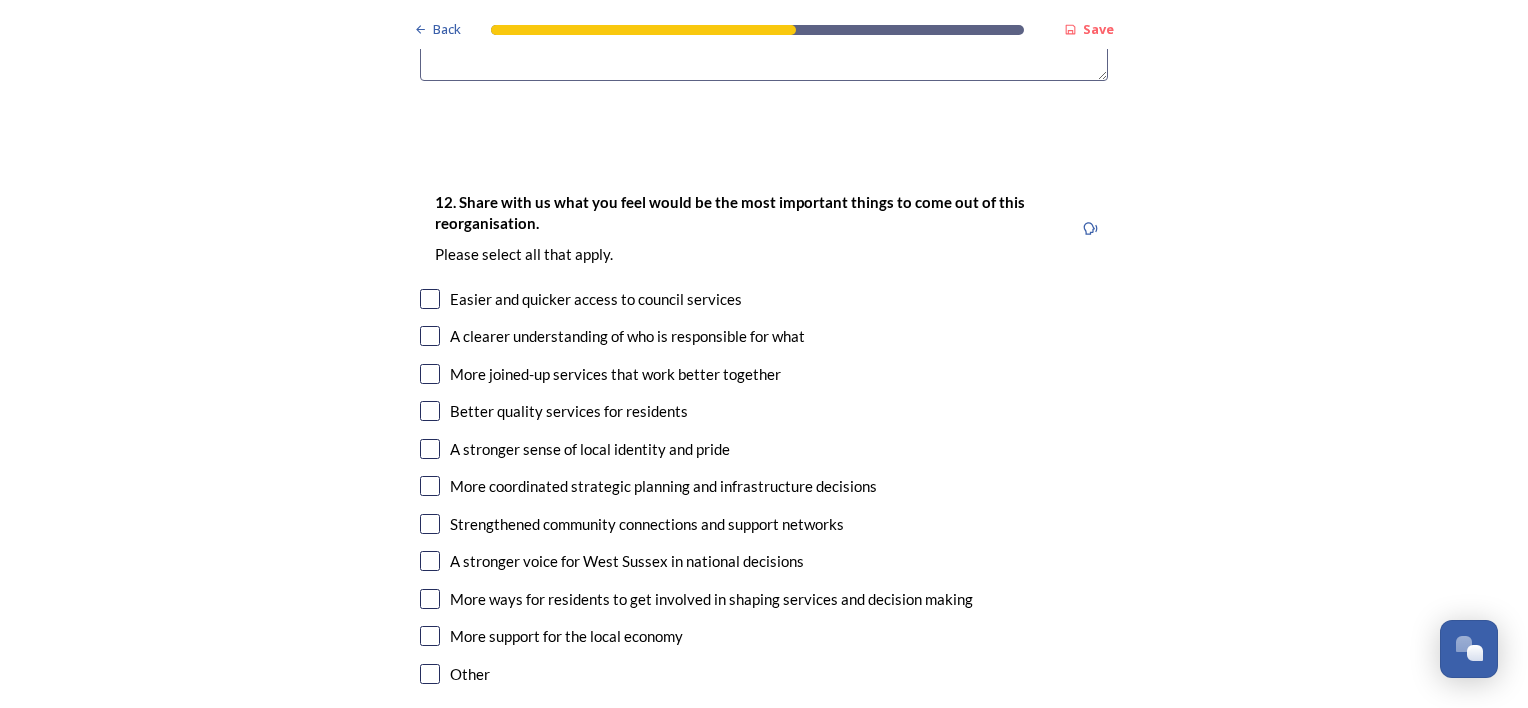 scroll, scrollTop: 3291, scrollLeft: 0, axis: vertical 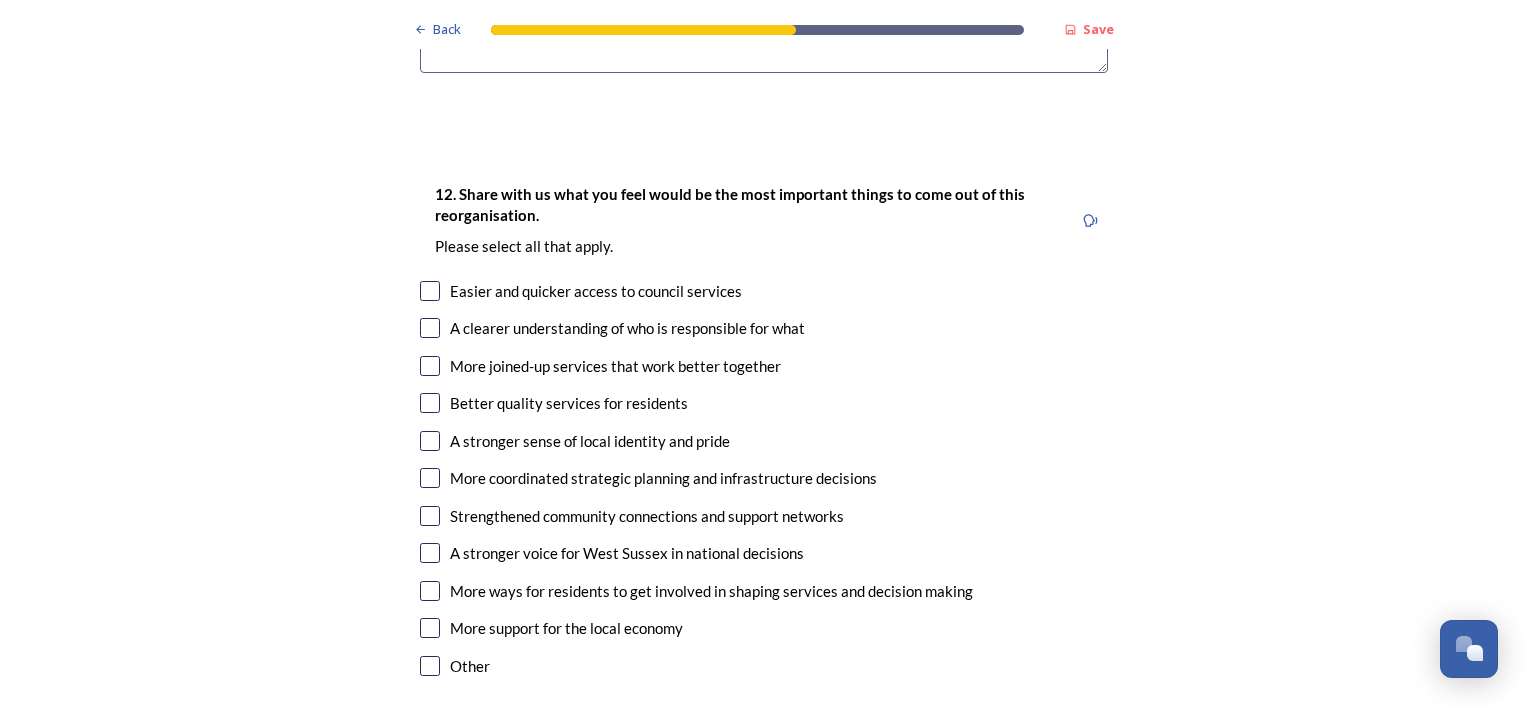 type on "I personally do not agree with the re-organisation as I do not feel it will be beneficial to us whichever format is adopted.  At this stage it is difficult to say as we do not have all the facts and figures to support one or two unitary authorities.  There are still too many questions not answered." 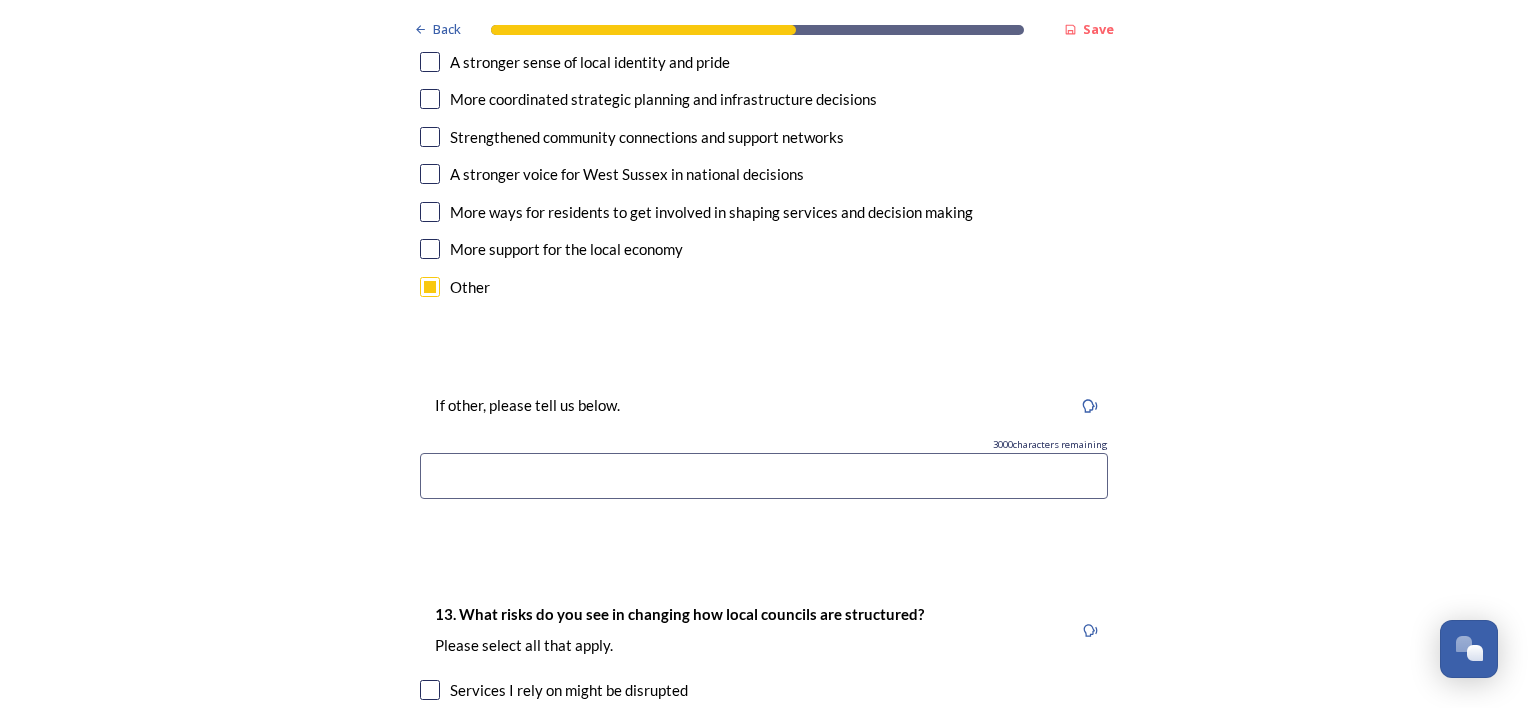 scroll, scrollTop: 3662, scrollLeft: 0, axis: vertical 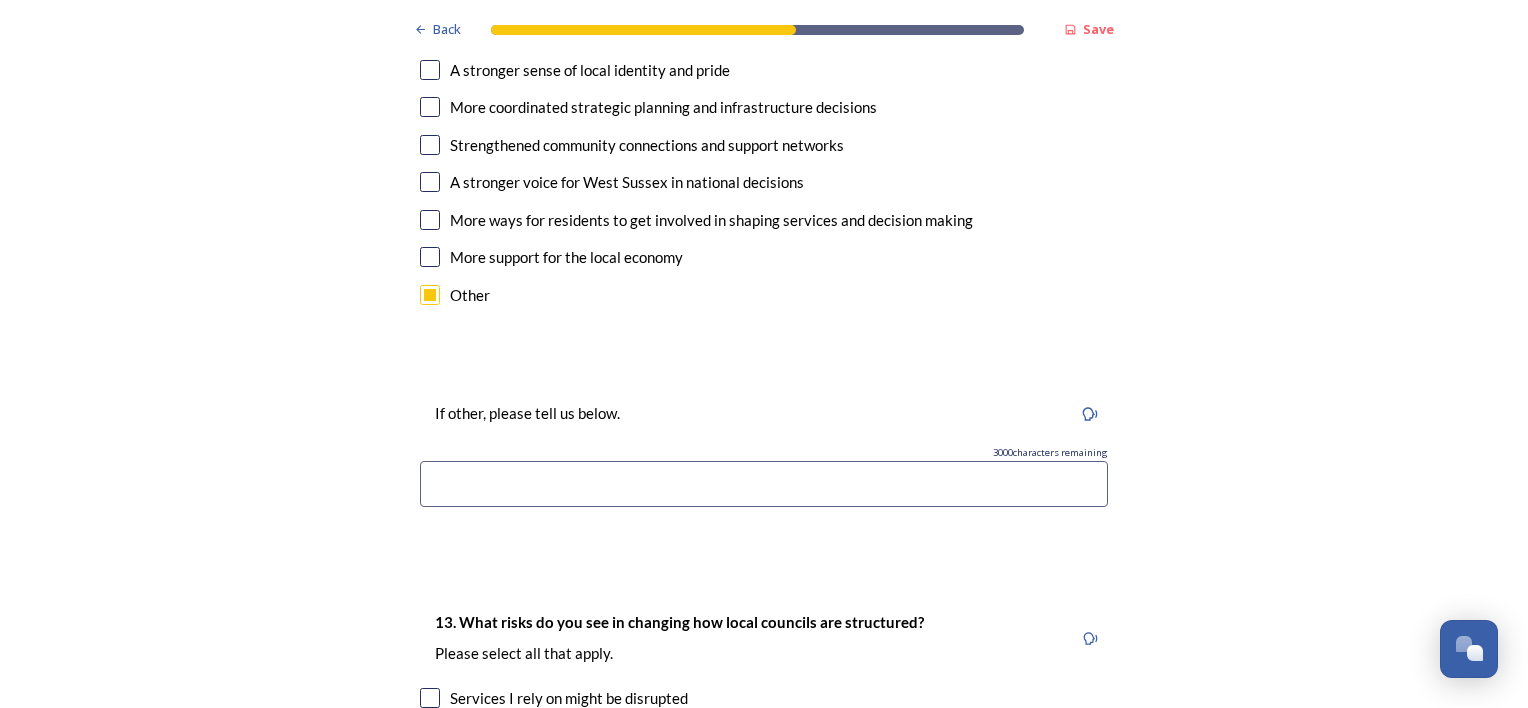 click at bounding box center (764, 484) 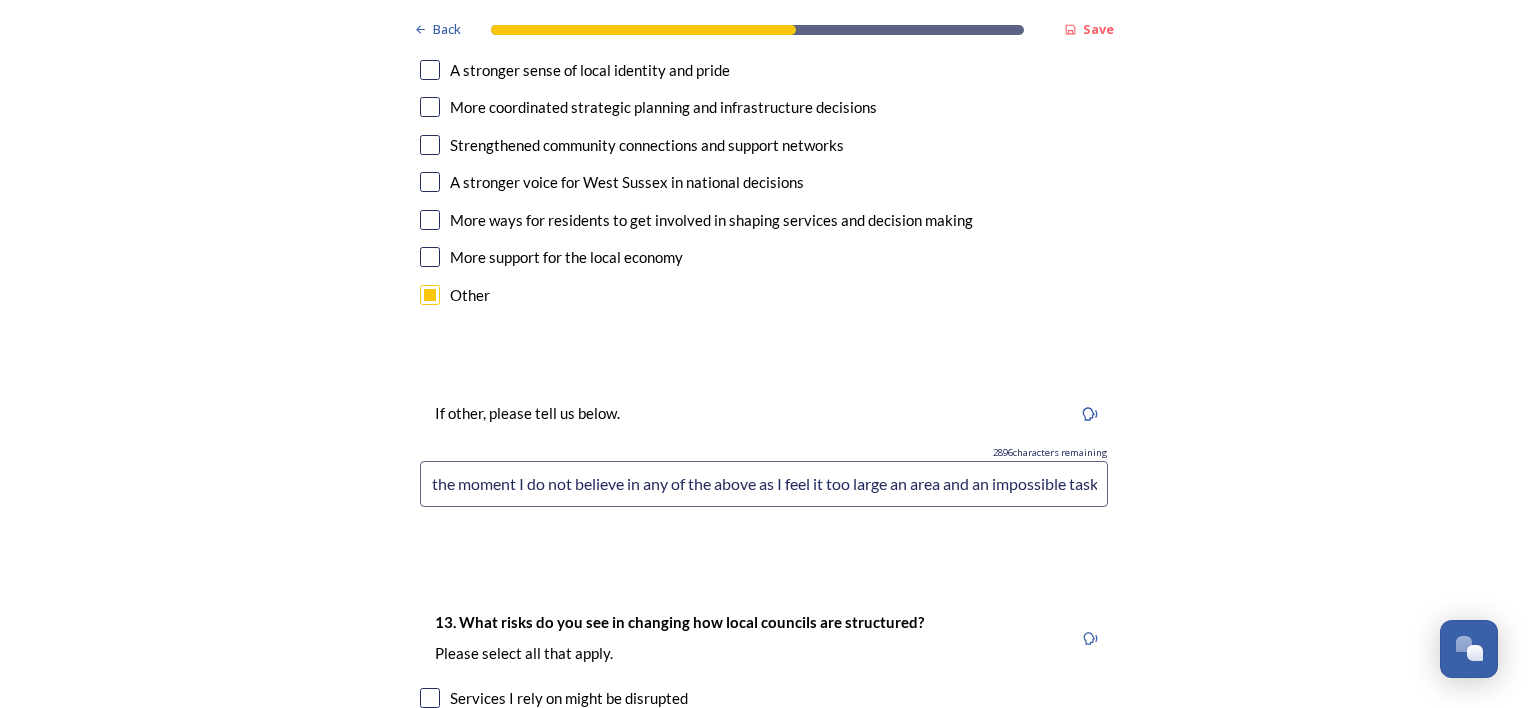 scroll, scrollTop: 0, scrollLeft: 27, axis: horizontal 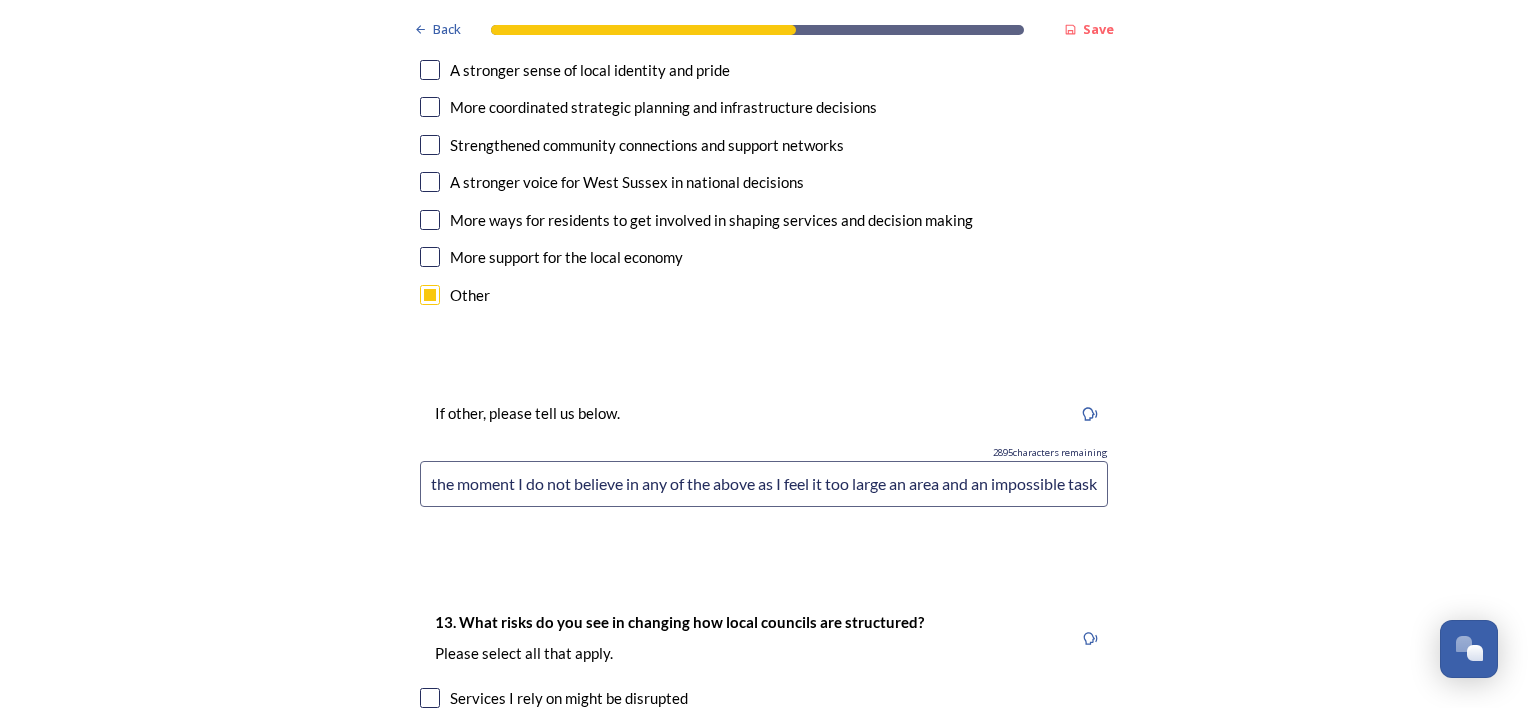 type on "At the moment I do not believe in any of the above as I feel it too large an area and an impossible task." 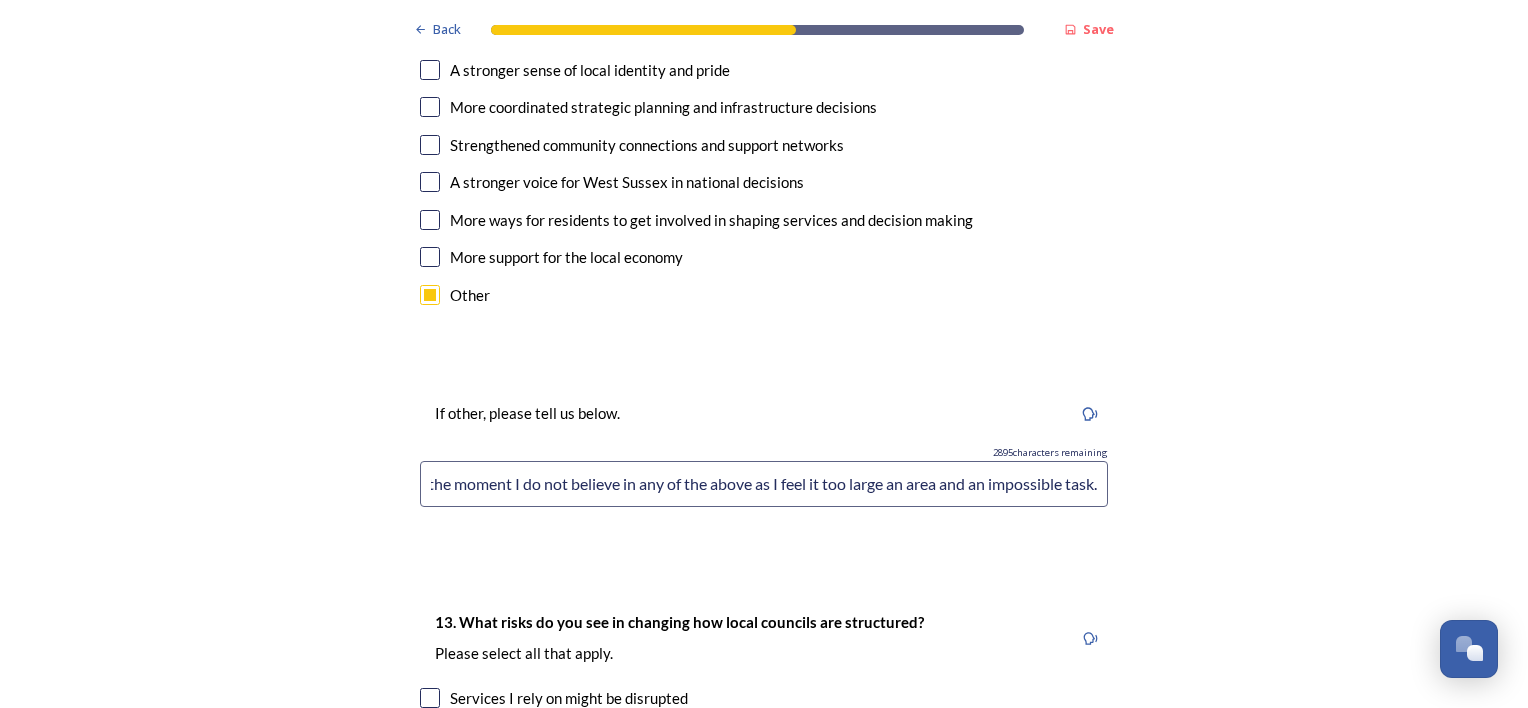 scroll, scrollTop: 0, scrollLeft: 30, axis: horizontal 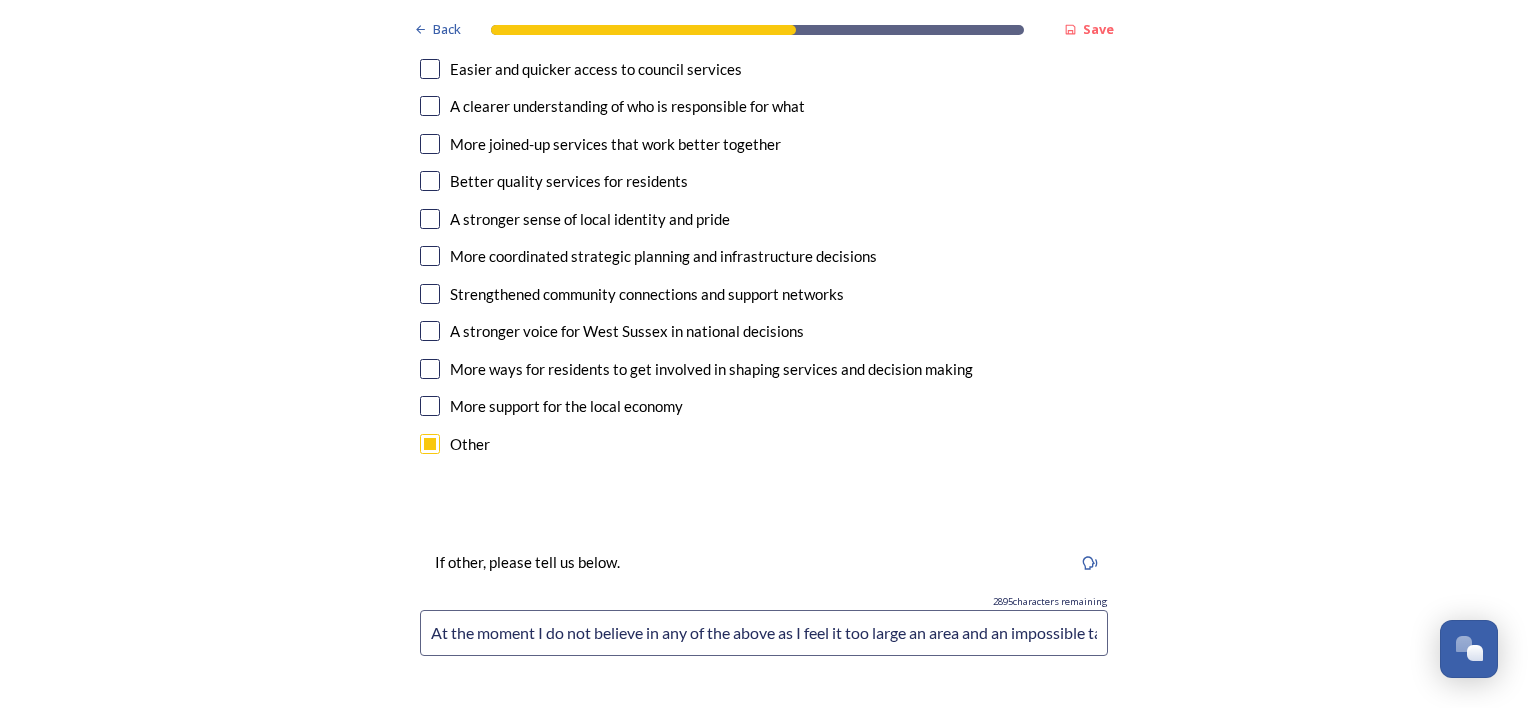 drag, startPoint x: 1090, startPoint y: 575, endPoint x: 420, endPoint y: 584, distance: 670.0604 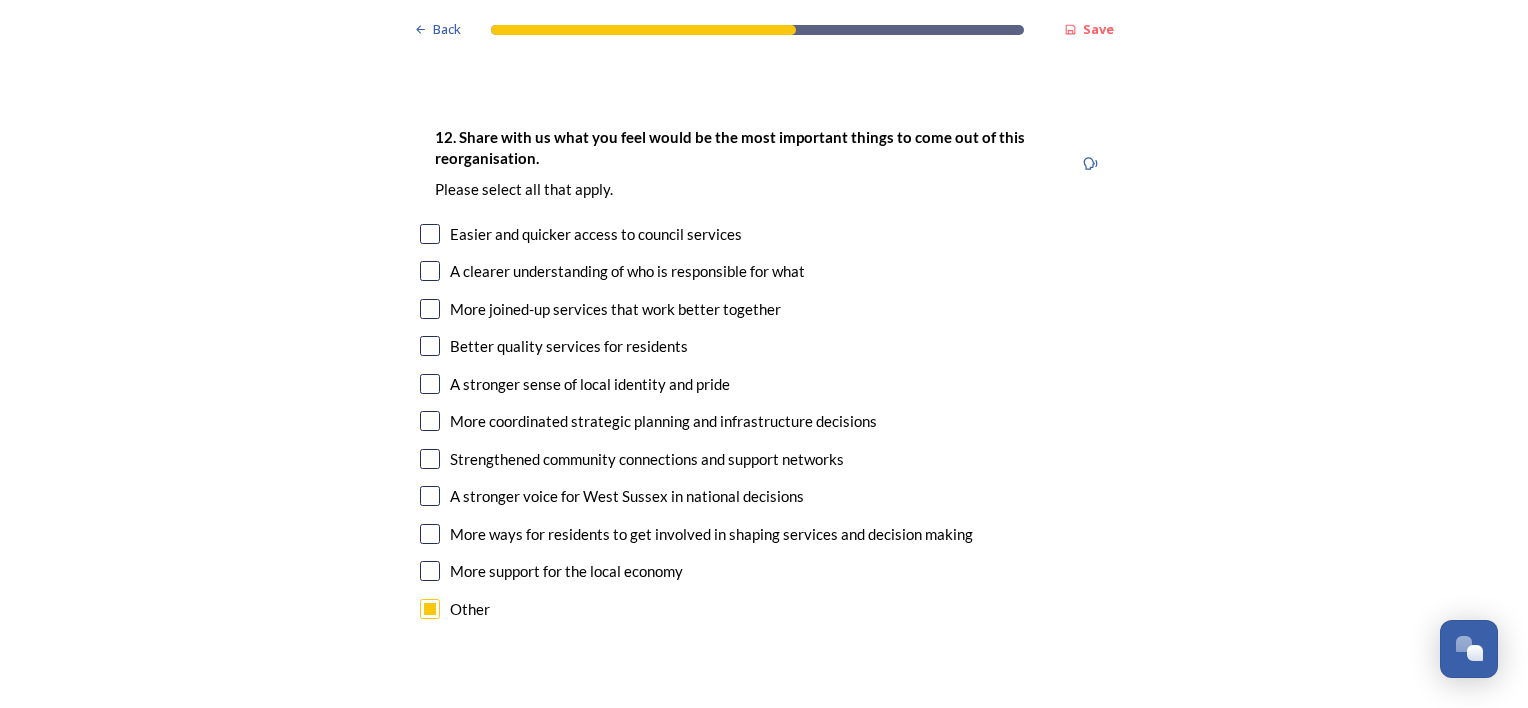 scroll, scrollTop: 3373, scrollLeft: 0, axis: vertical 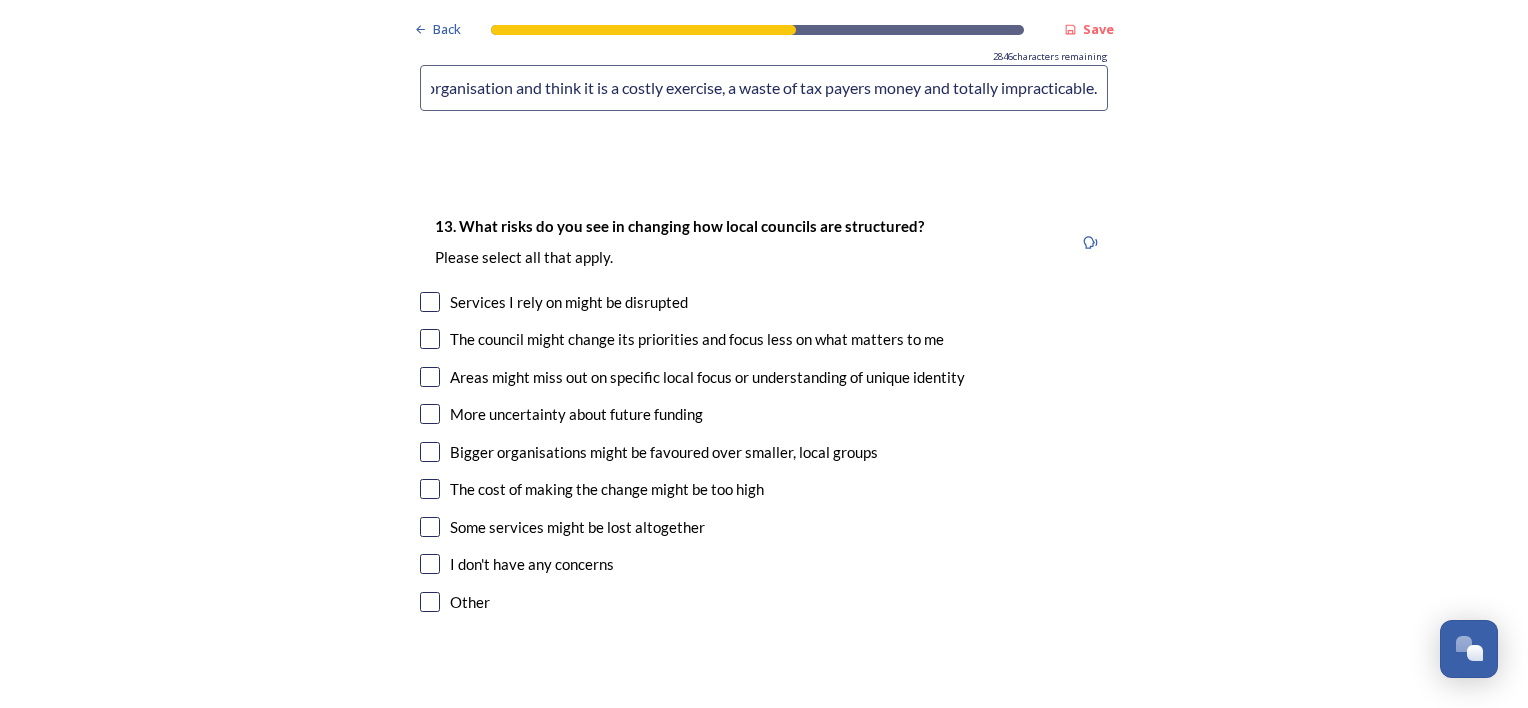 type on "I do not think any of the above will happen with re-organisation and think it is a costly exercise, a waste of tax payers money and totally impracticable." 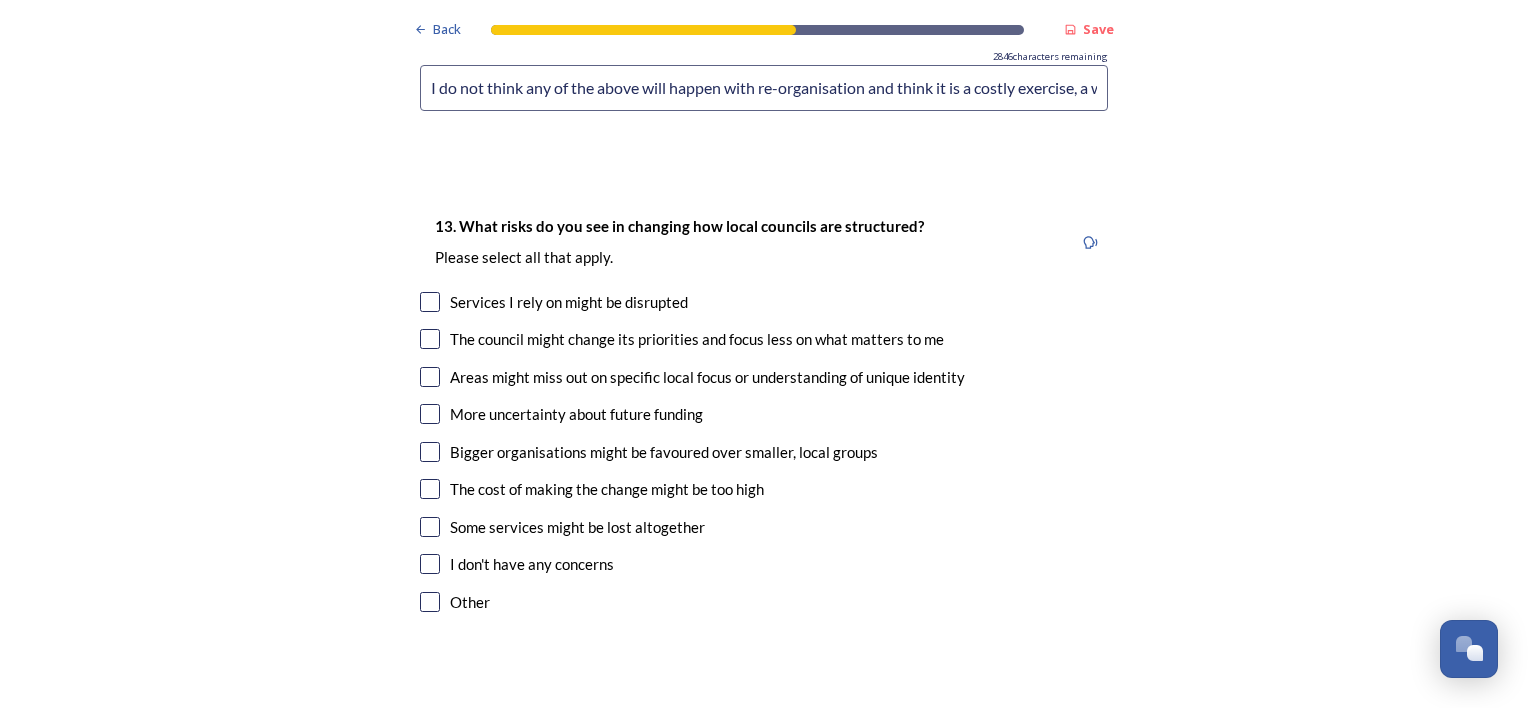 click at bounding box center (430, 302) 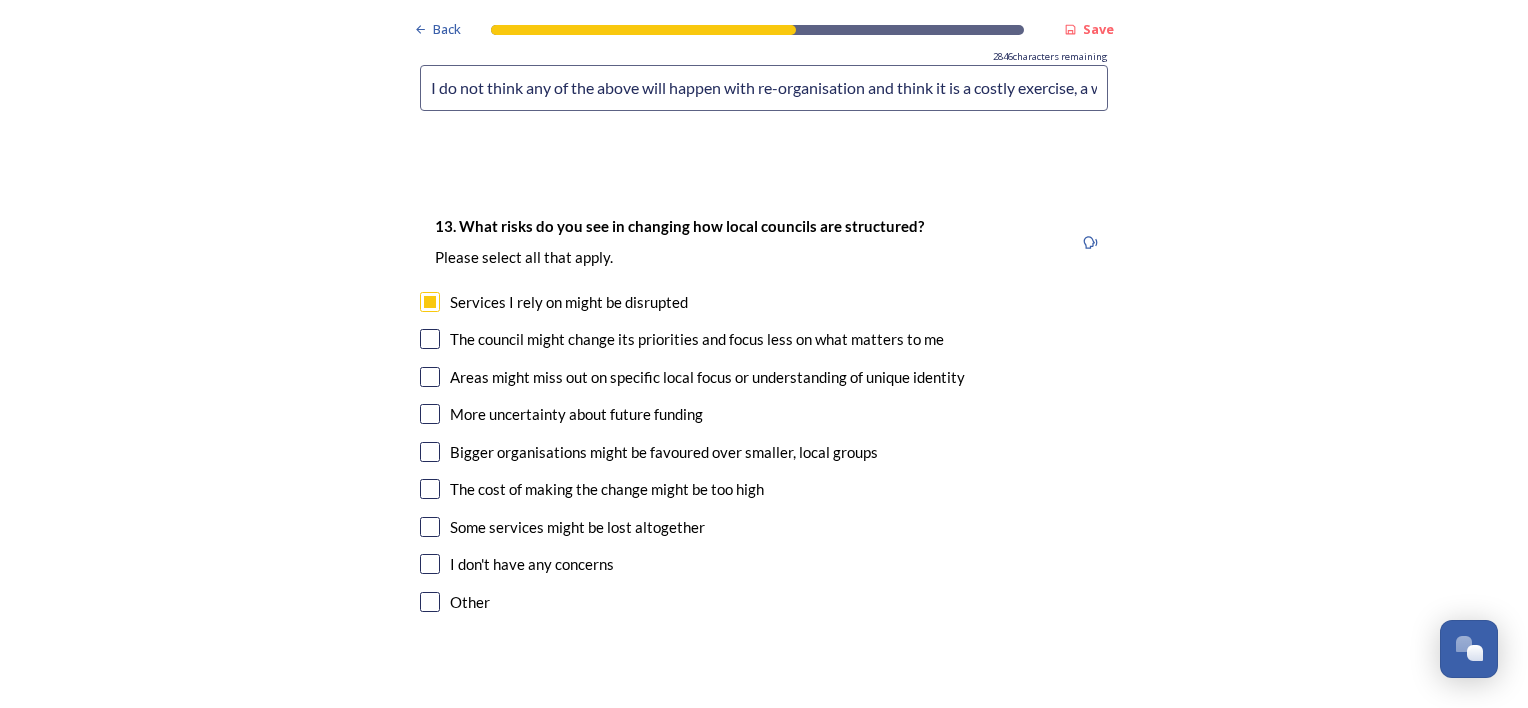 click at bounding box center [430, 339] 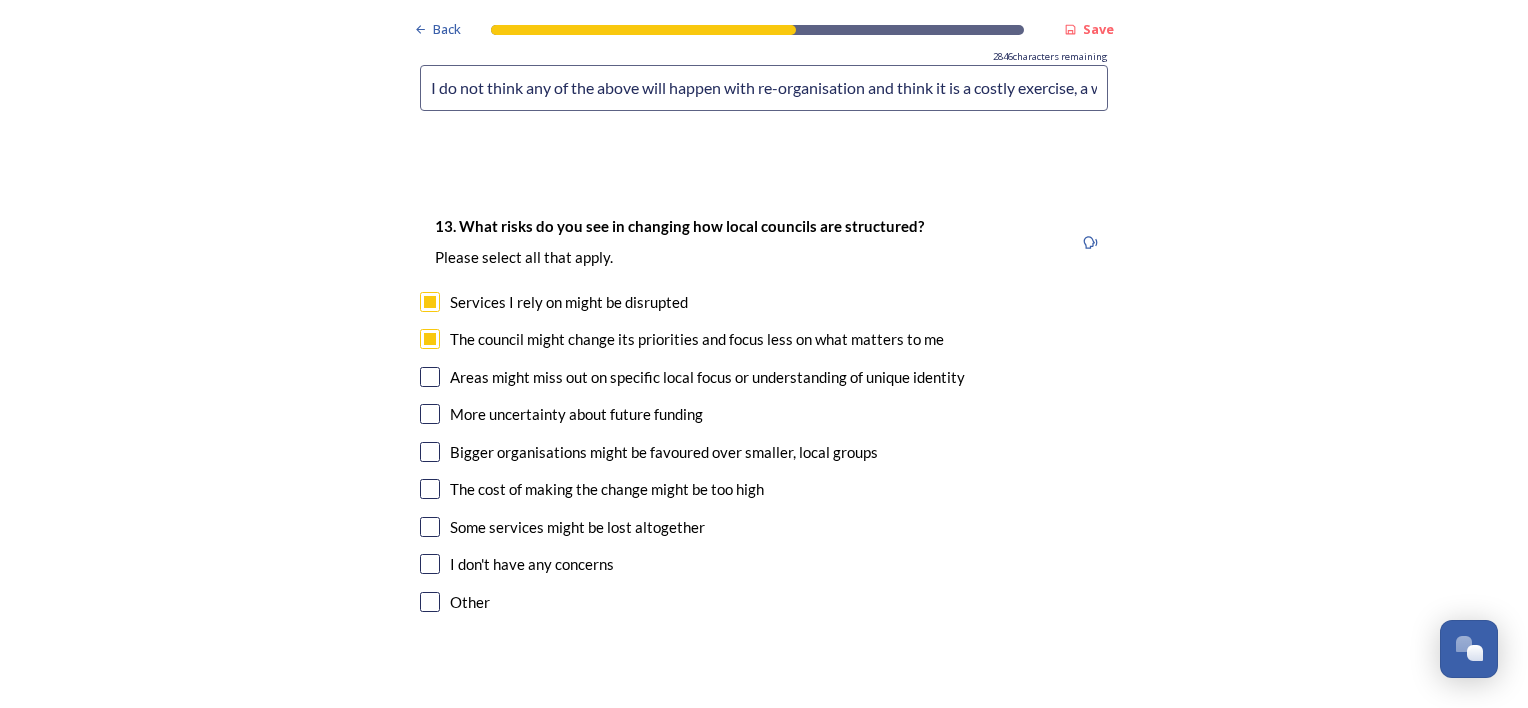 click at bounding box center (430, 377) 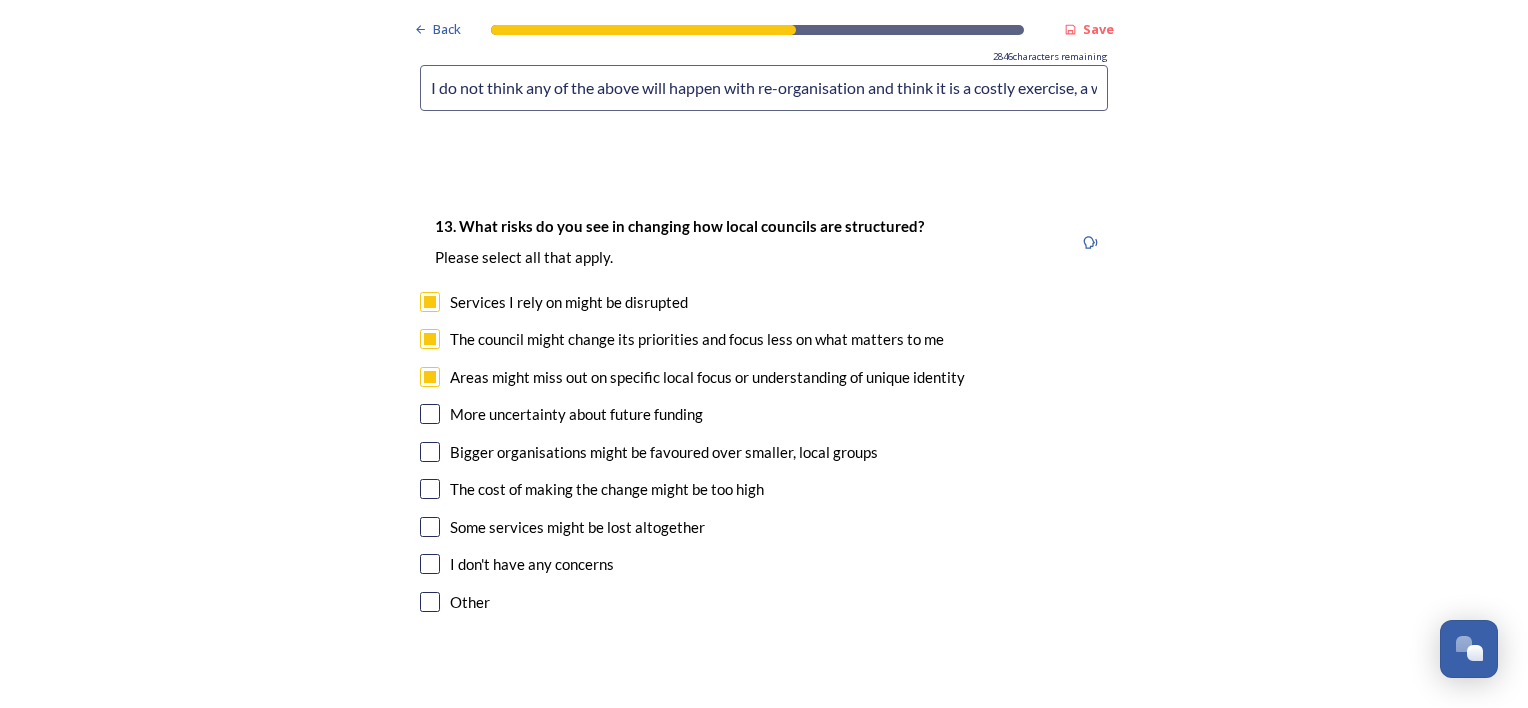 click at bounding box center [430, 414] 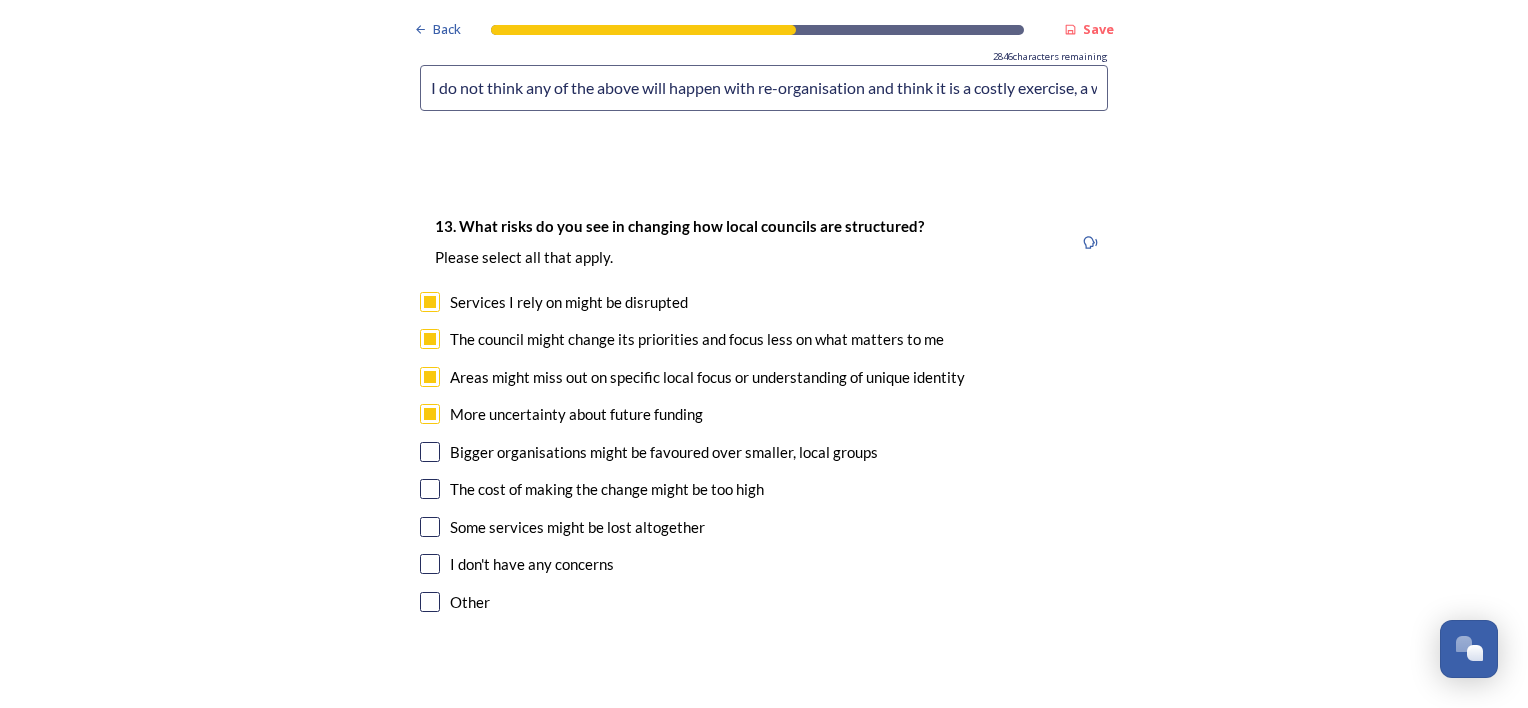 click at bounding box center (430, 452) 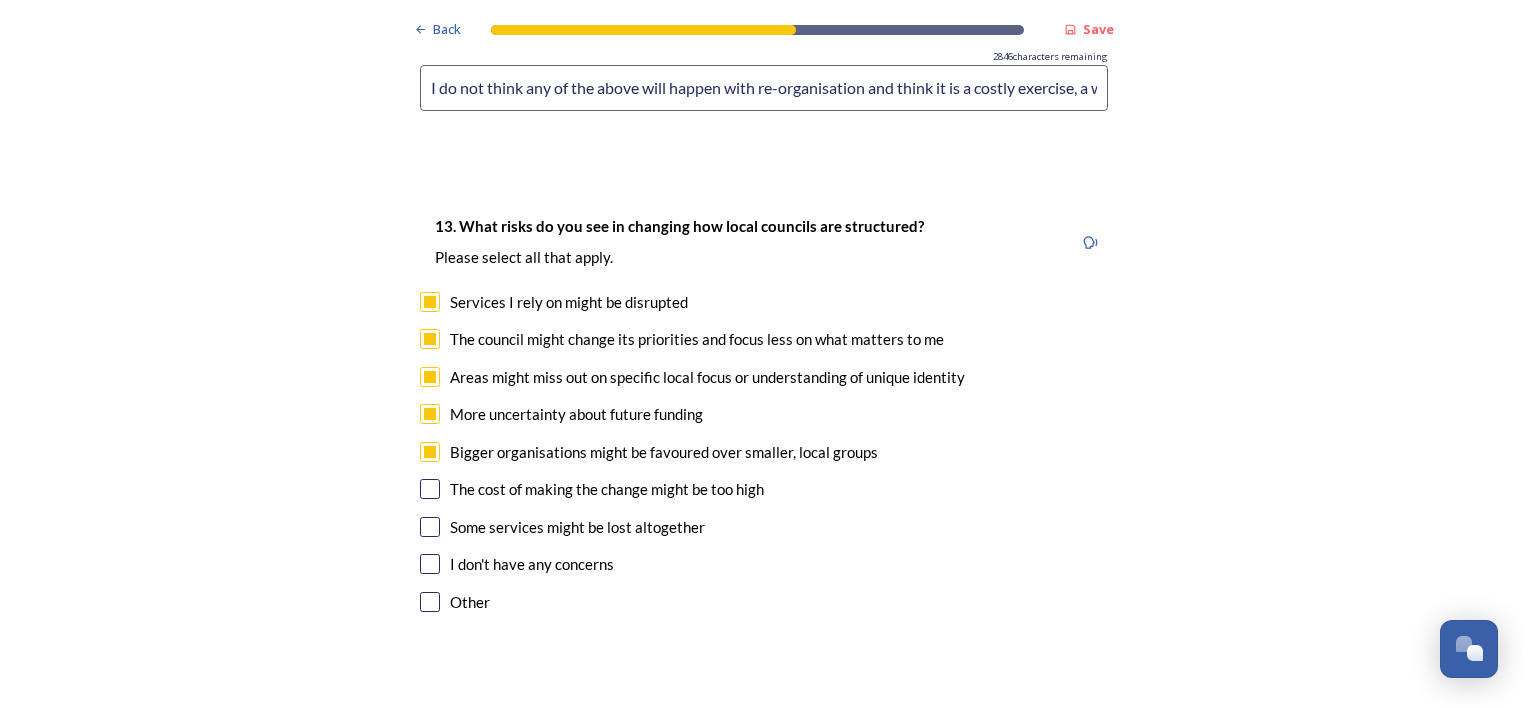 click at bounding box center (430, 489) 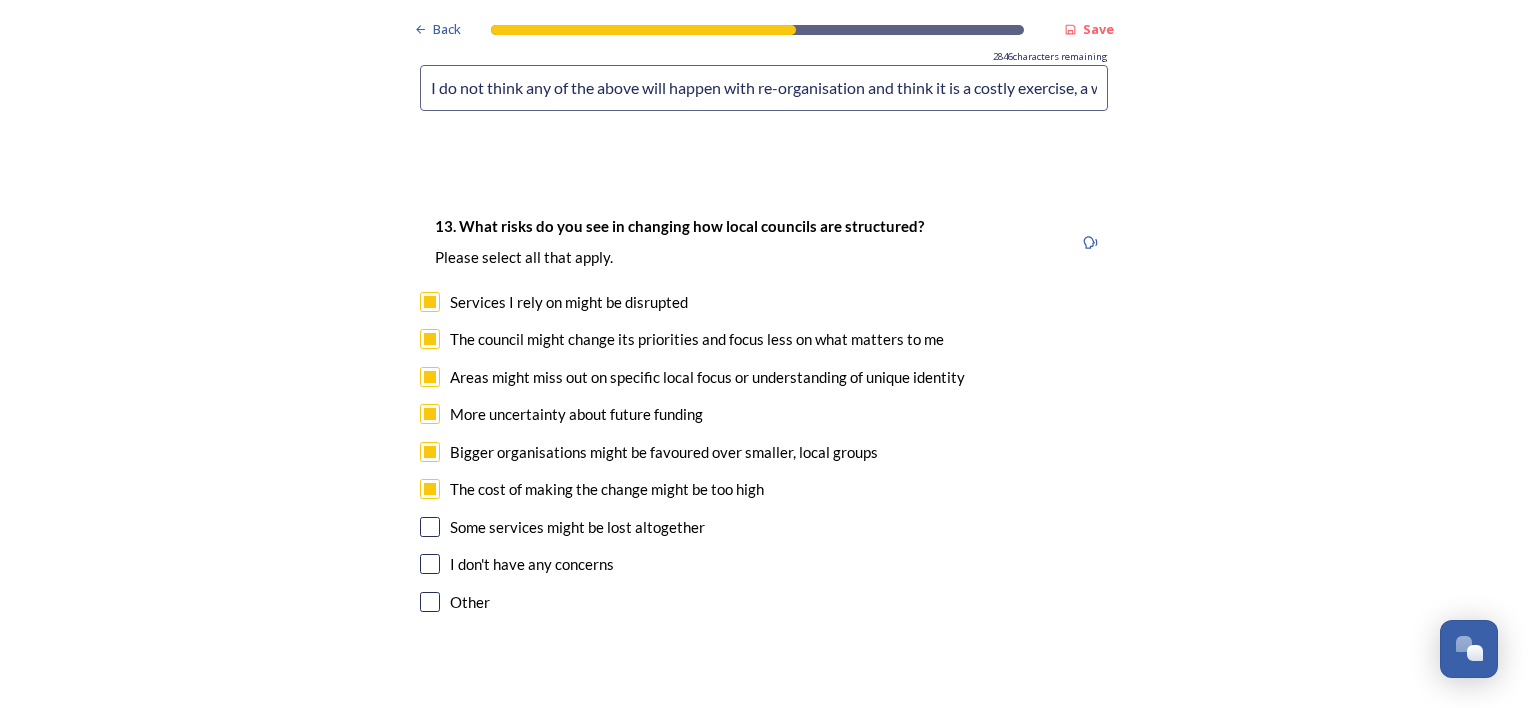 click at bounding box center (430, 527) 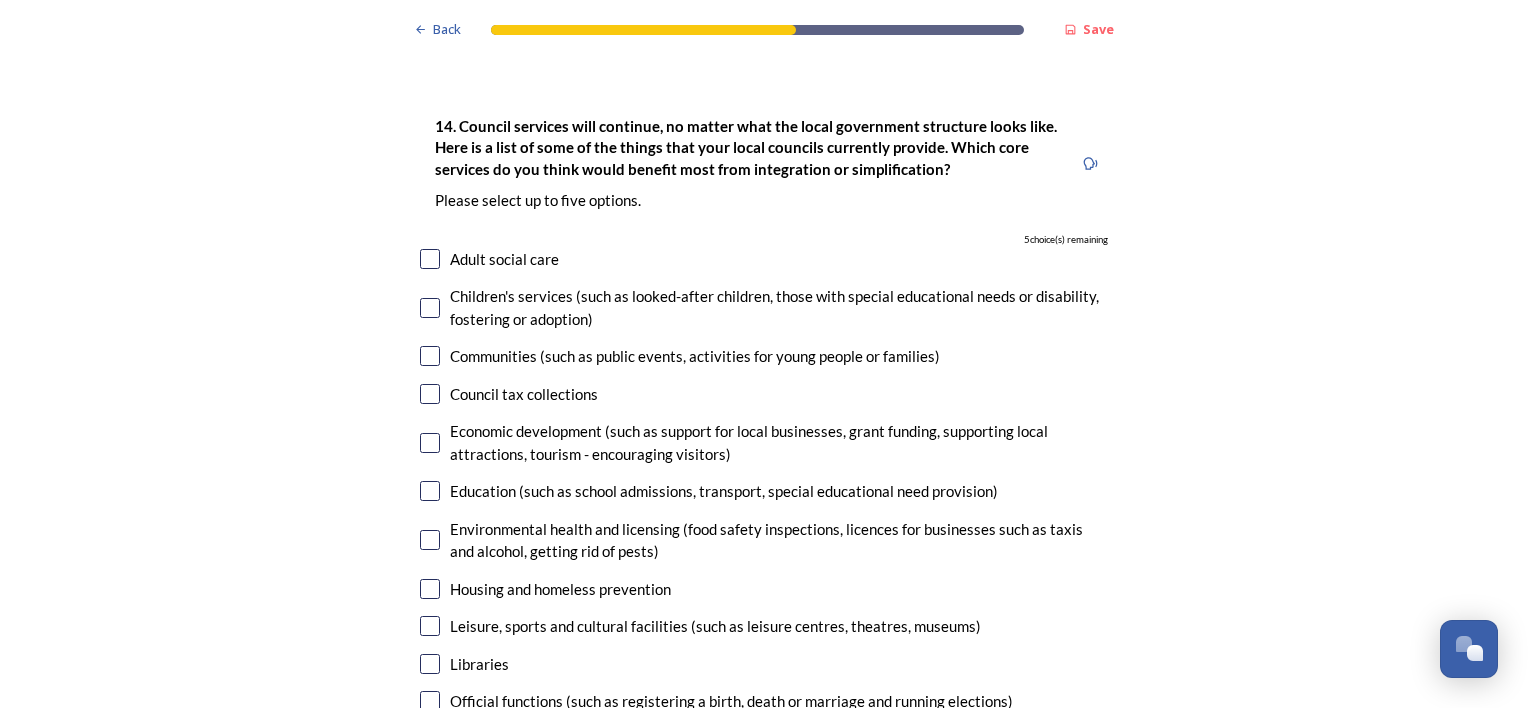 scroll, scrollTop: 4660, scrollLeft: 0, axis: vertical 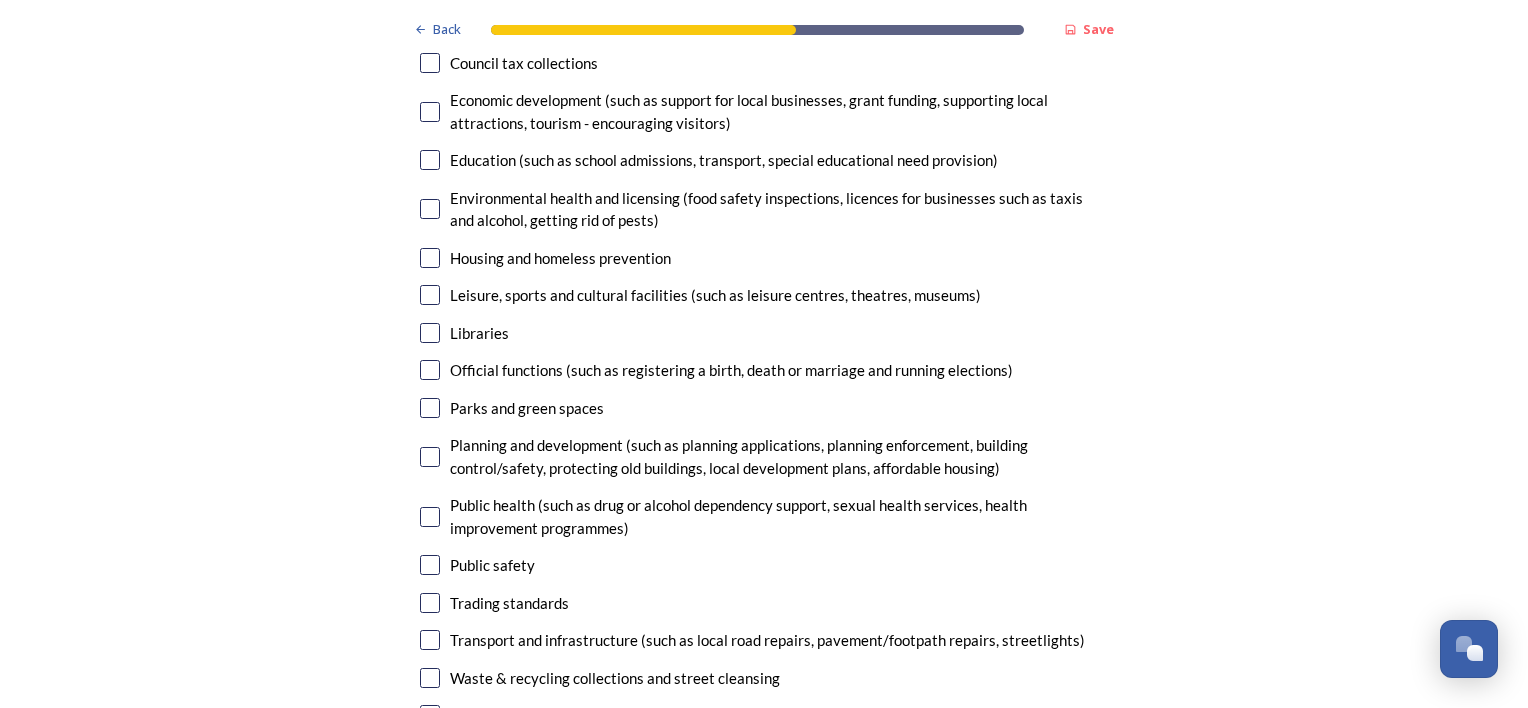 click at bounding box center (430, 640) 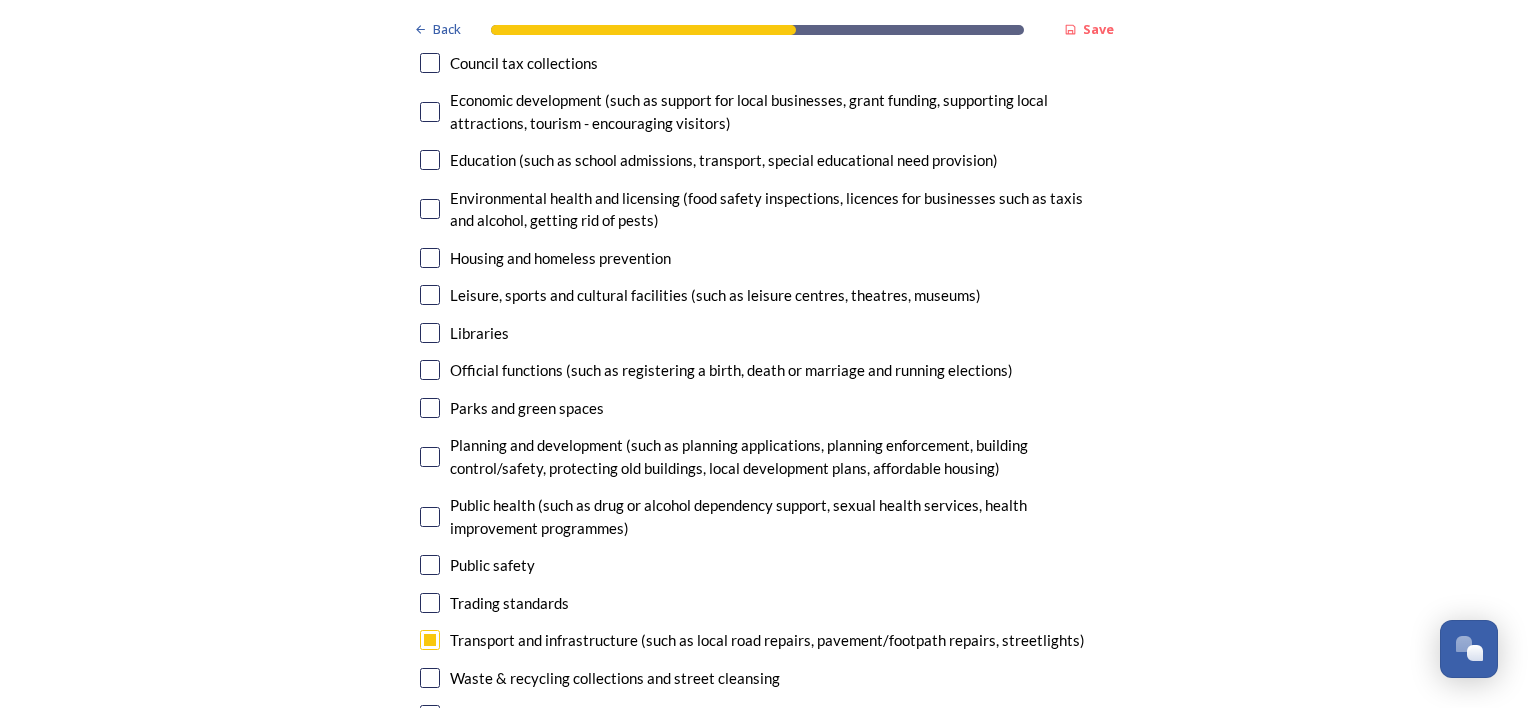 click at bounding box center [430, 517] 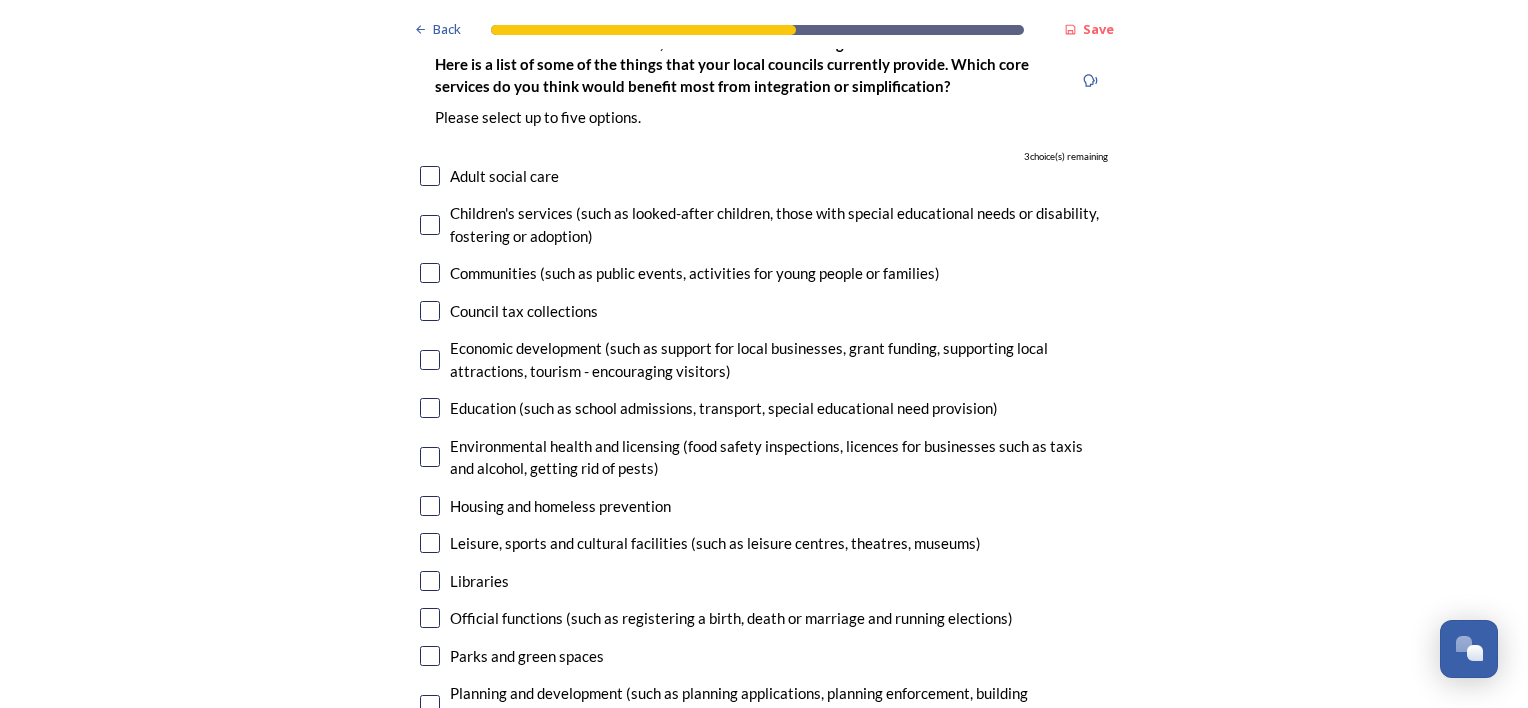 scroll, scrollTop: 4718, scrollLeft: 0, axis: vertical 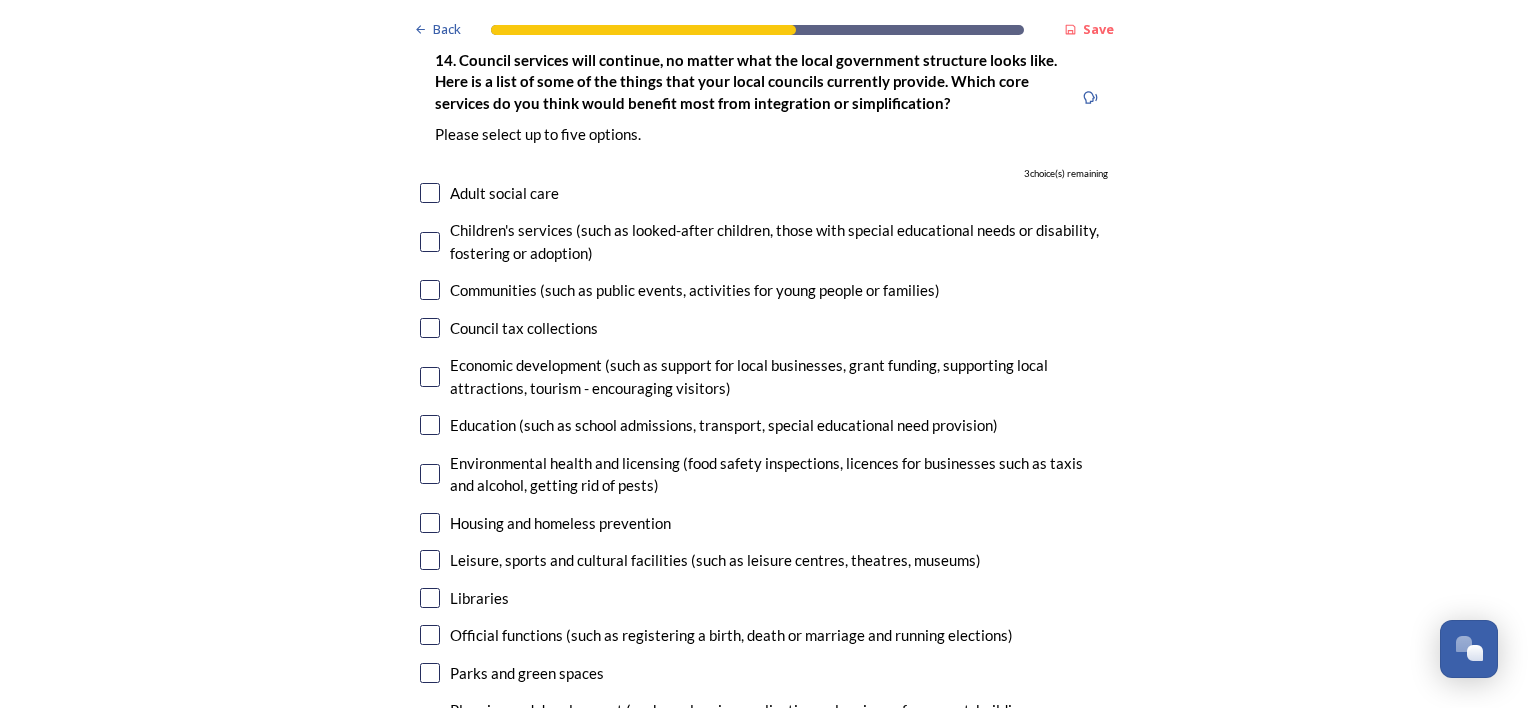 click at bounding box center (430, 328) 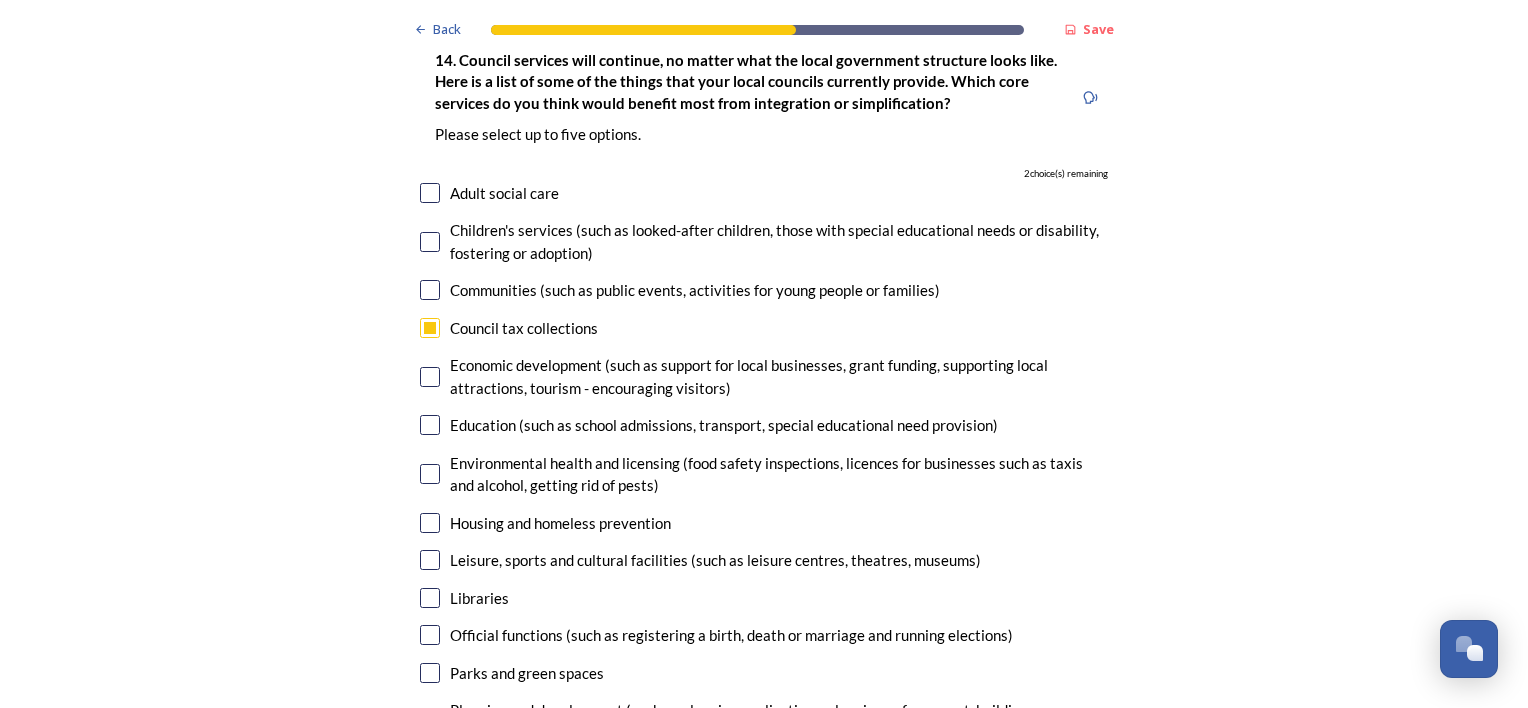 click at bounding box center (430, 242) 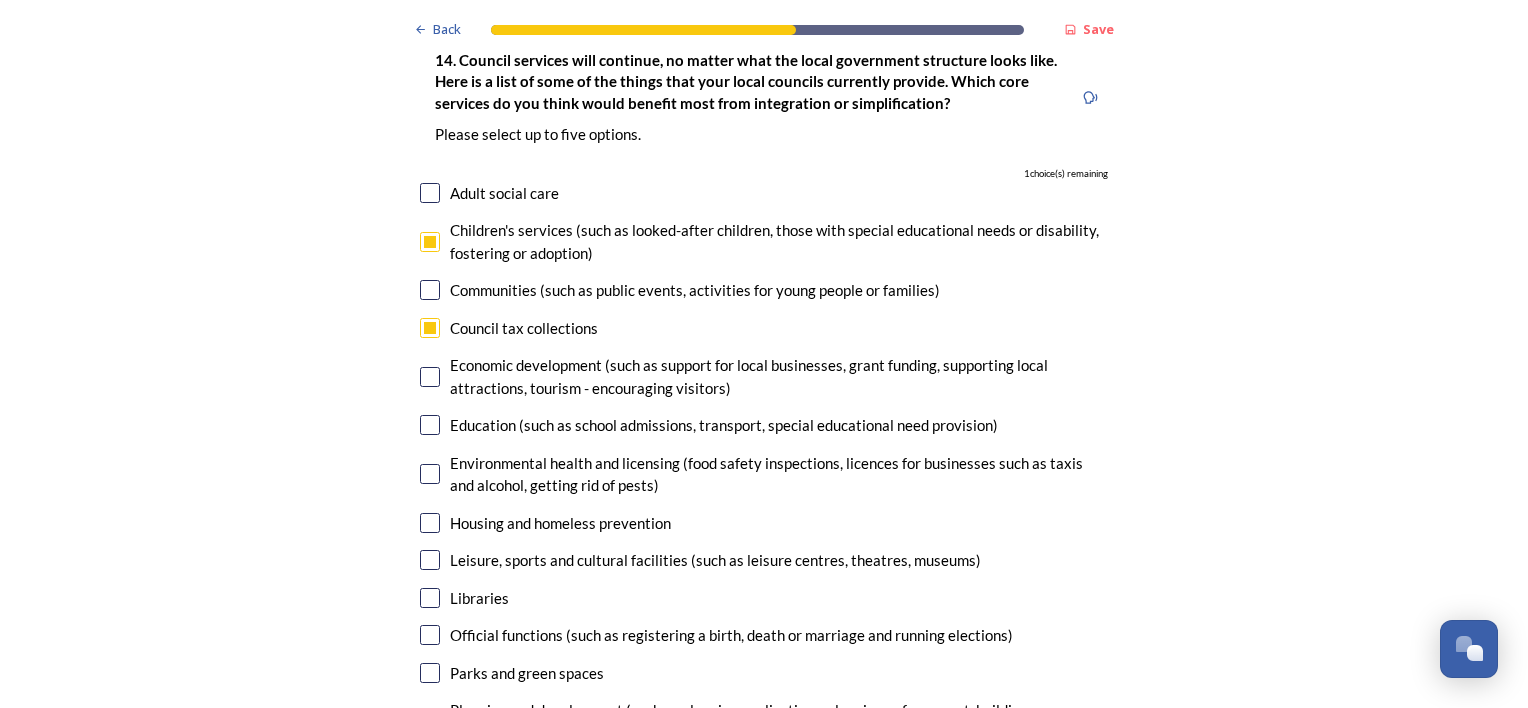 click at bounding box center (430, 193) 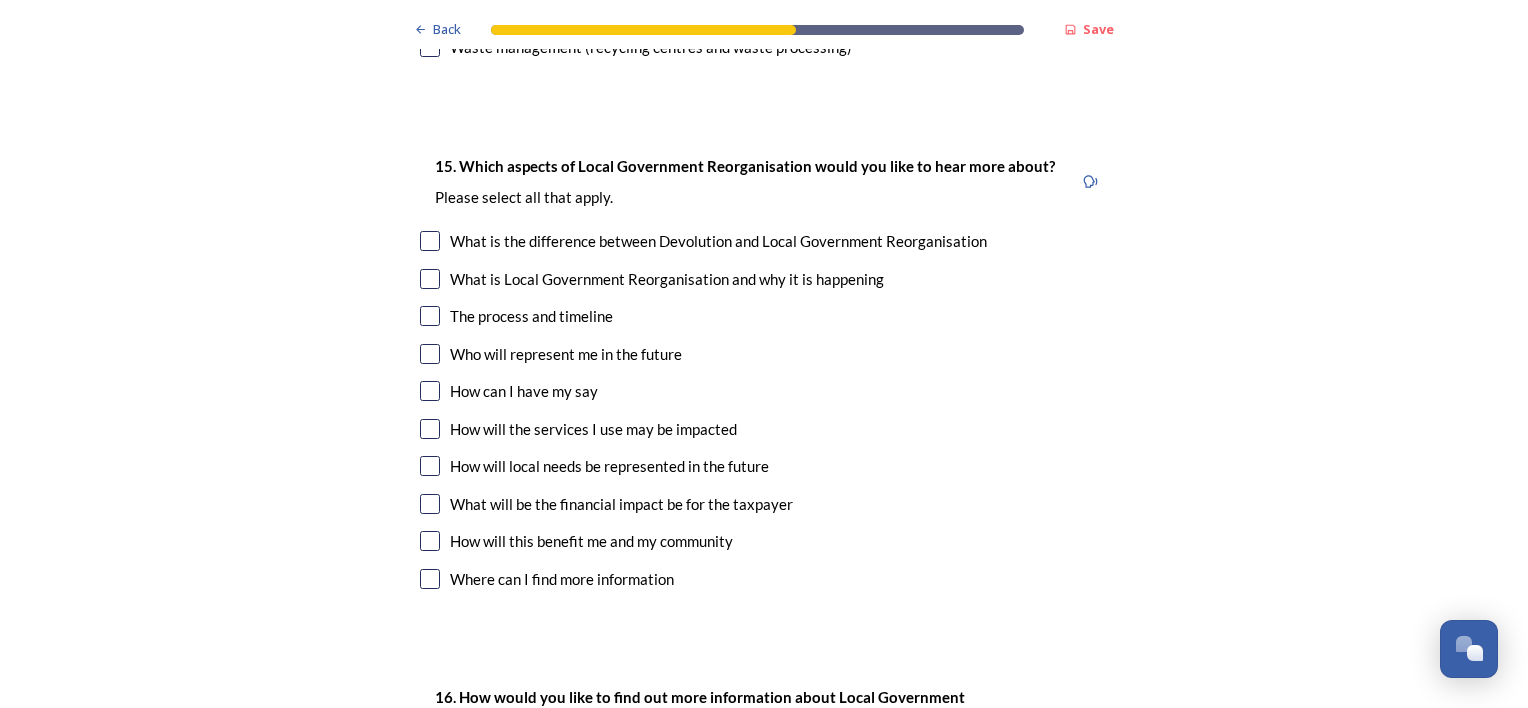 scroll, scrollTop: 5668, scrollLeft: 0, axis: vertical 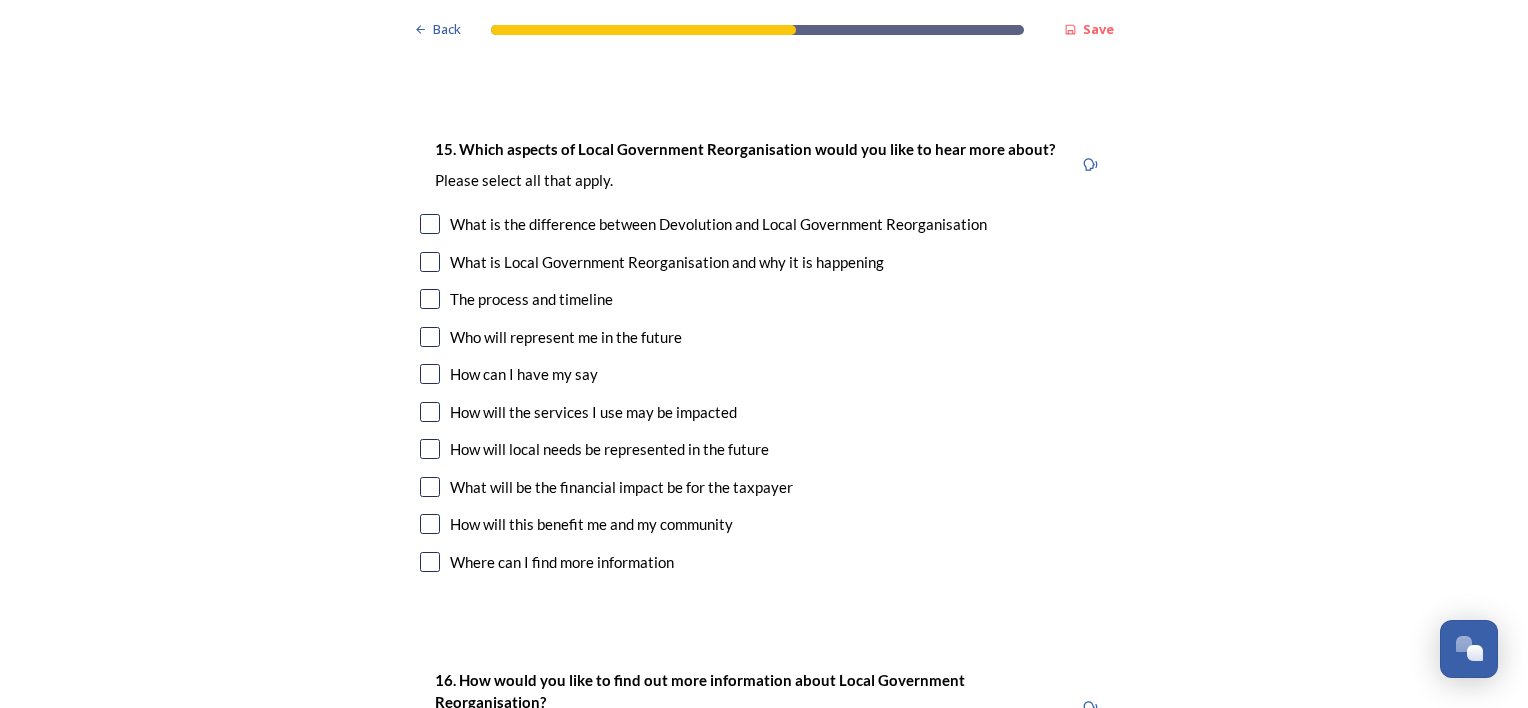 click at bounding box center [430, 412] 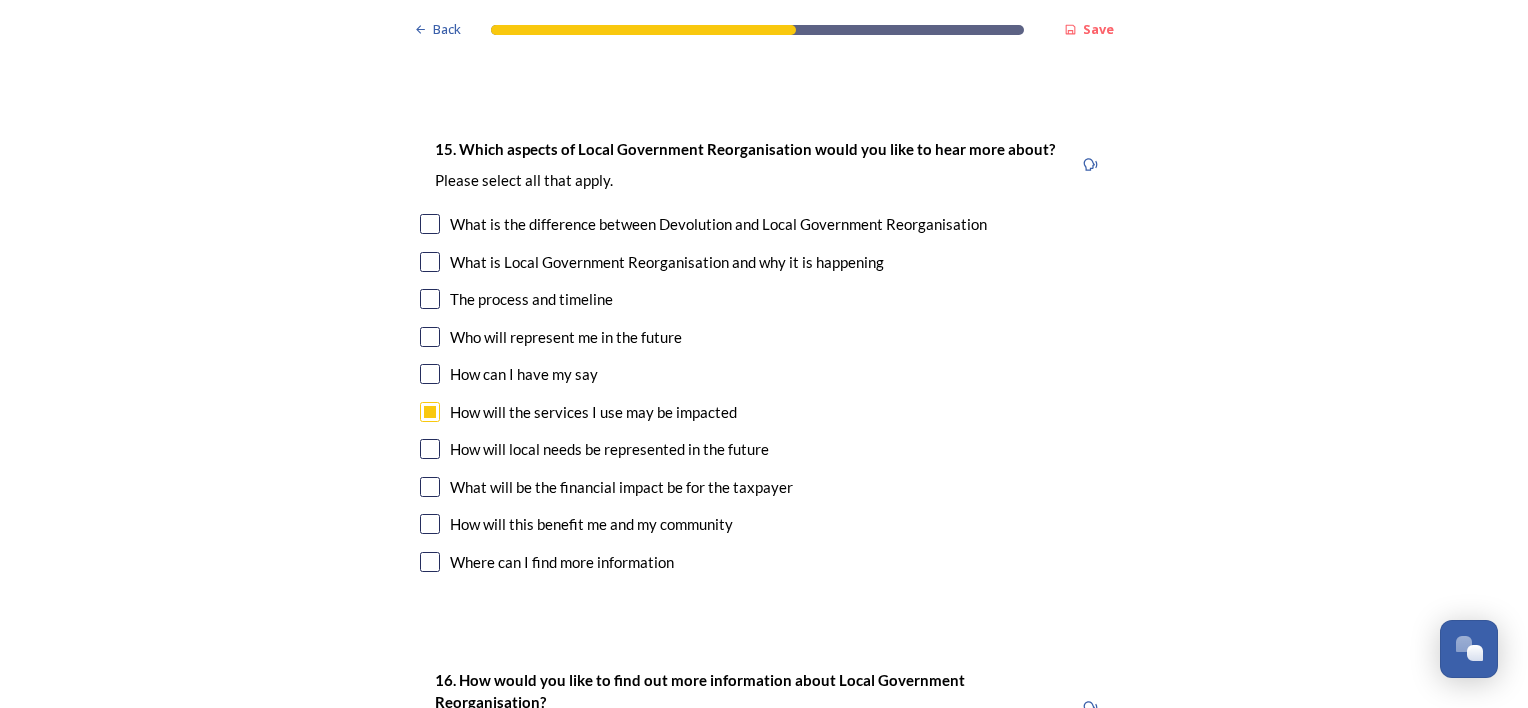 click at bounding box center [430, 449] 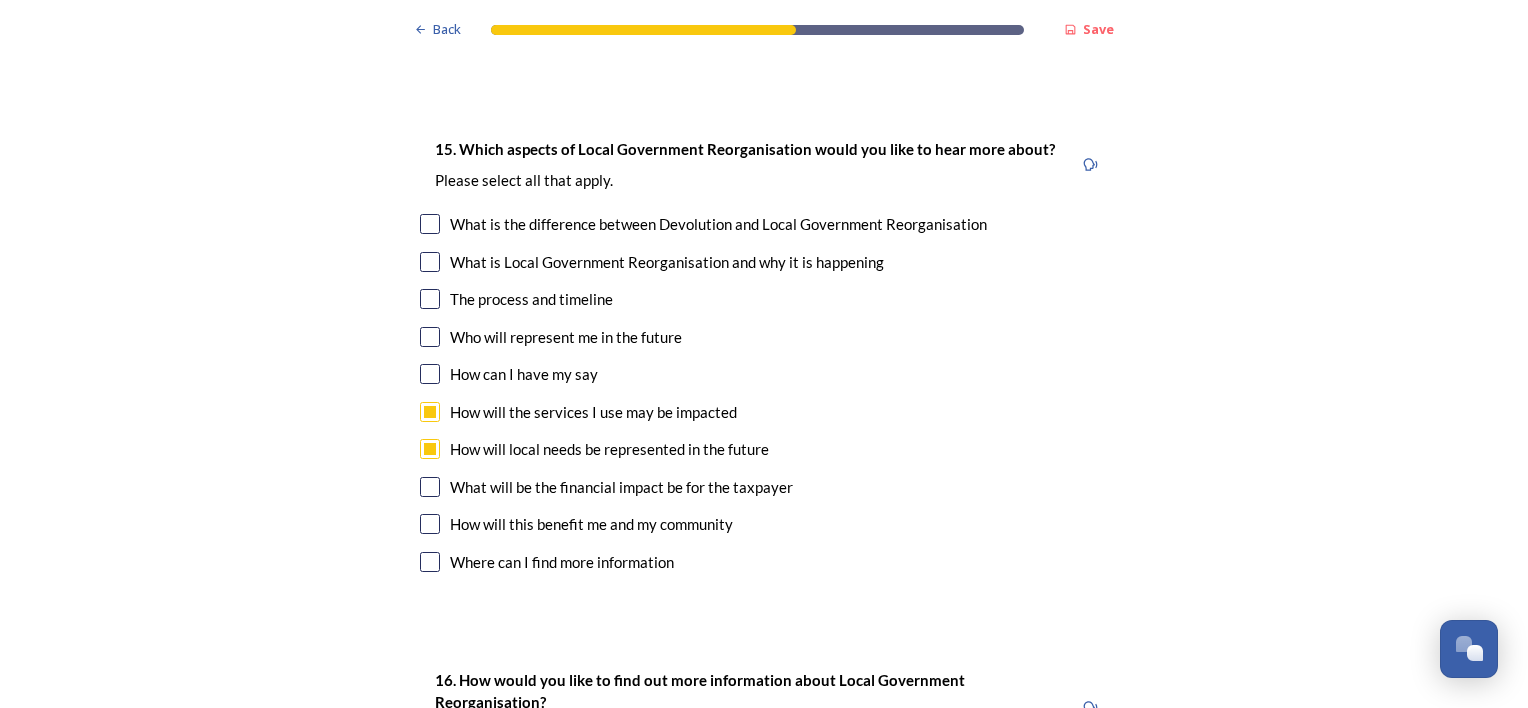 click at bounding box center [430, 487] 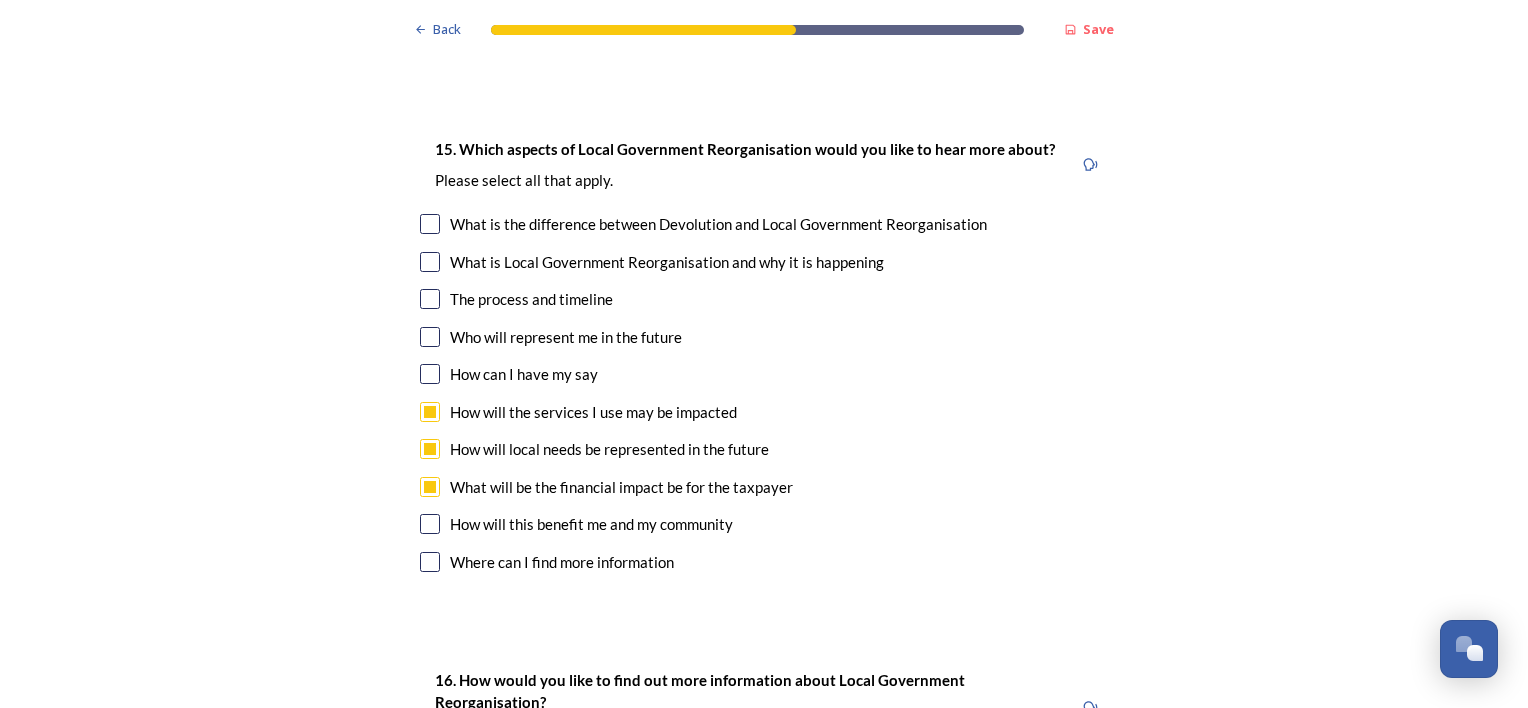 click at bounding box center [430, 524] 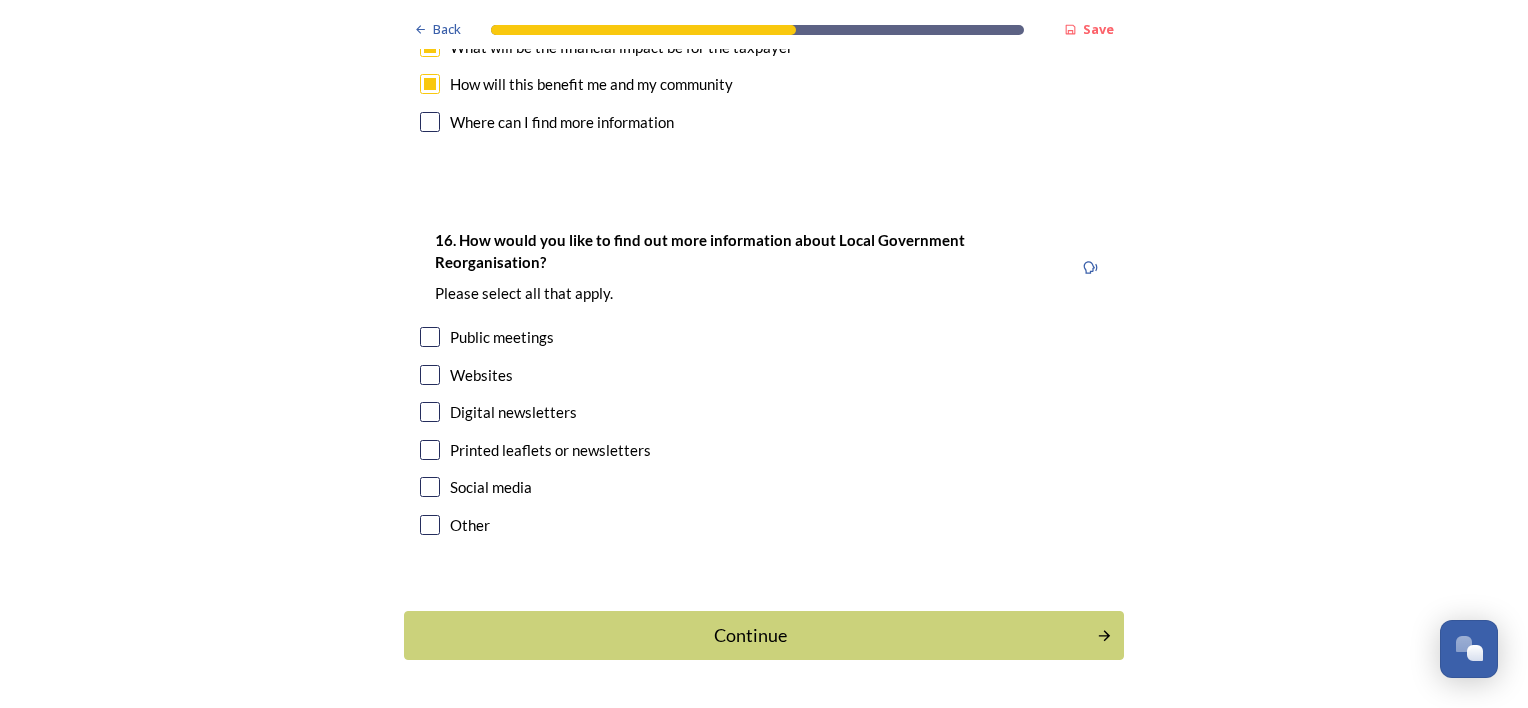 scroll, scrollTop: 6116, scrollLeft: 0, axis: vertical 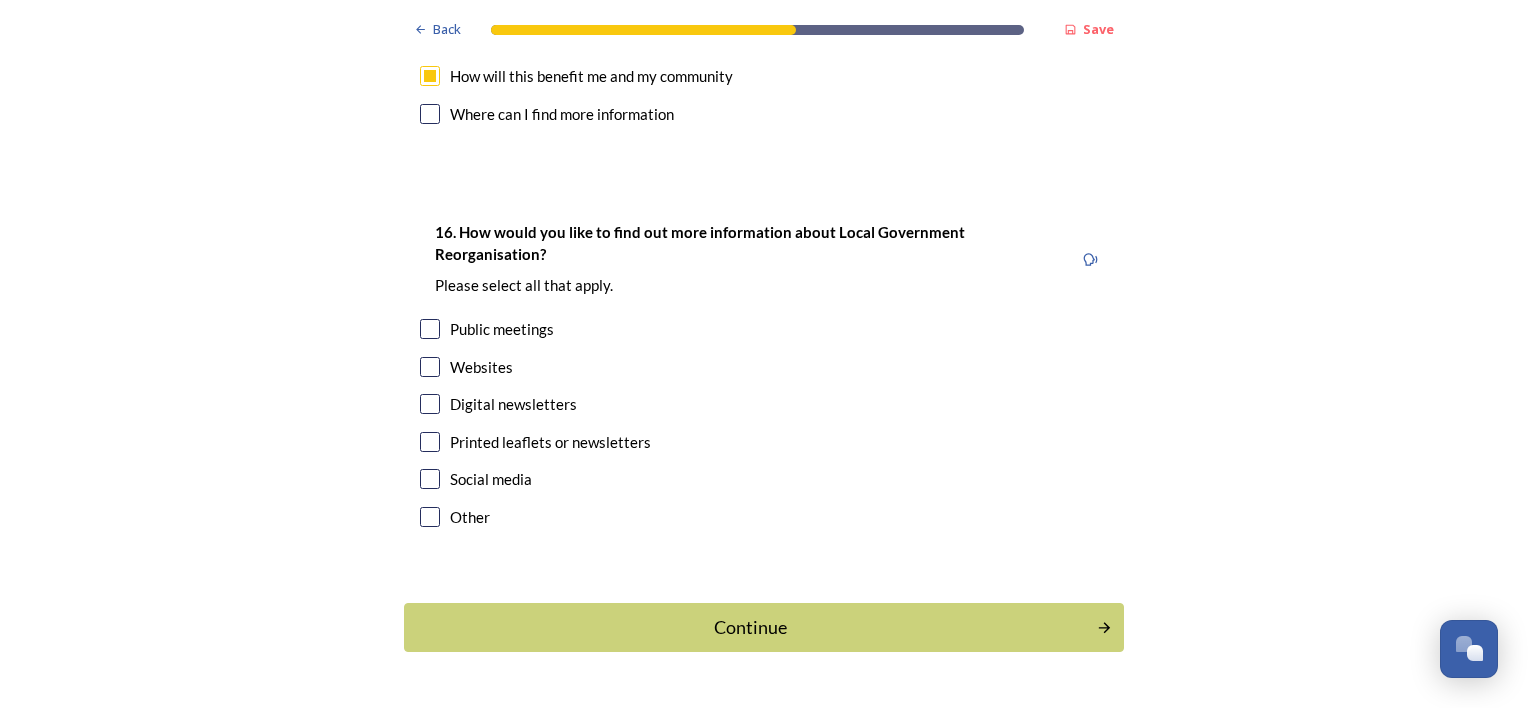 click at bounding box center (430, 442) 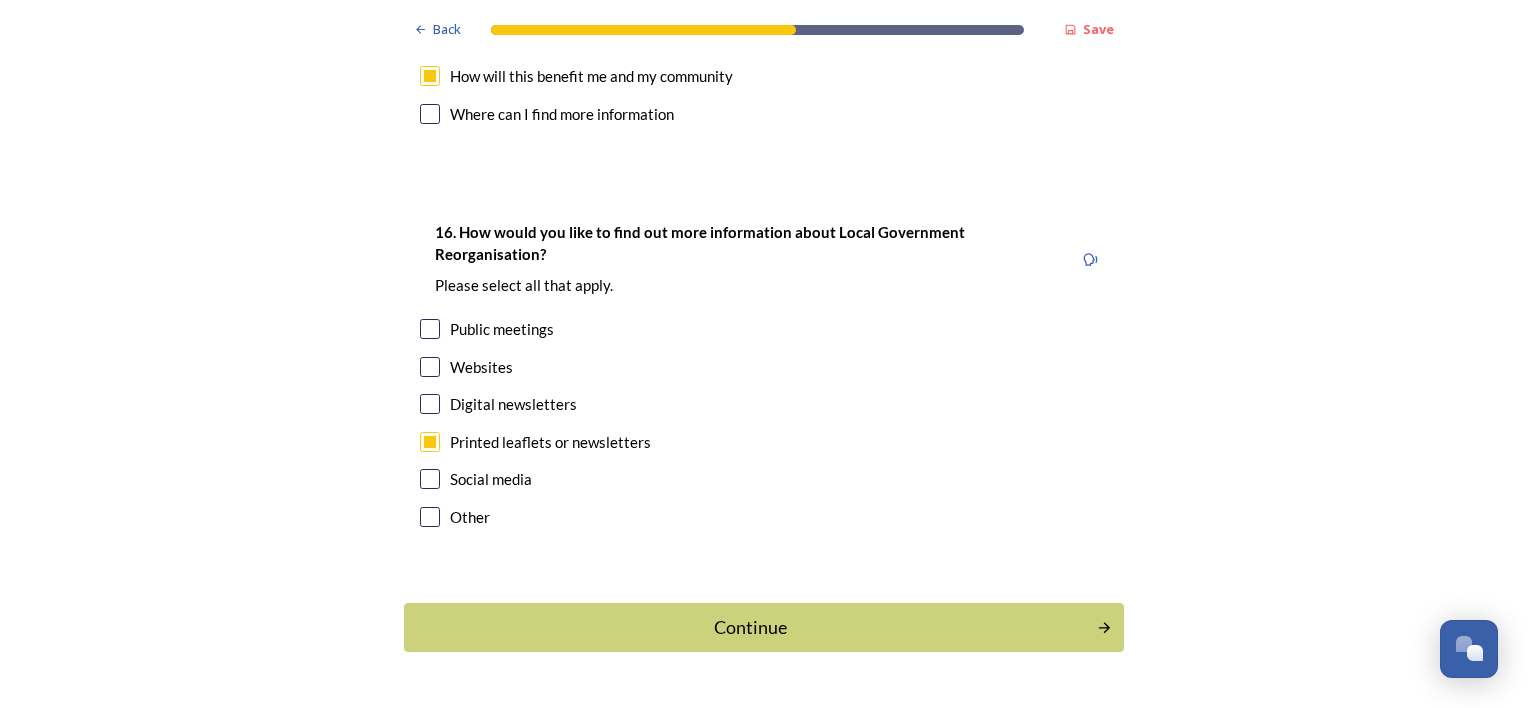 click at bounding box center [430, 367] 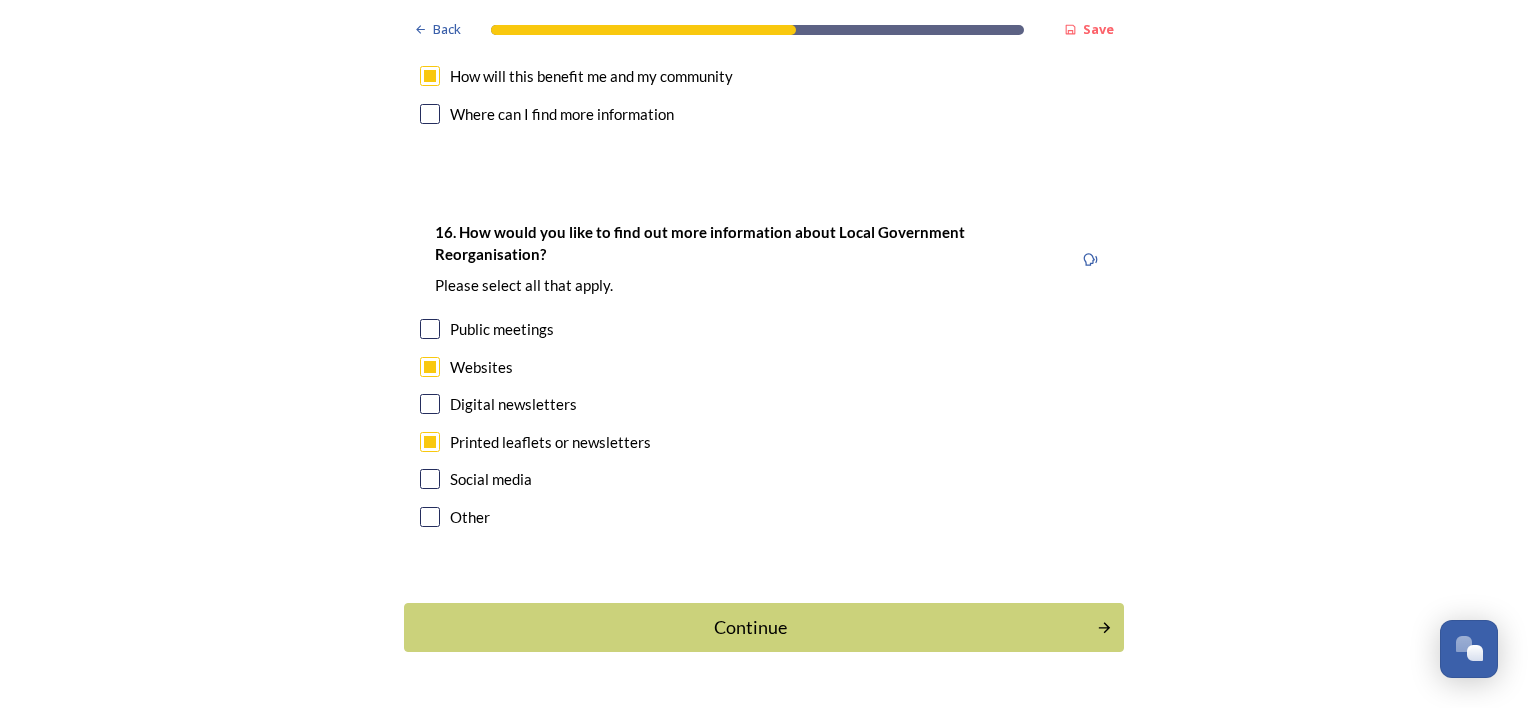 click at bounding box center [430, 329] 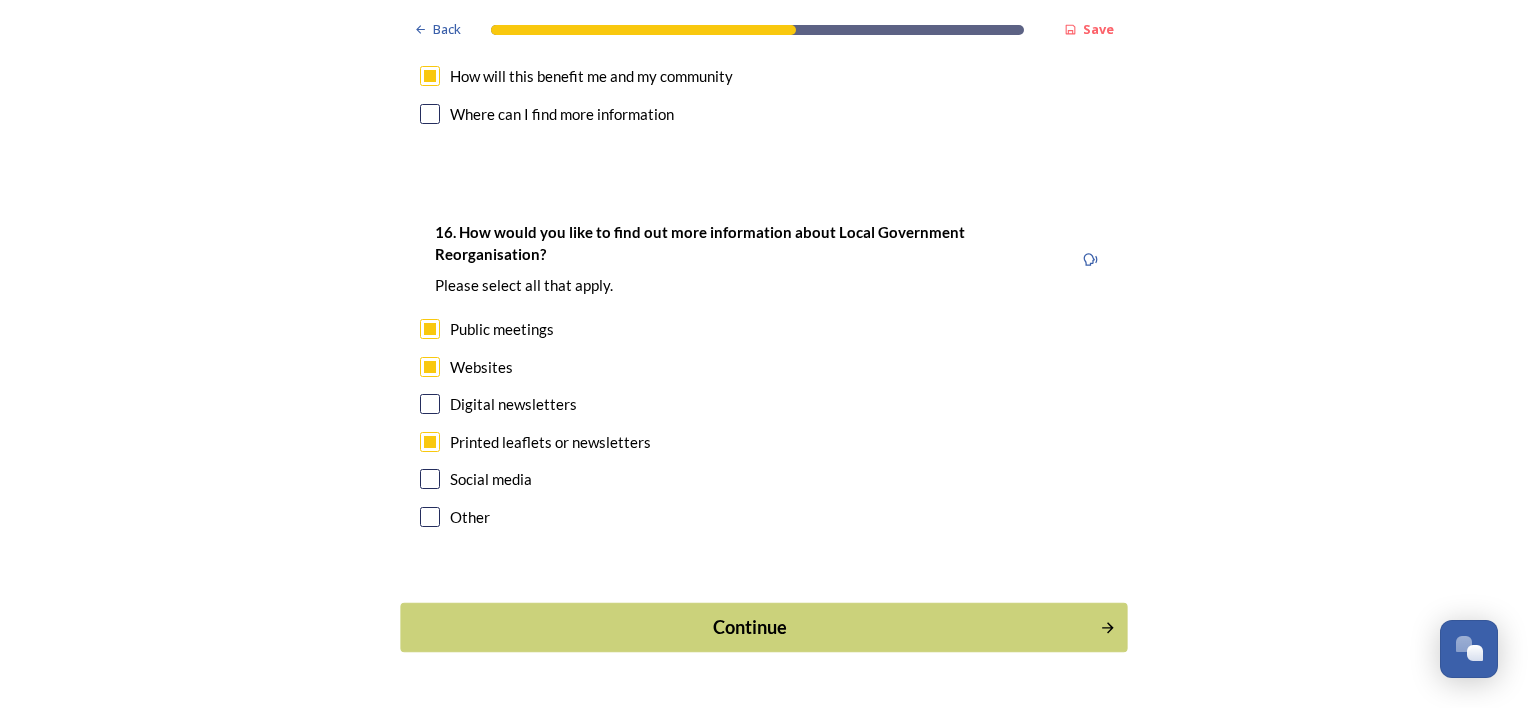 click on "Continue" at bounding box center (750, 627) 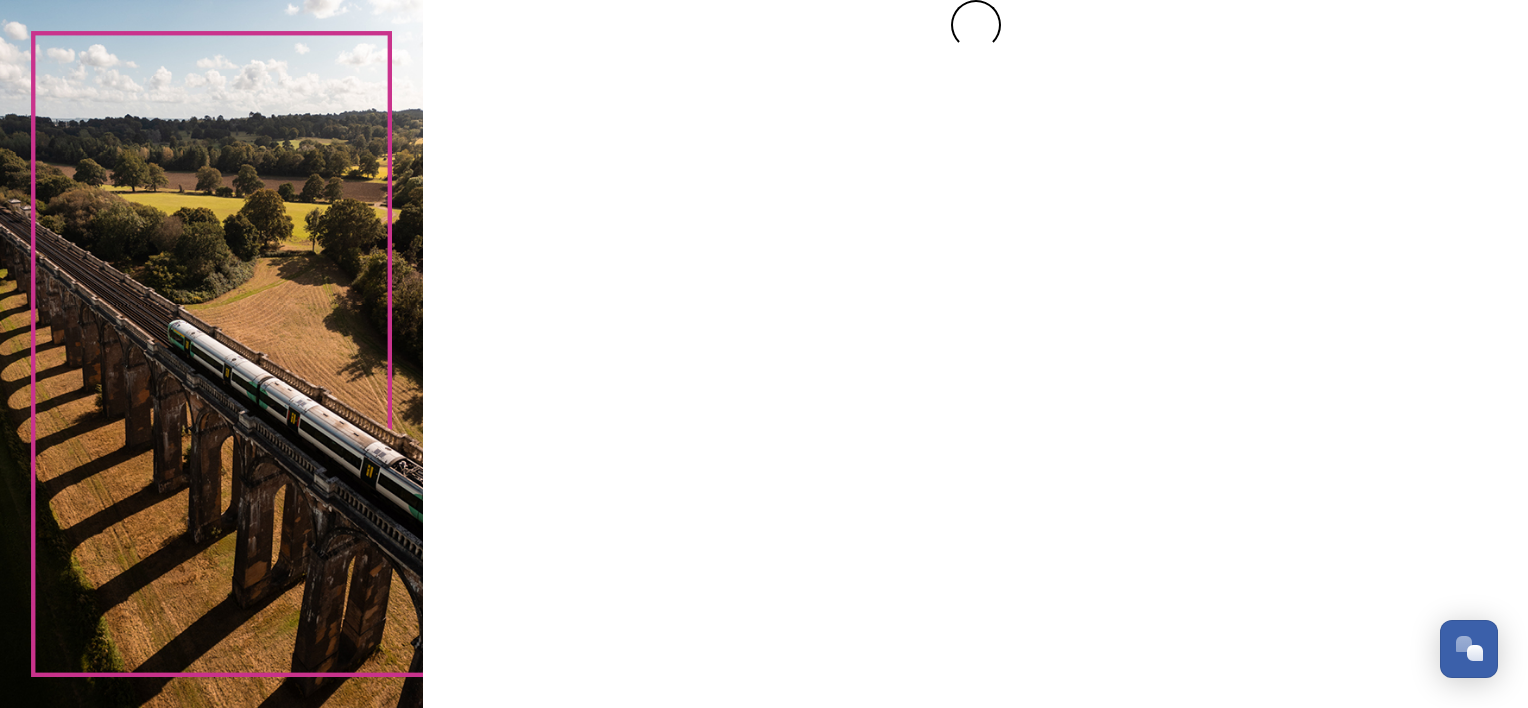 scroll, scrollTop: 0, scrollLeft: 0, axis: both 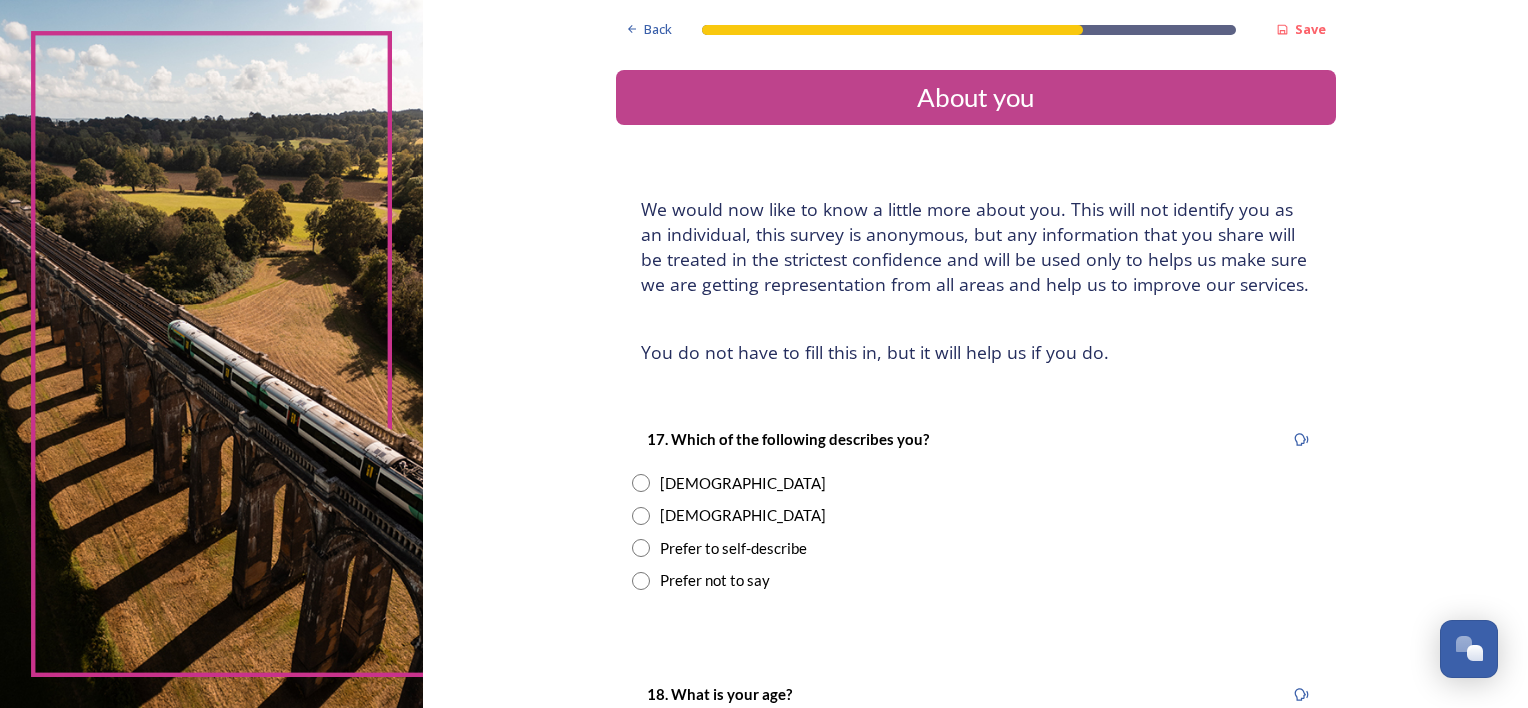 click at bounding box center [641, 483] 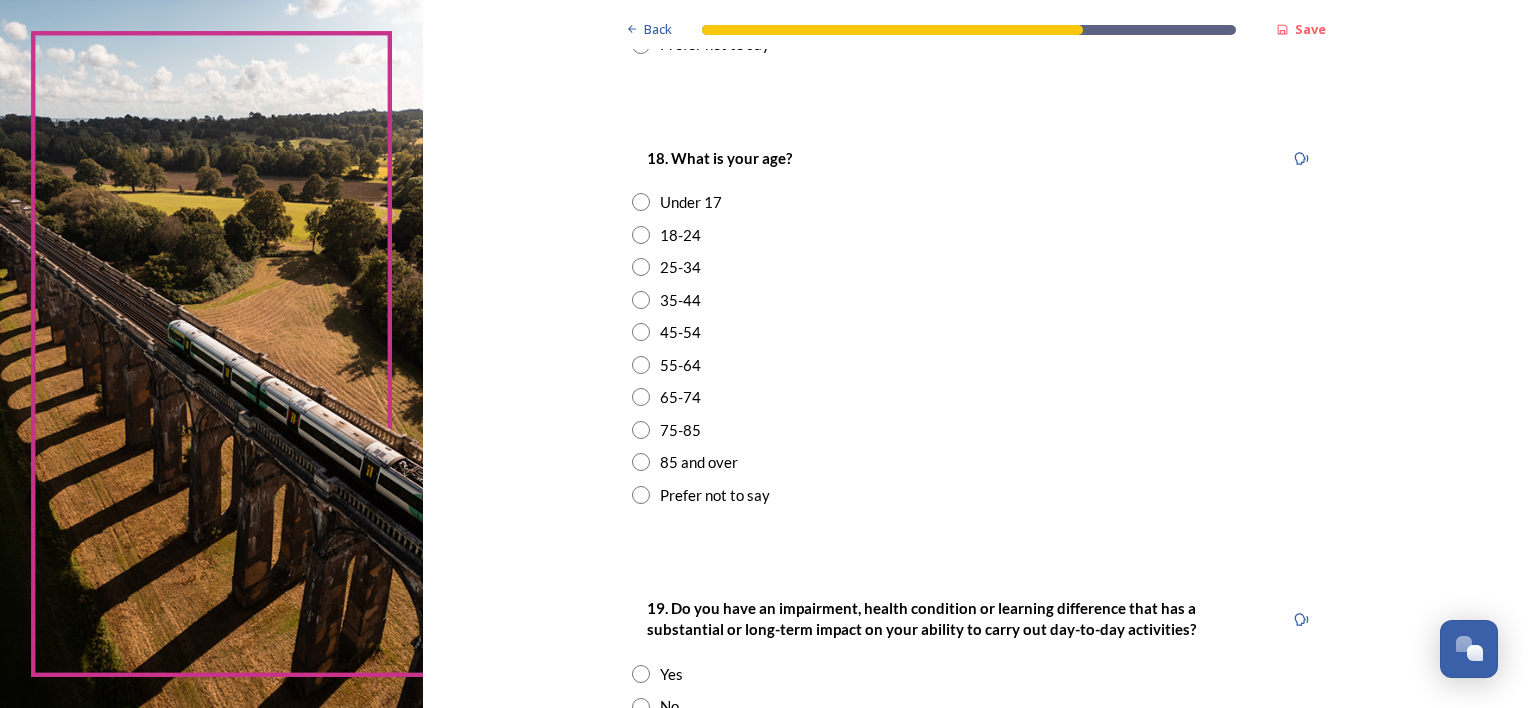 scroll, scrollTop: 540, scrollLeft: 0, axis: vertical 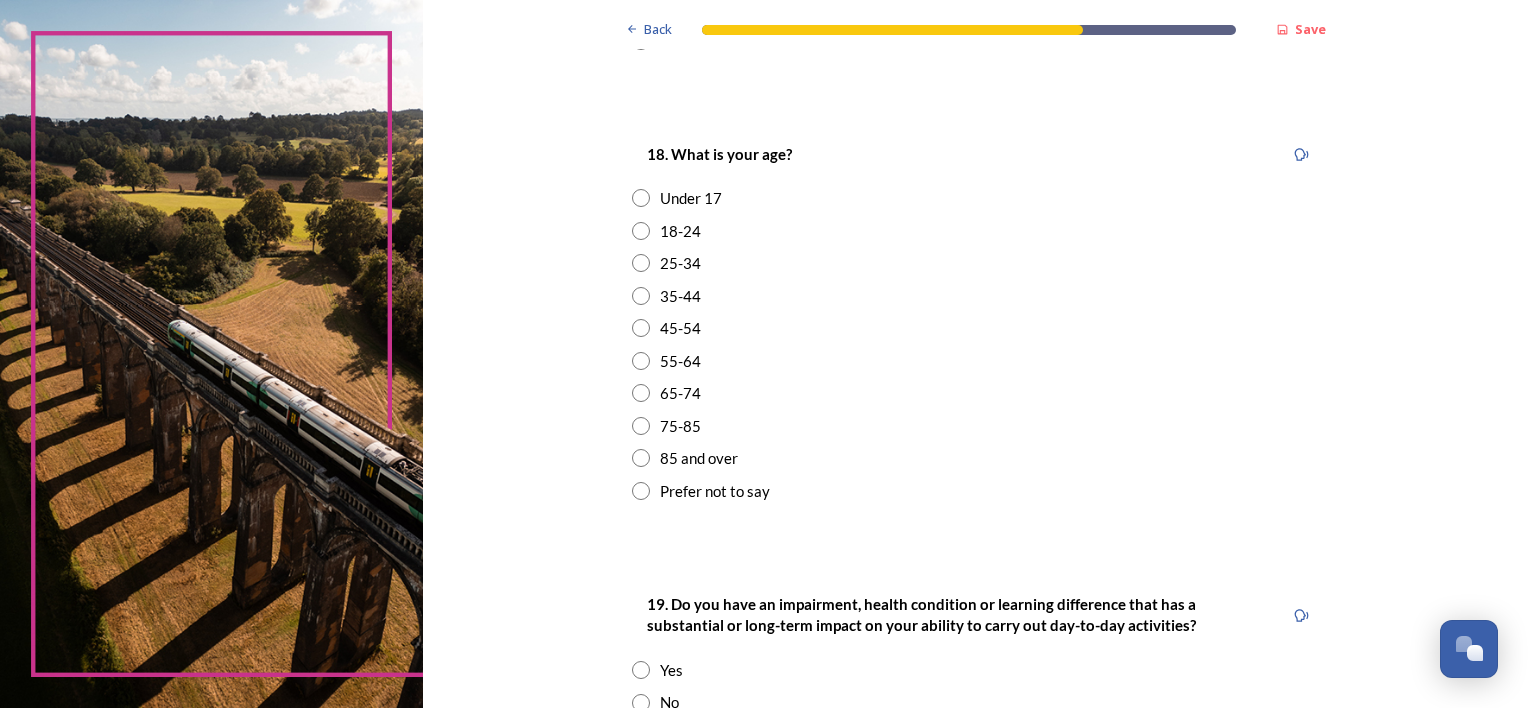 click at bounding box center [641, 361] 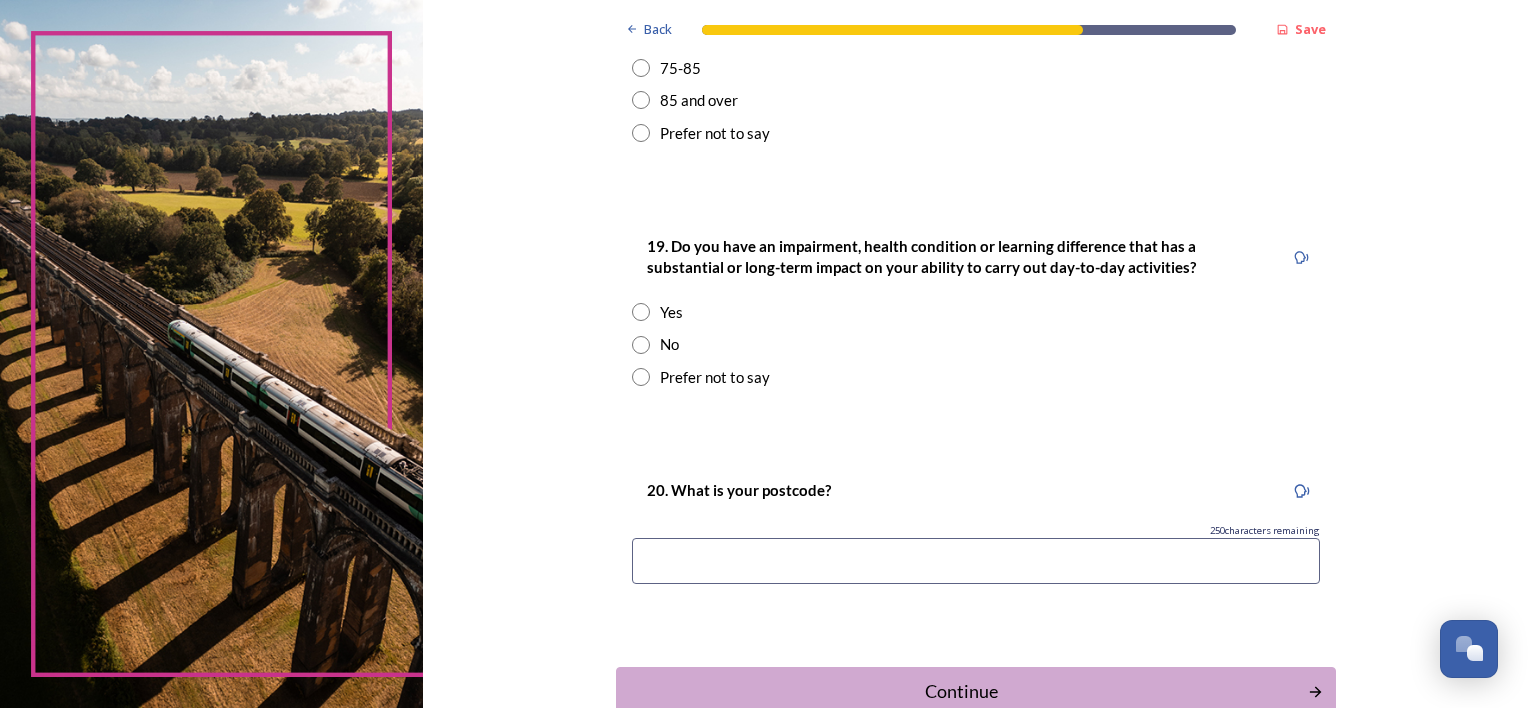 scroll, scrollTop: 902, scrollLeft: 0, axis: vertical 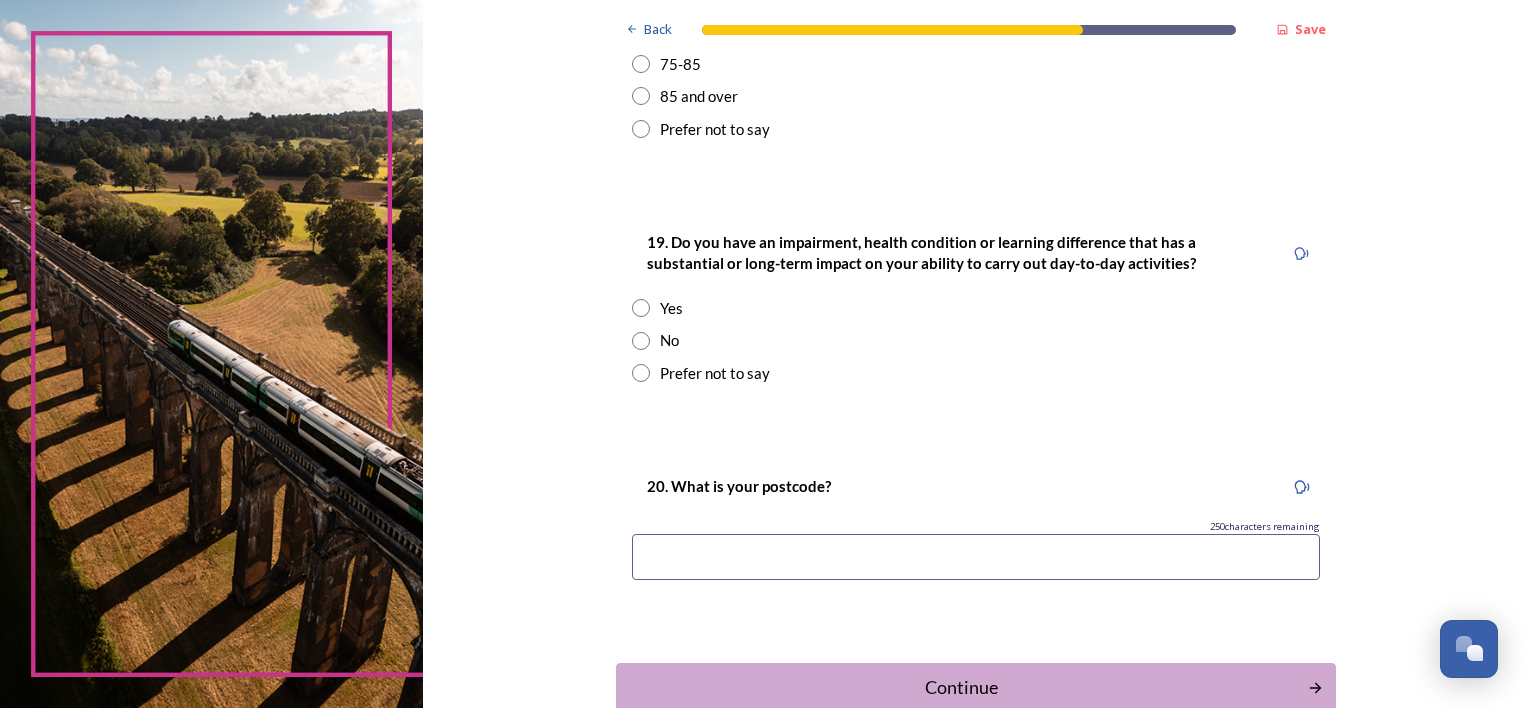 click at bounding box center (641, 341) 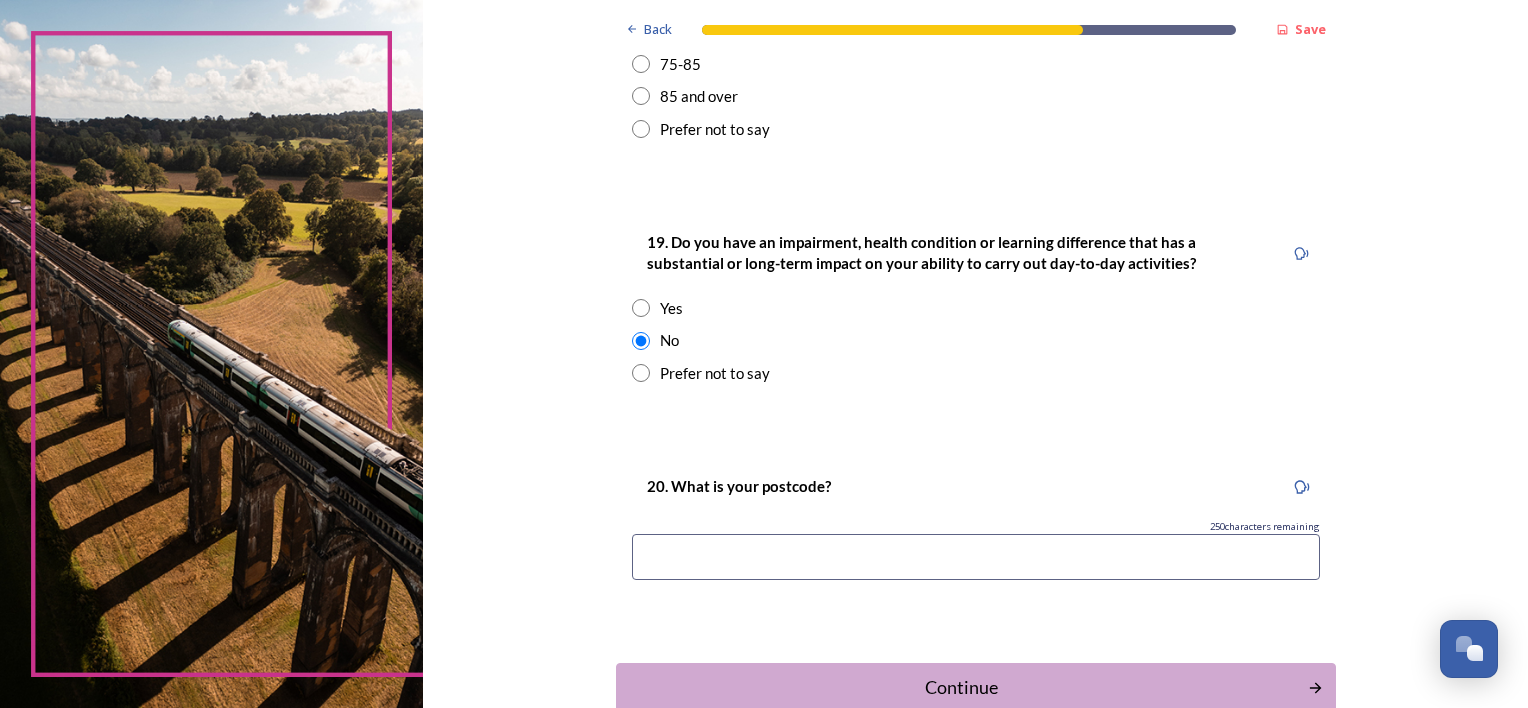 click at bounding box center (976, 557) 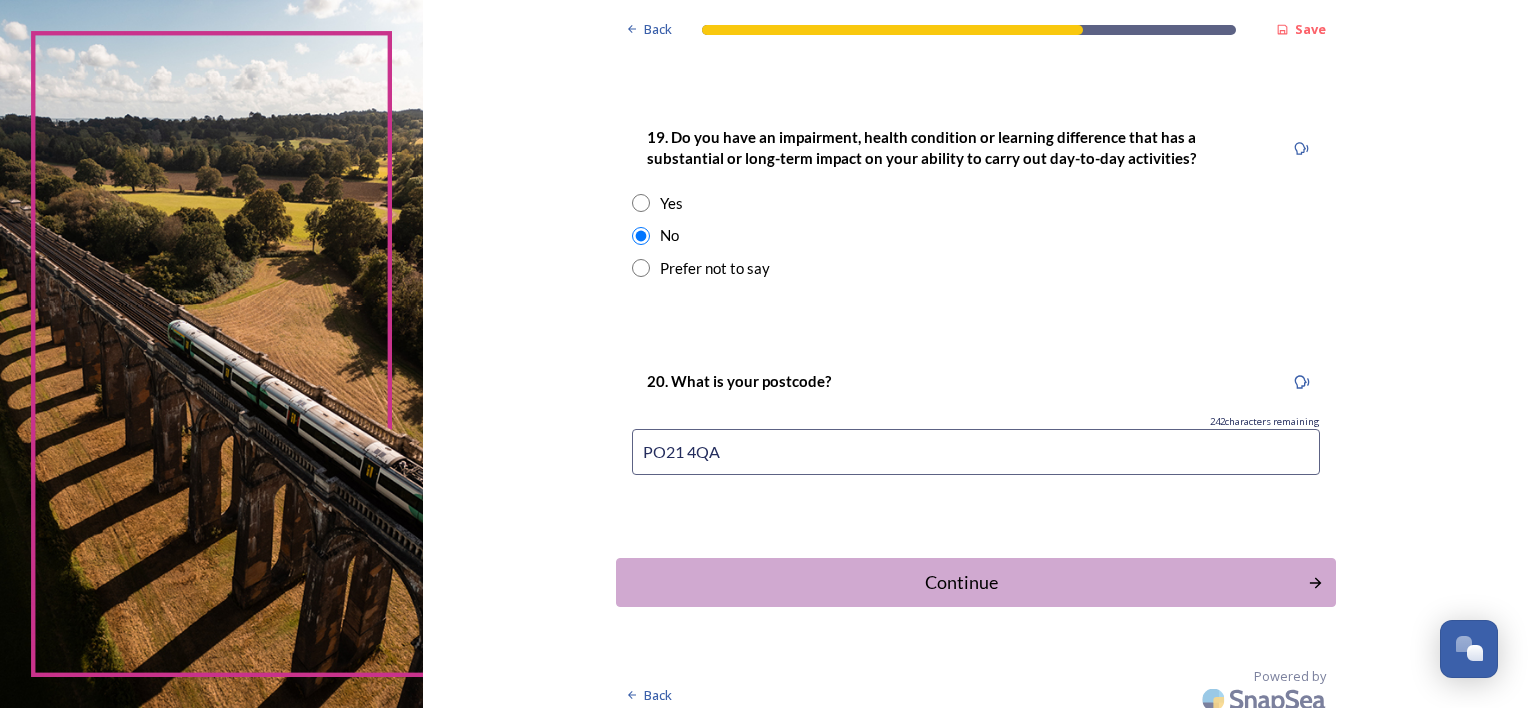 scroll, scrollTop: 1021, scrollLeft: 0, axis: vertical 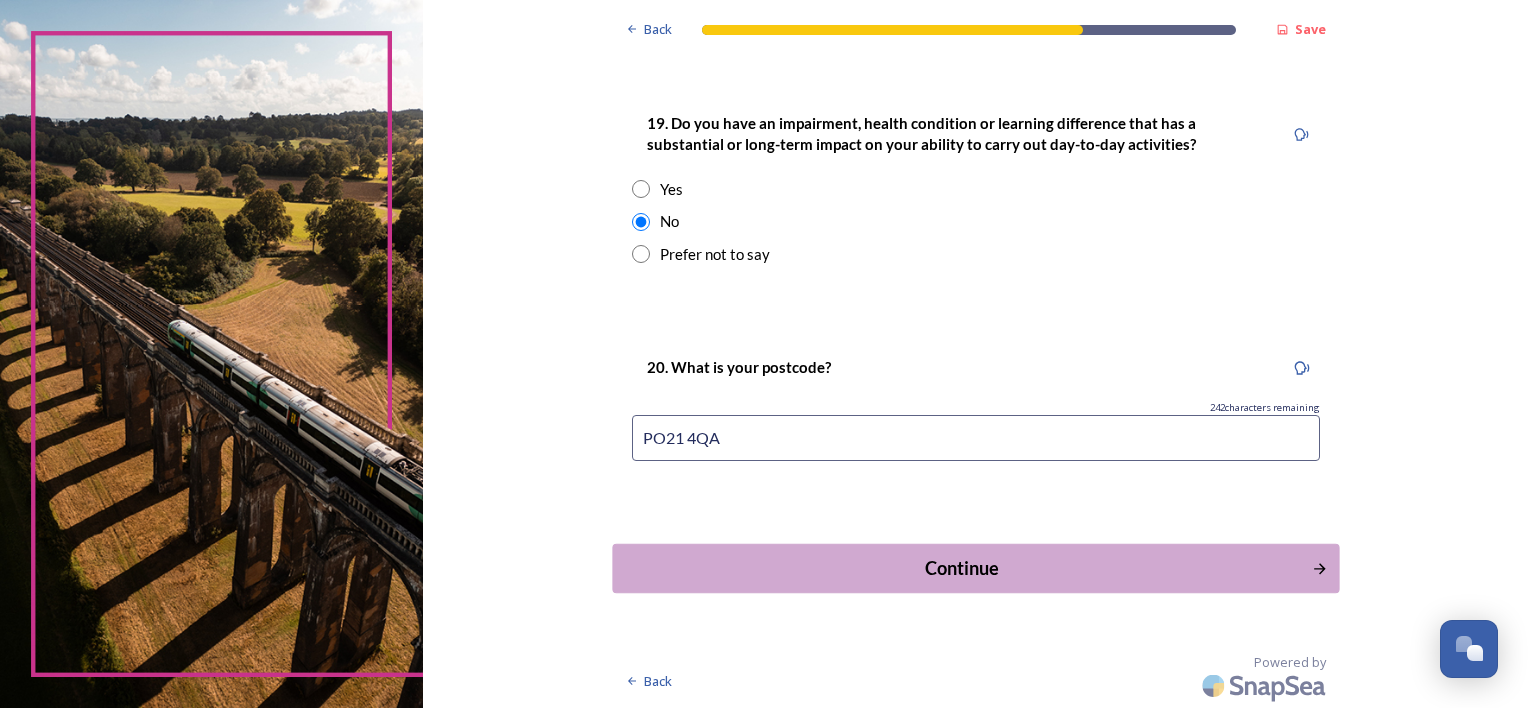 type on "PO21 4QA" 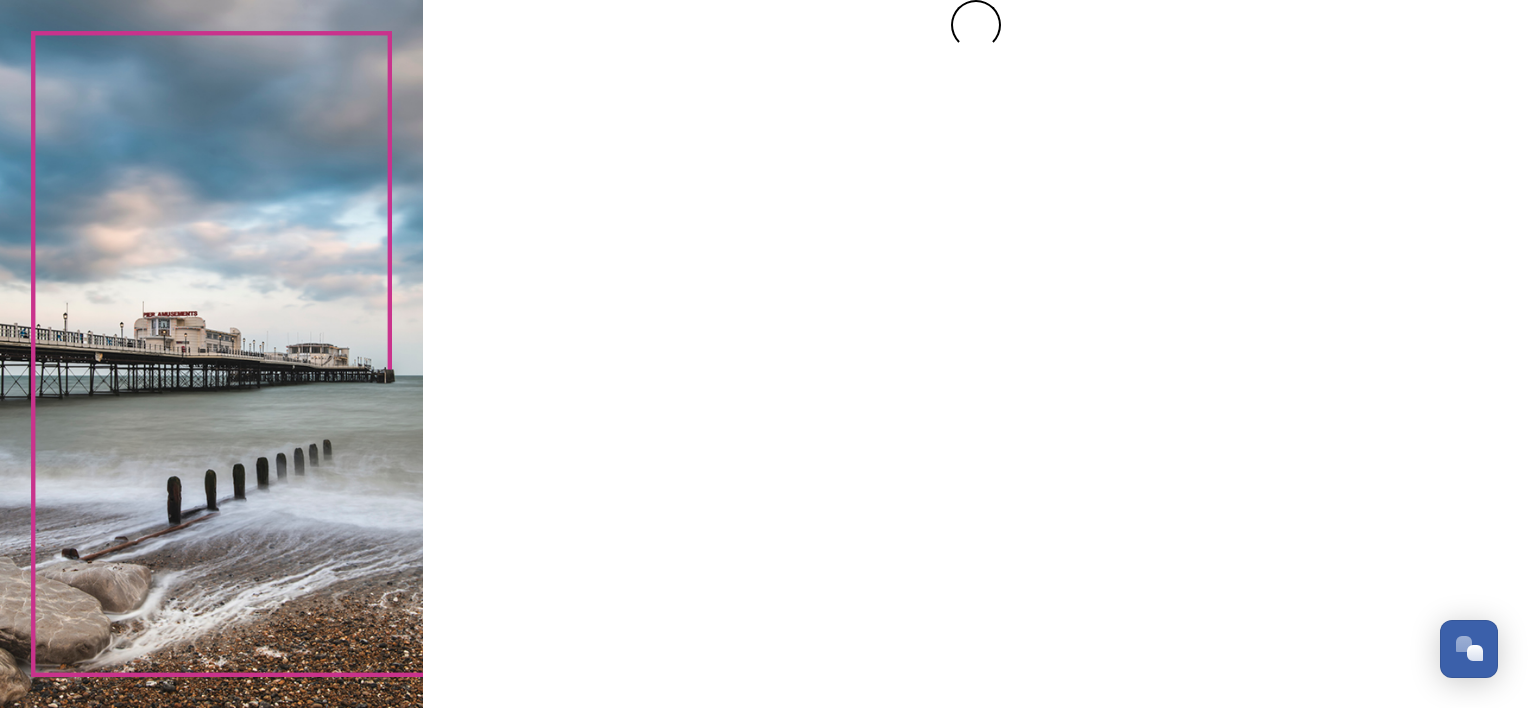 scroll, scrollTop: 0, scrollLeft: 0, axis: both 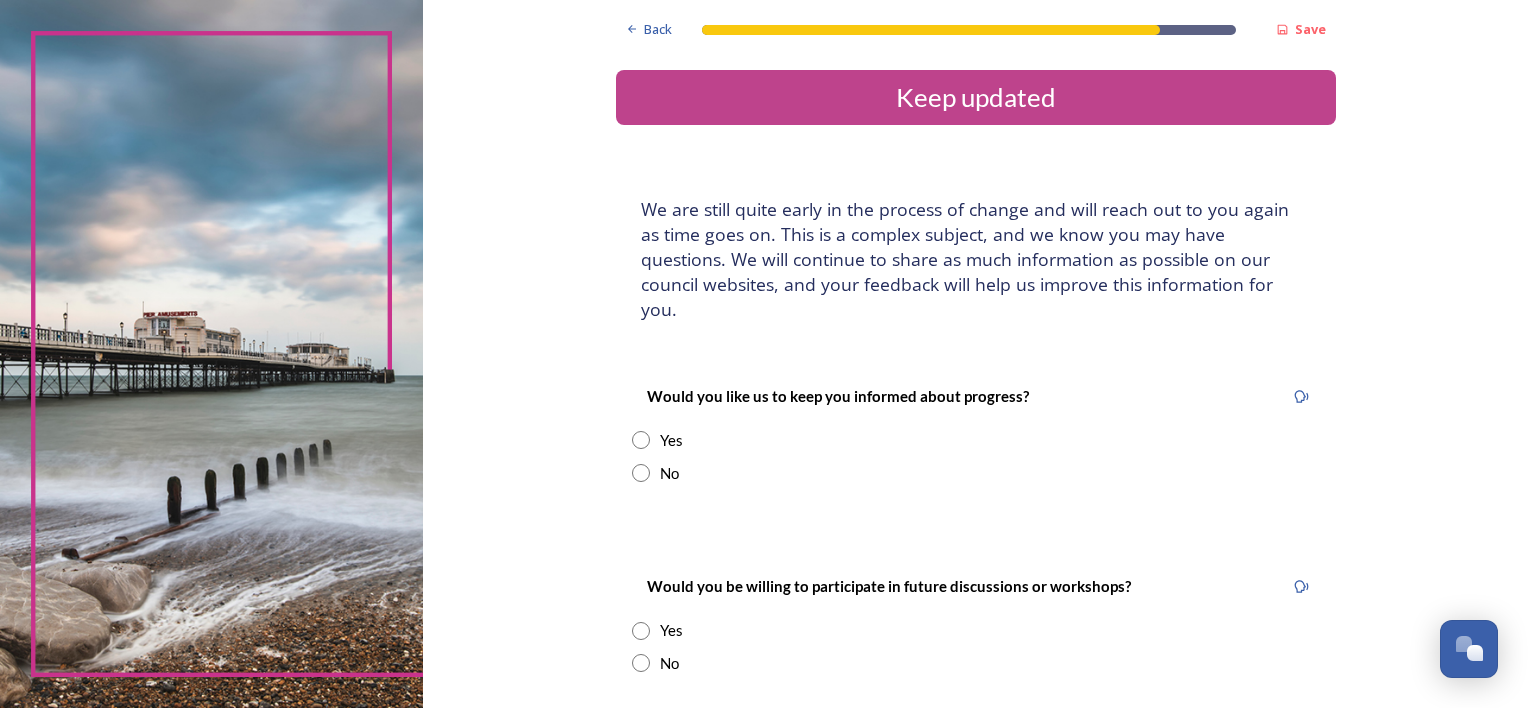 click at bounding box center [641, 440] 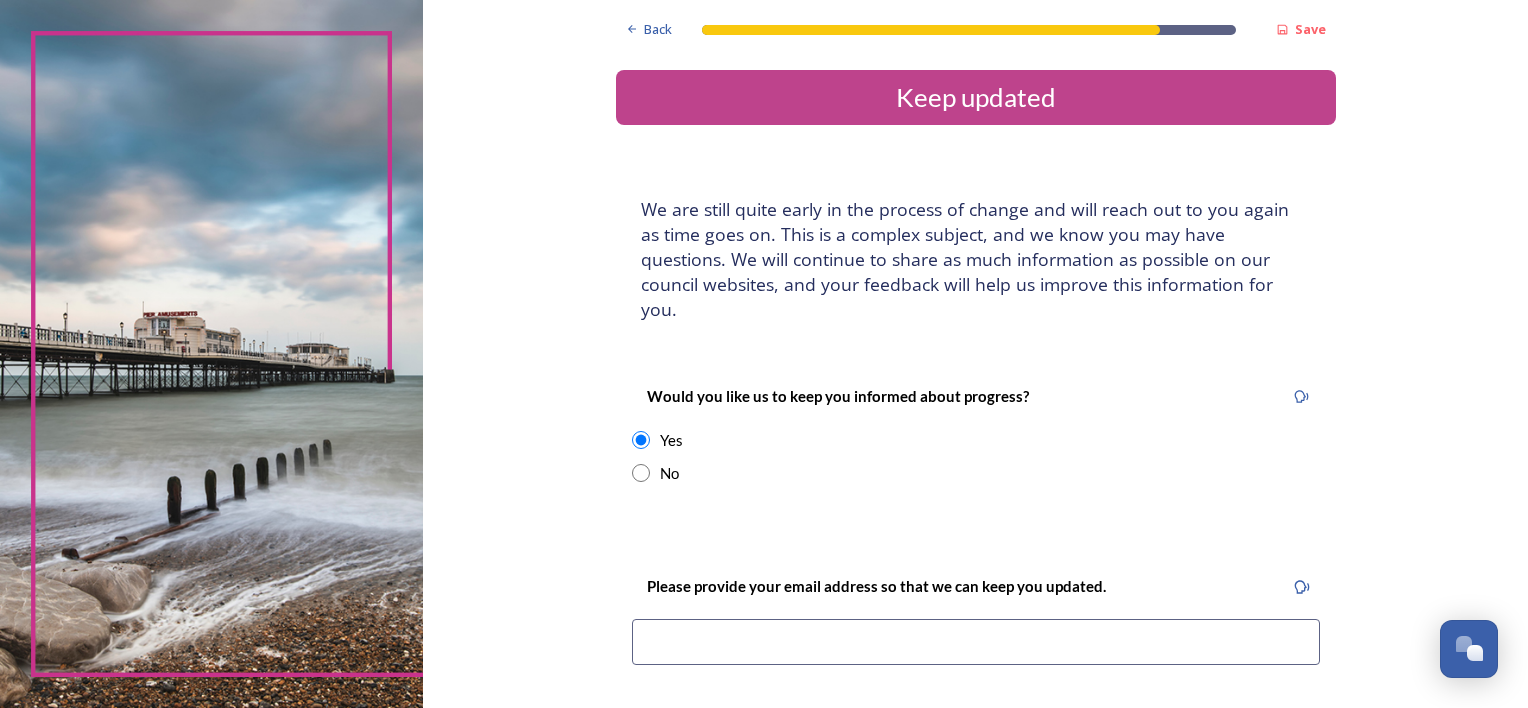 click at bounding box center (641, 473) 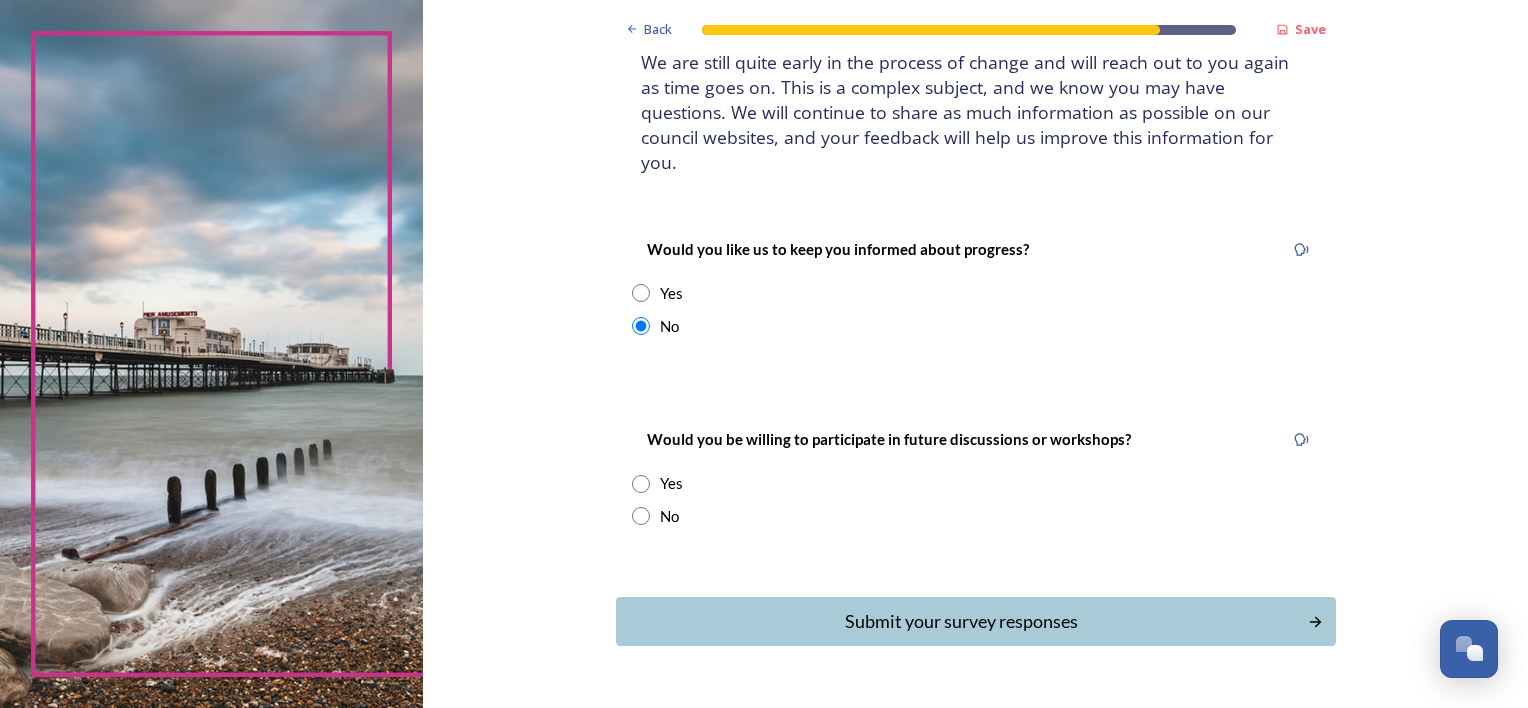 scroll, scrollTop: 176, scrollLeft: 0, axis: vertical 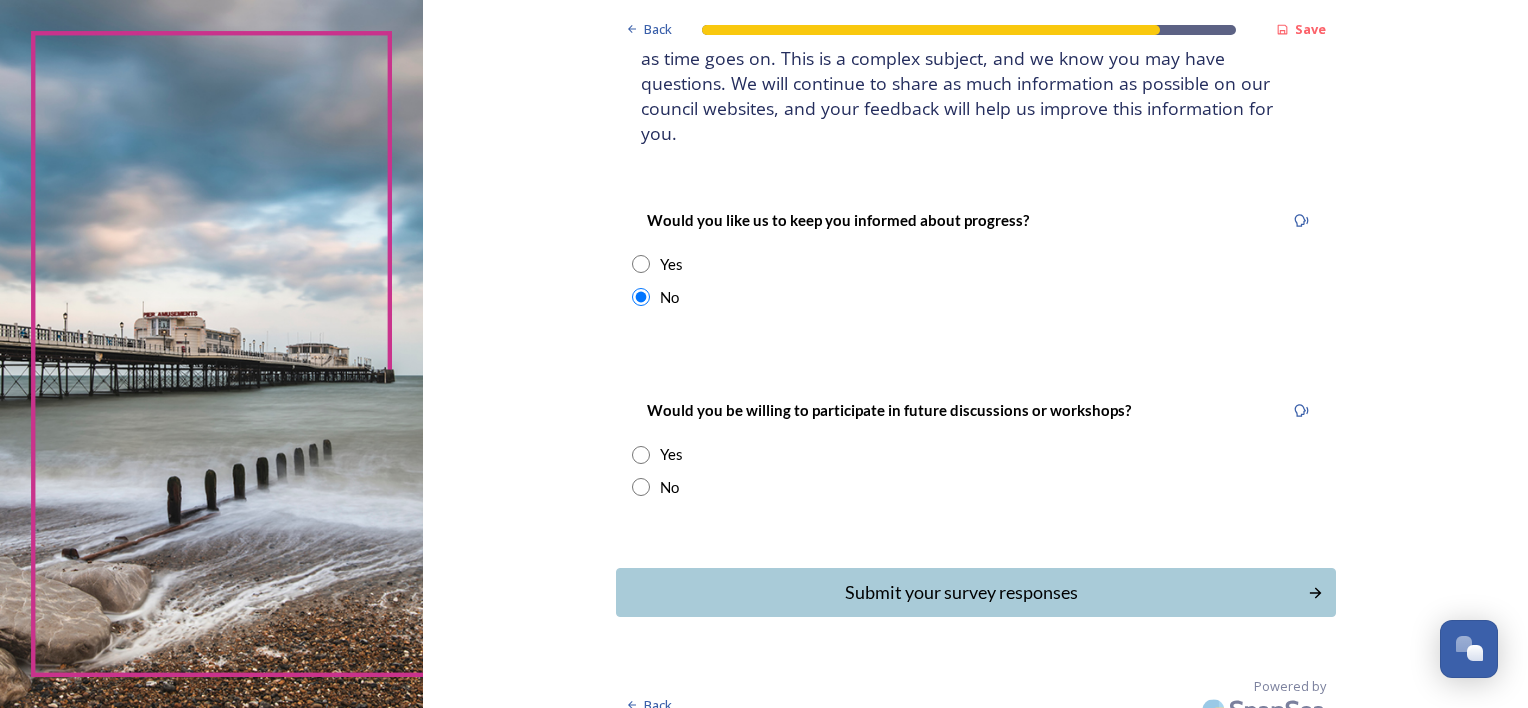 click at bounding box center (641, 455) 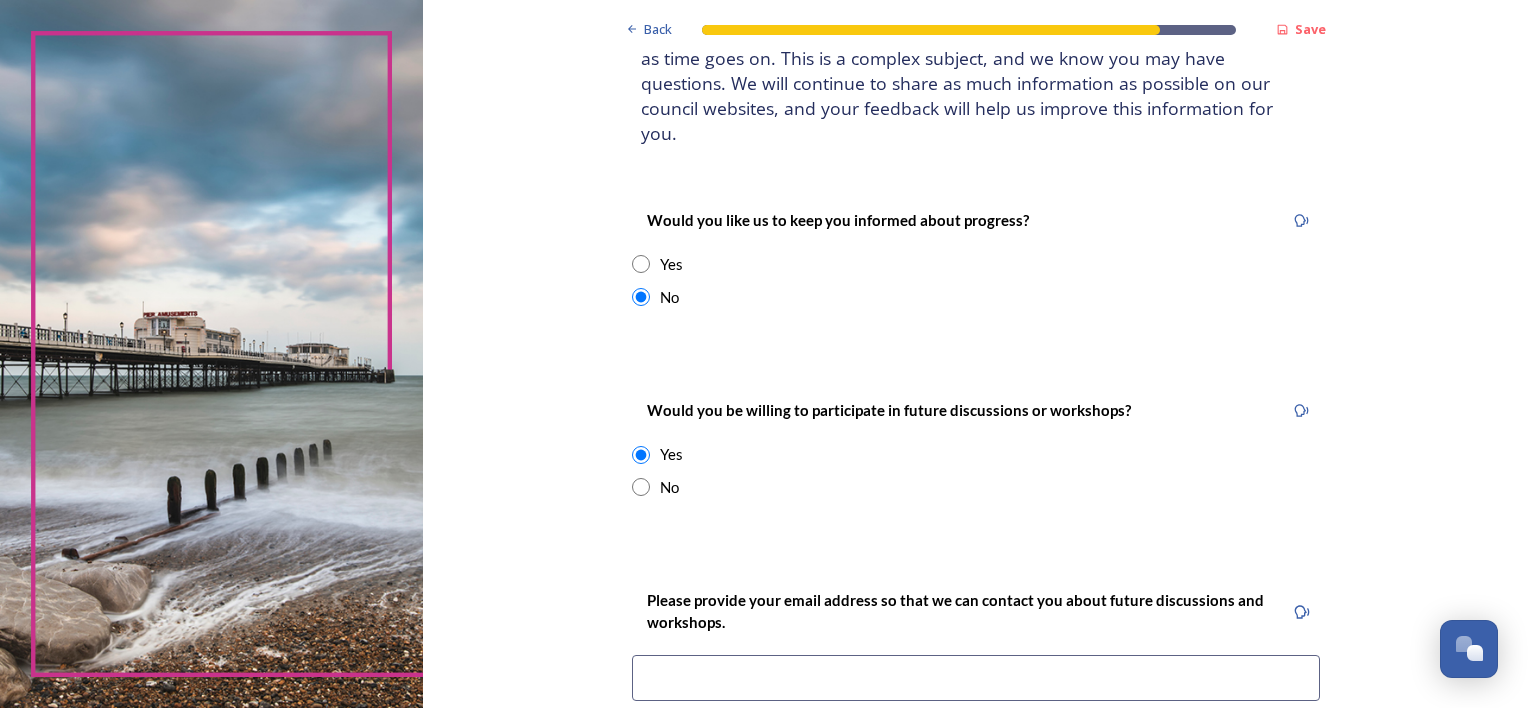 click at bounding box center [641, 487] 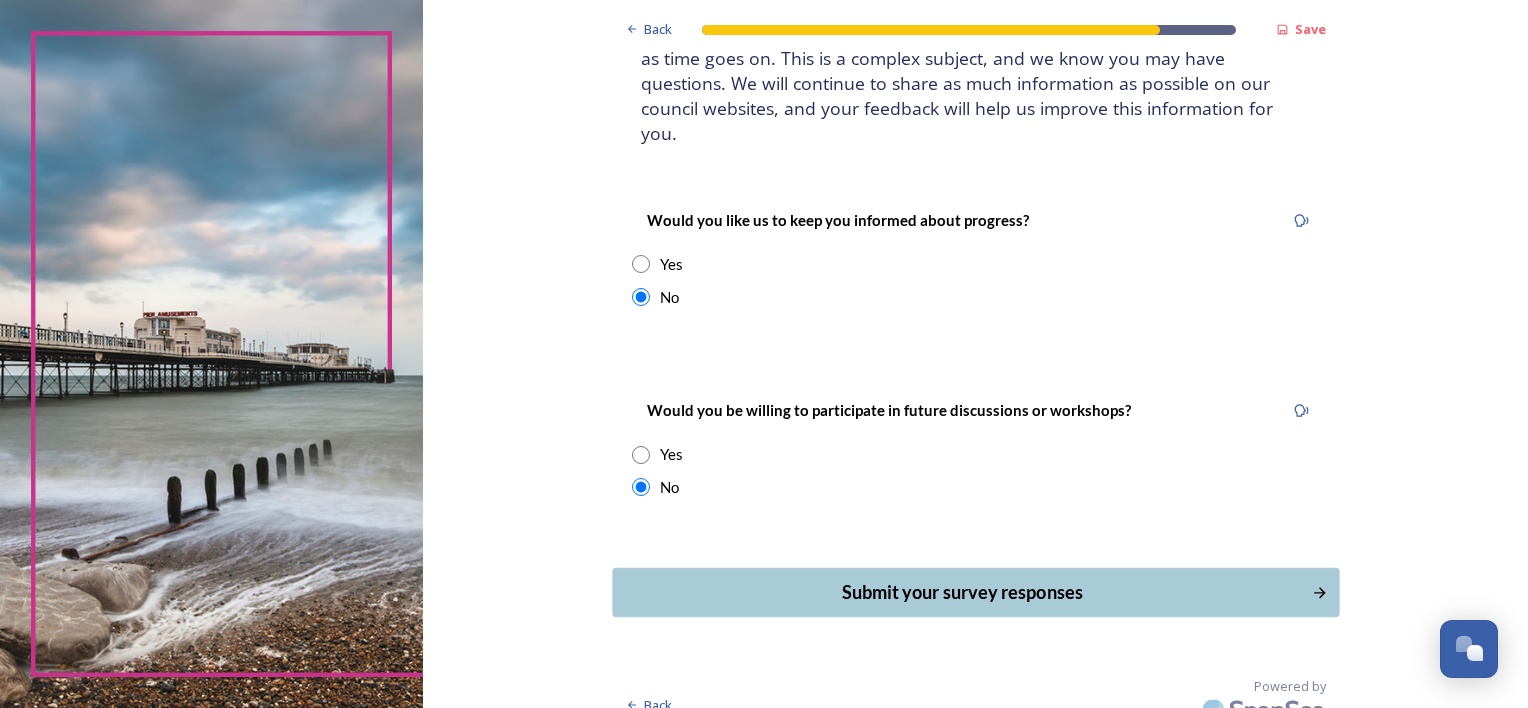 click on "Submit your survey responses" at bounding box center [961, 592] 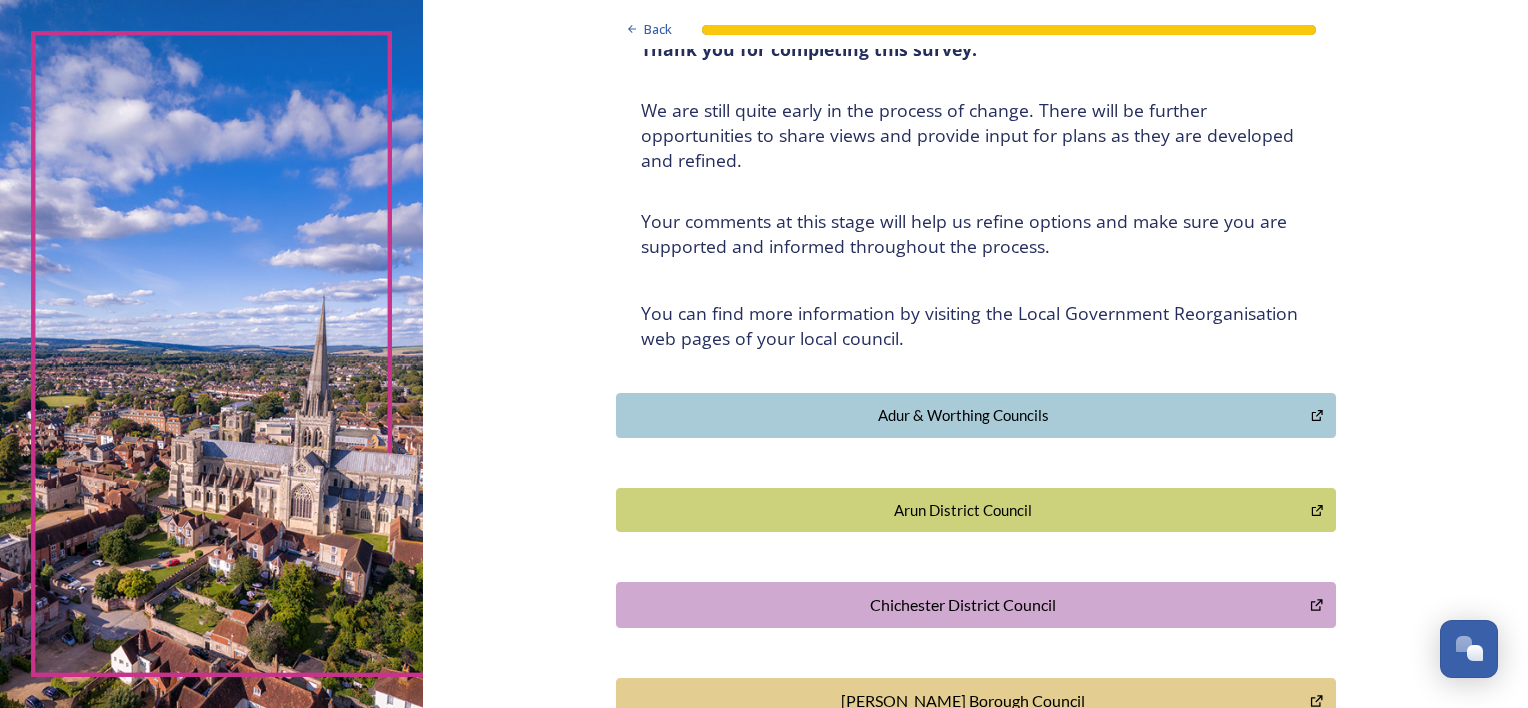 scroll, scrollTop: 0, scrollLeft: 0, axis: both 